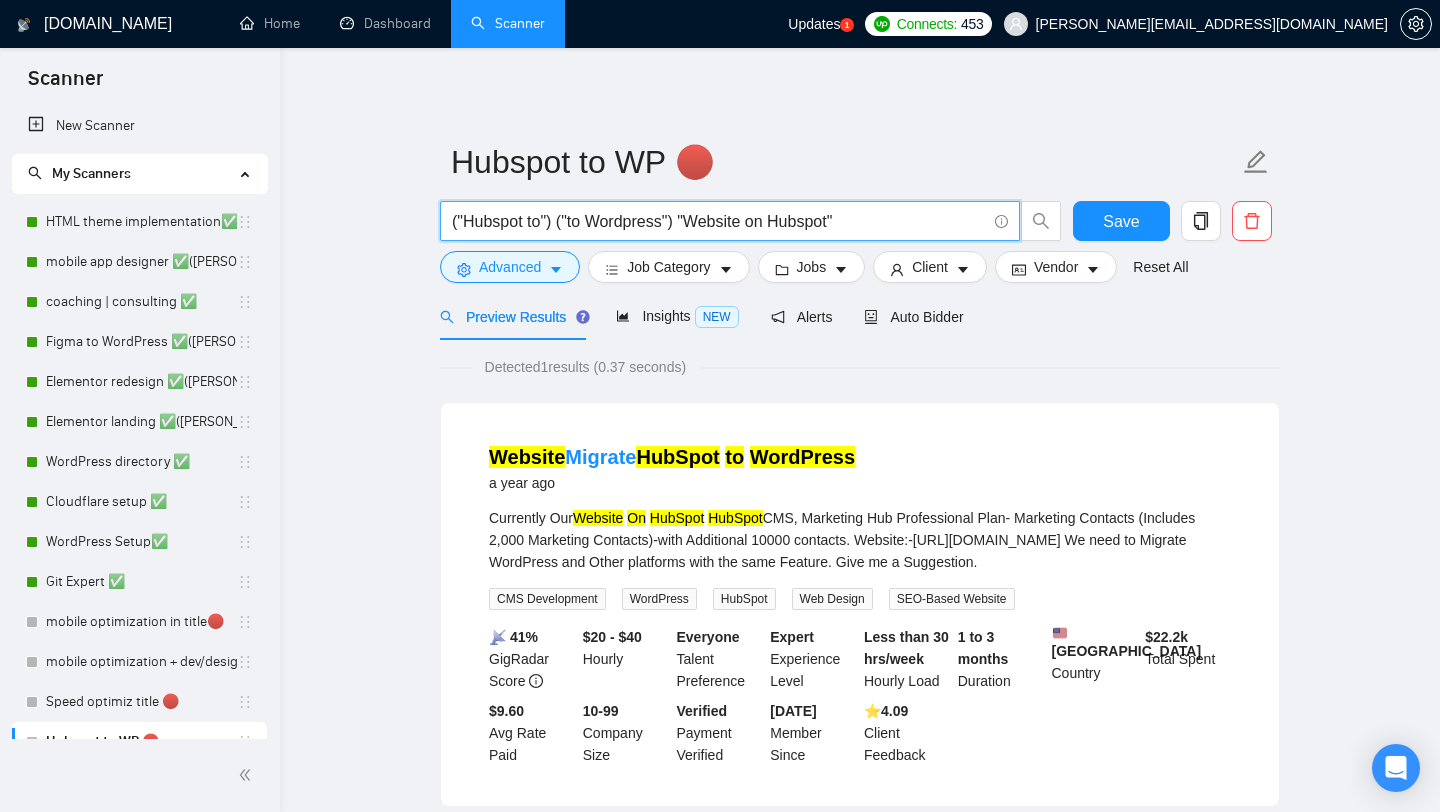 scroll, scrollTop: 0, scrollLeft: 0, axis: both 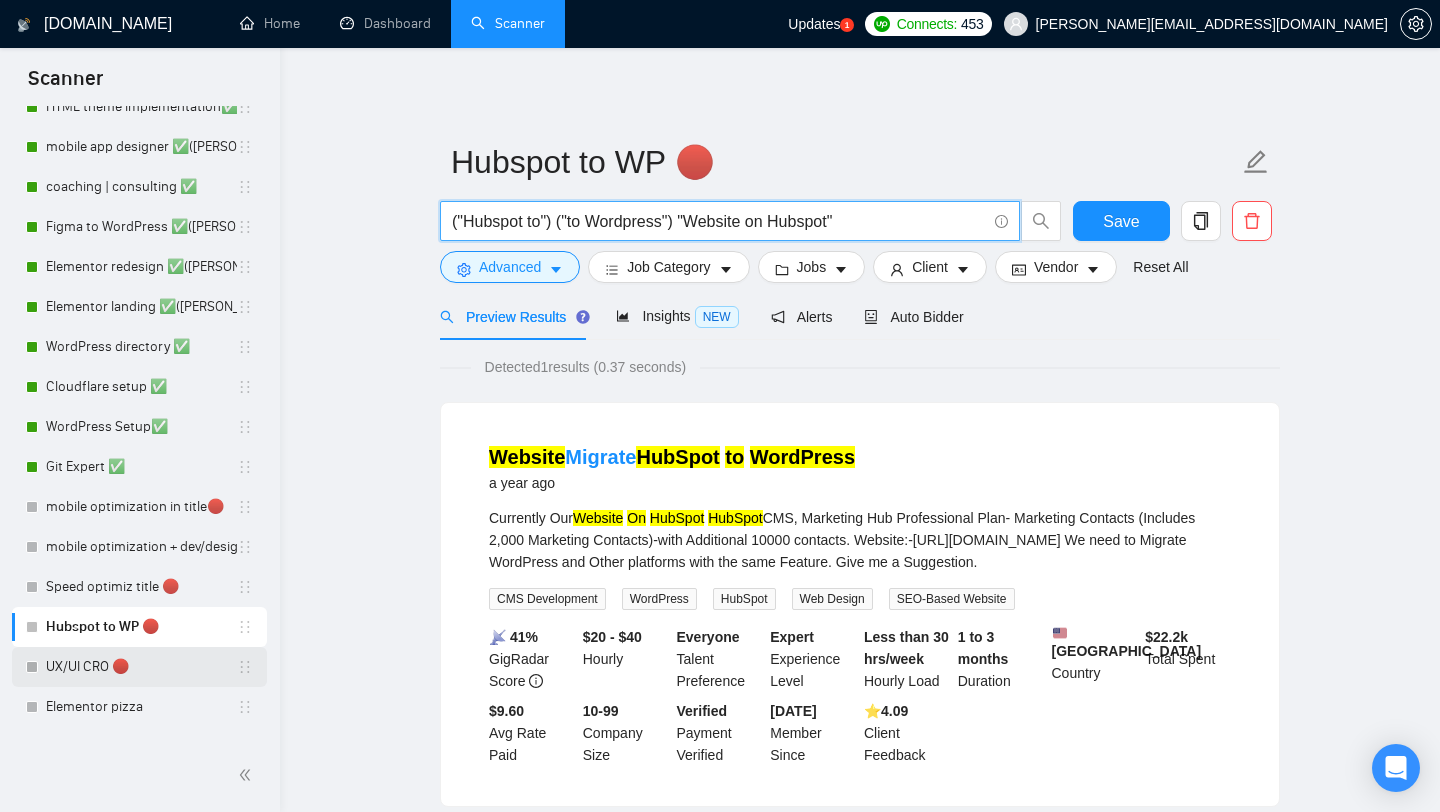 click on "UX/UI CRO 🔴" at bounding box center [141, 667] 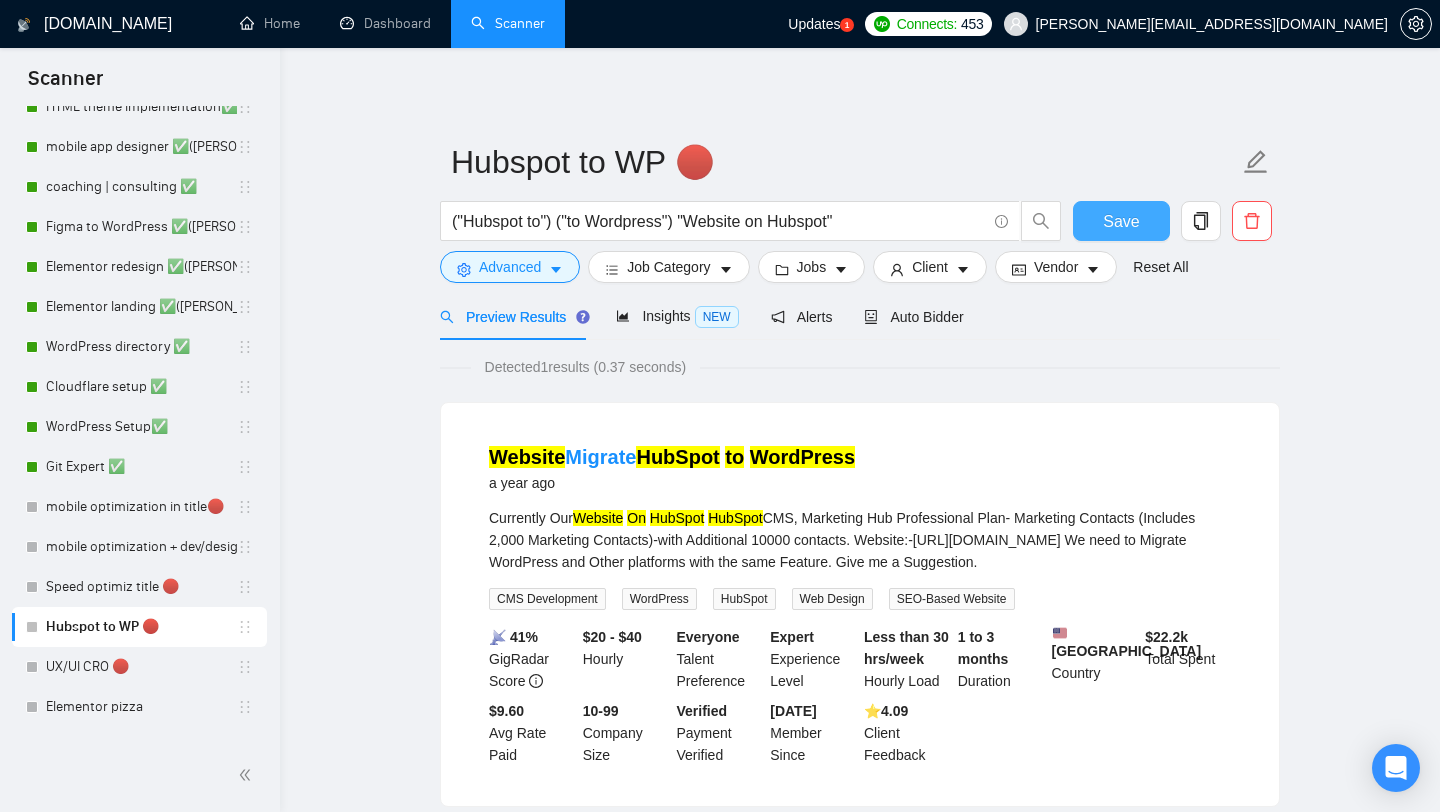 click on "Save" at bounding box center [1121, 221] 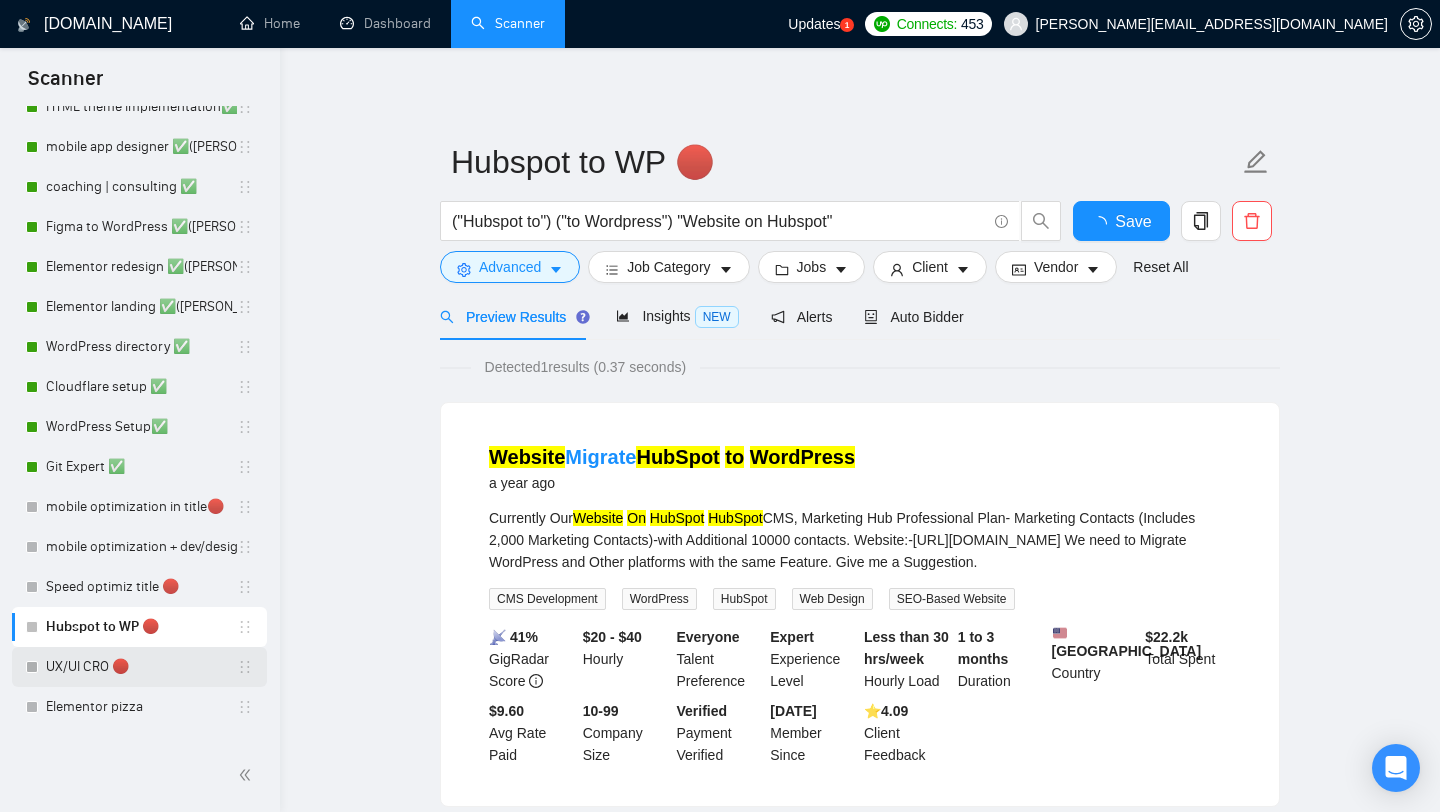 click on "UX/UI CRO 🔴" at bounding box center (141, 667) 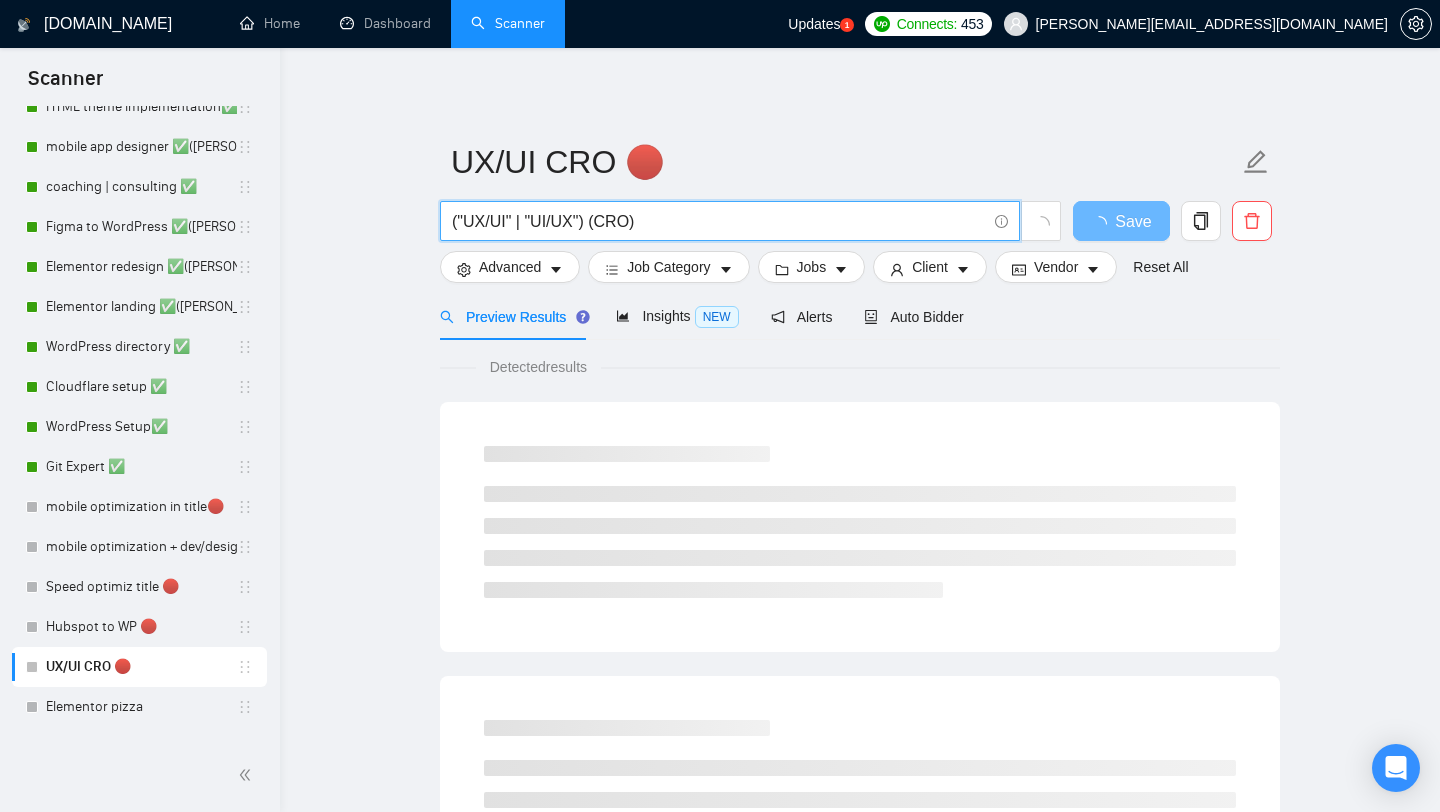 click on "("UX/UI" | "UI/UX") (CRO)" at bounding box center (719, 221) 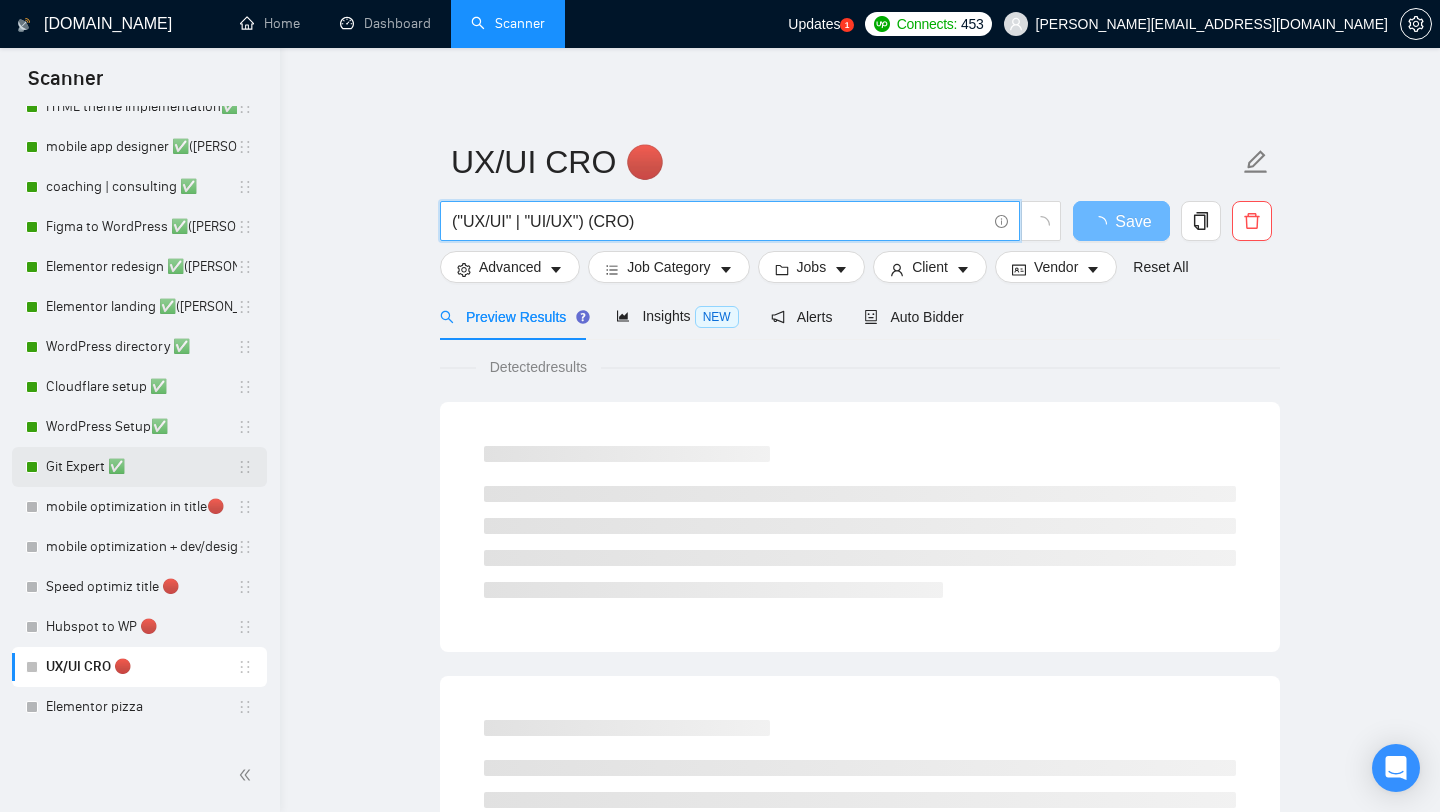 scroll, scrollTop: 0, scrollLeft: 0, axis: both 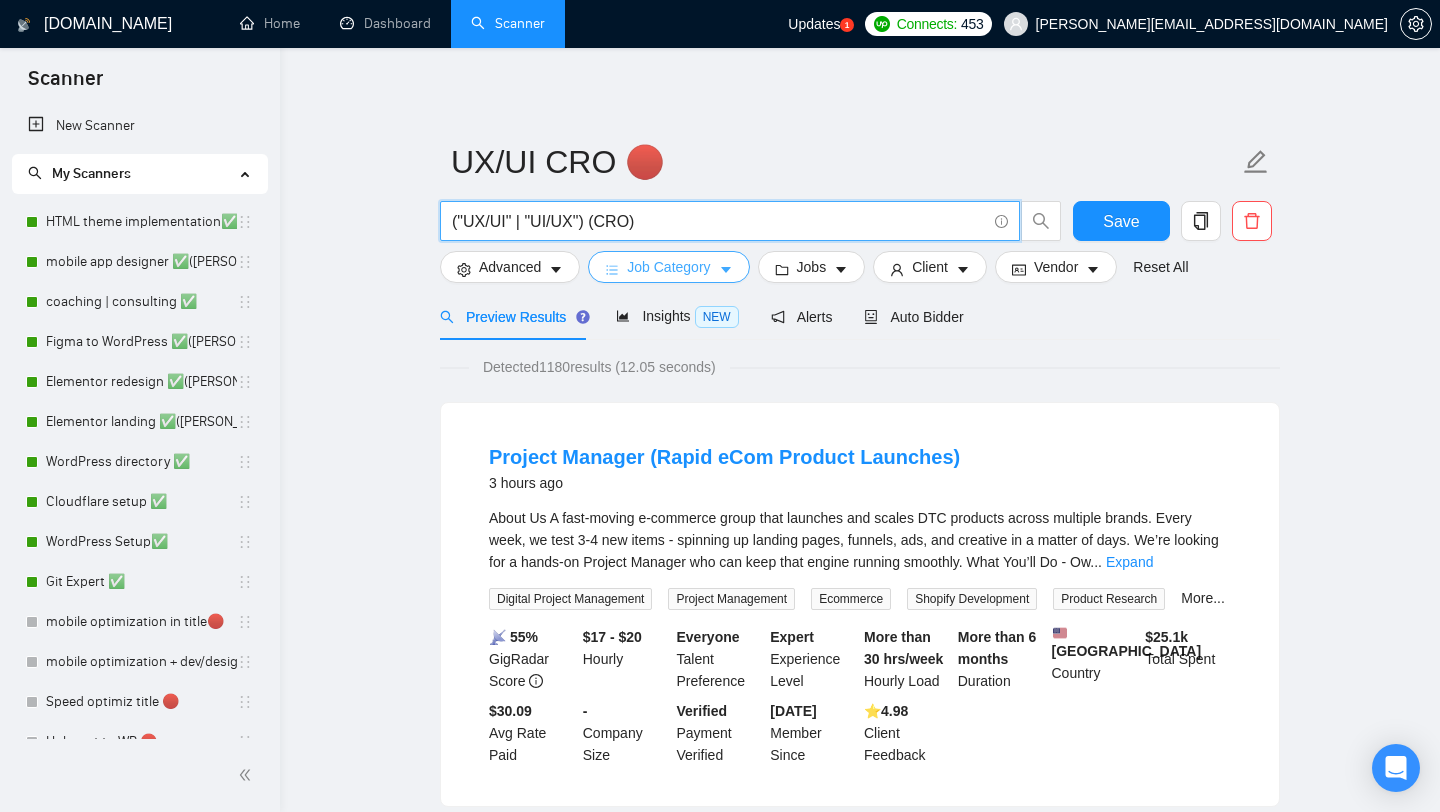 click on "Job Category" at bounding box center [668, 267] 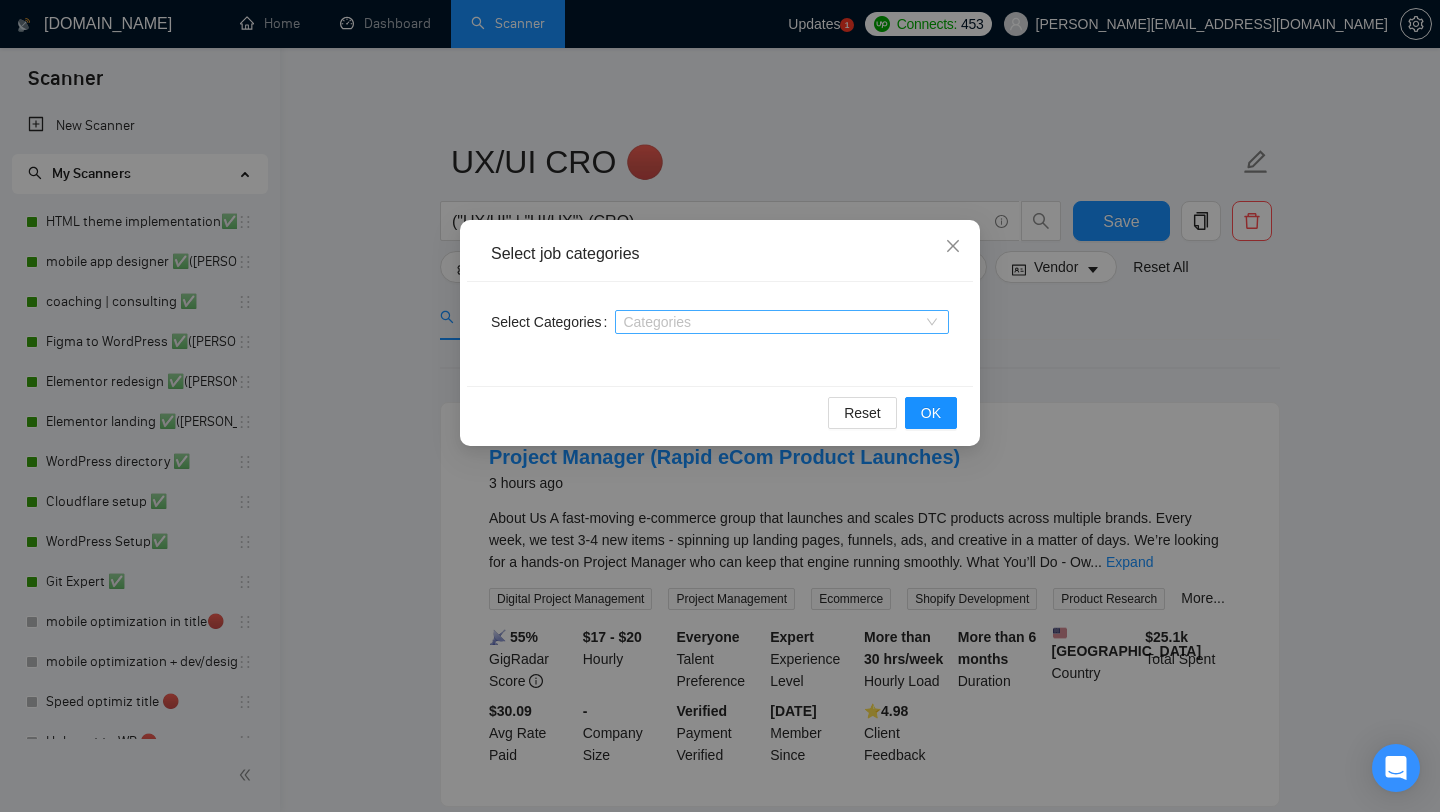 click at bounding box center [772, 322] 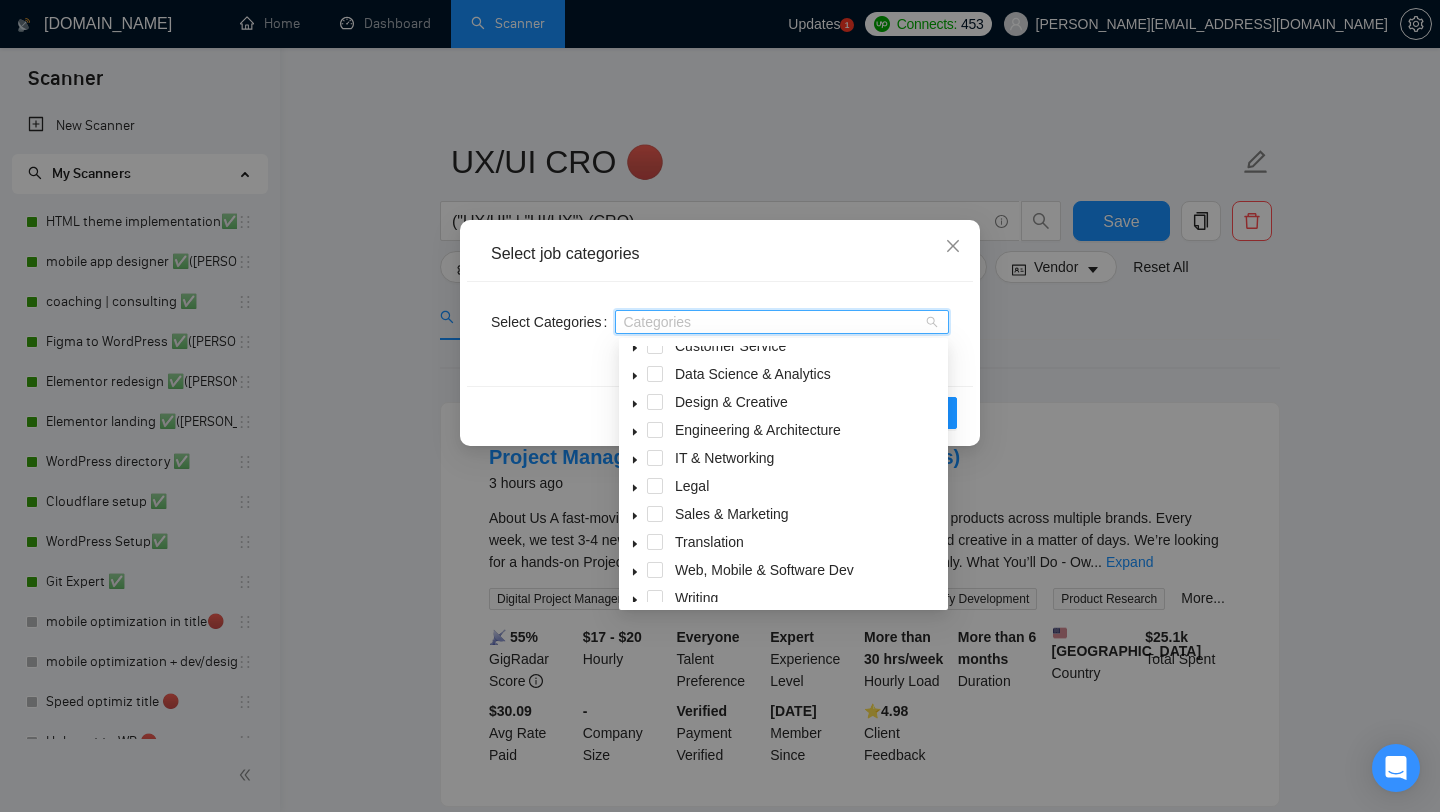 scroll, scrollTop: 80, scrollLeft: 0, axis: vertical 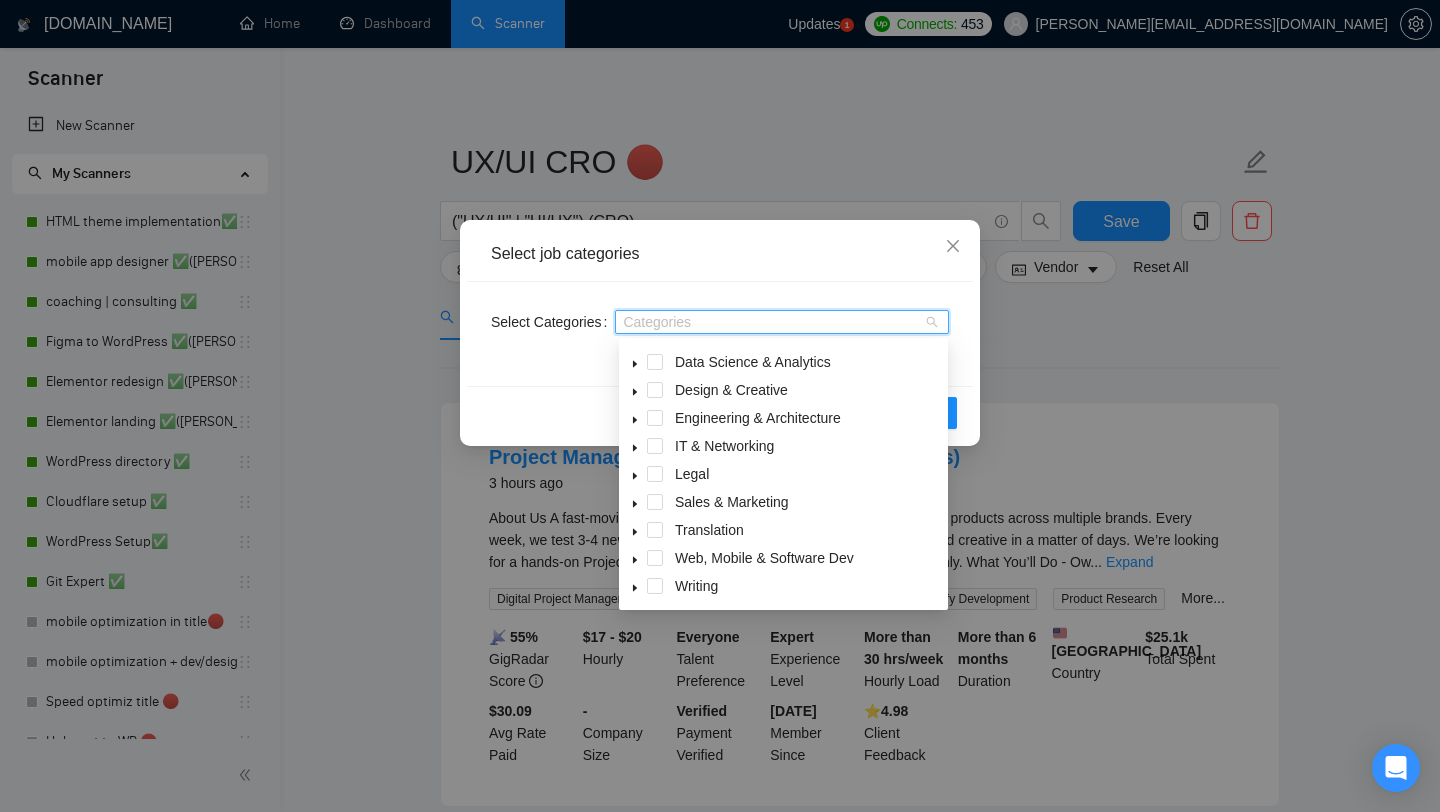click 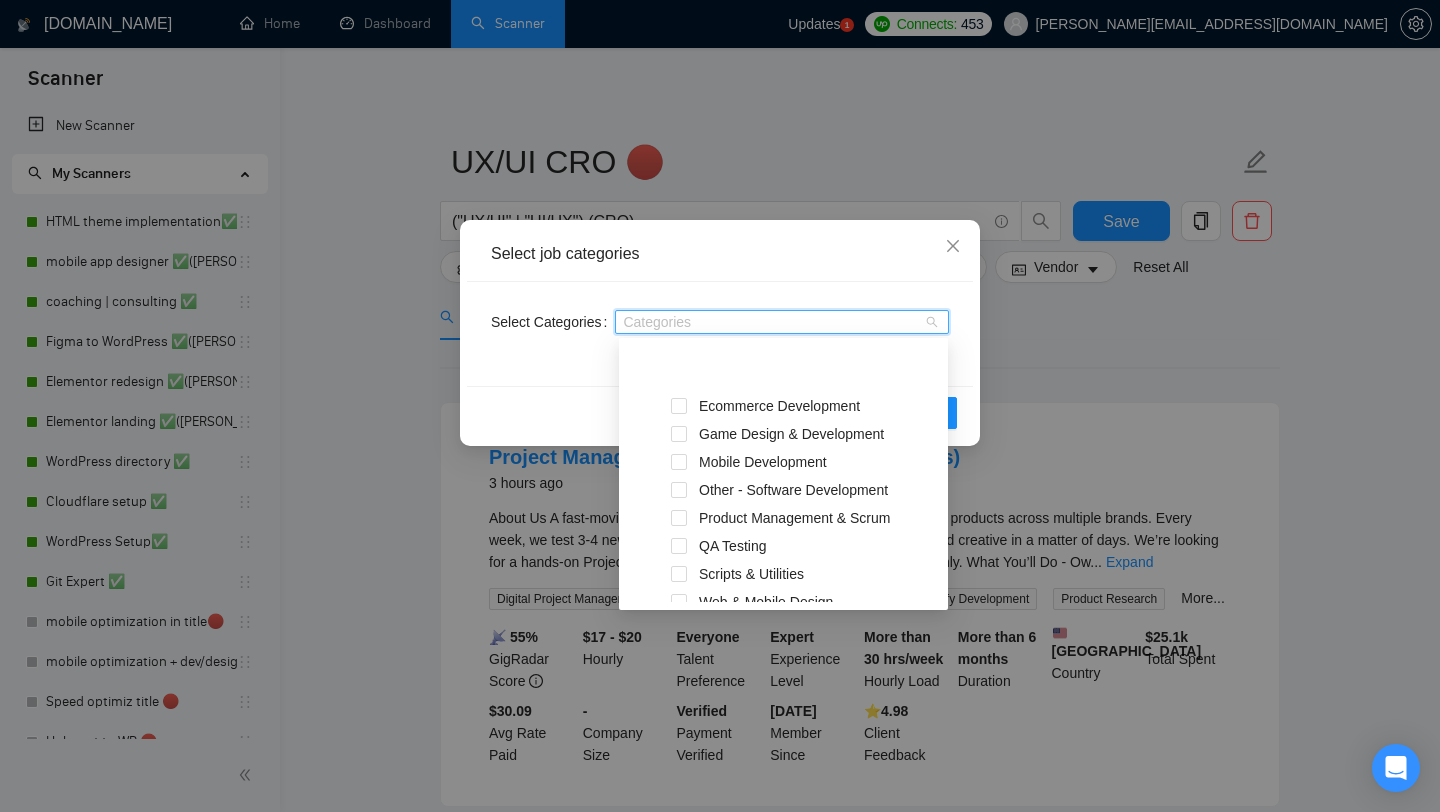 scroll, scrollTop: 416, scrollLeft: 0, axis: vertical 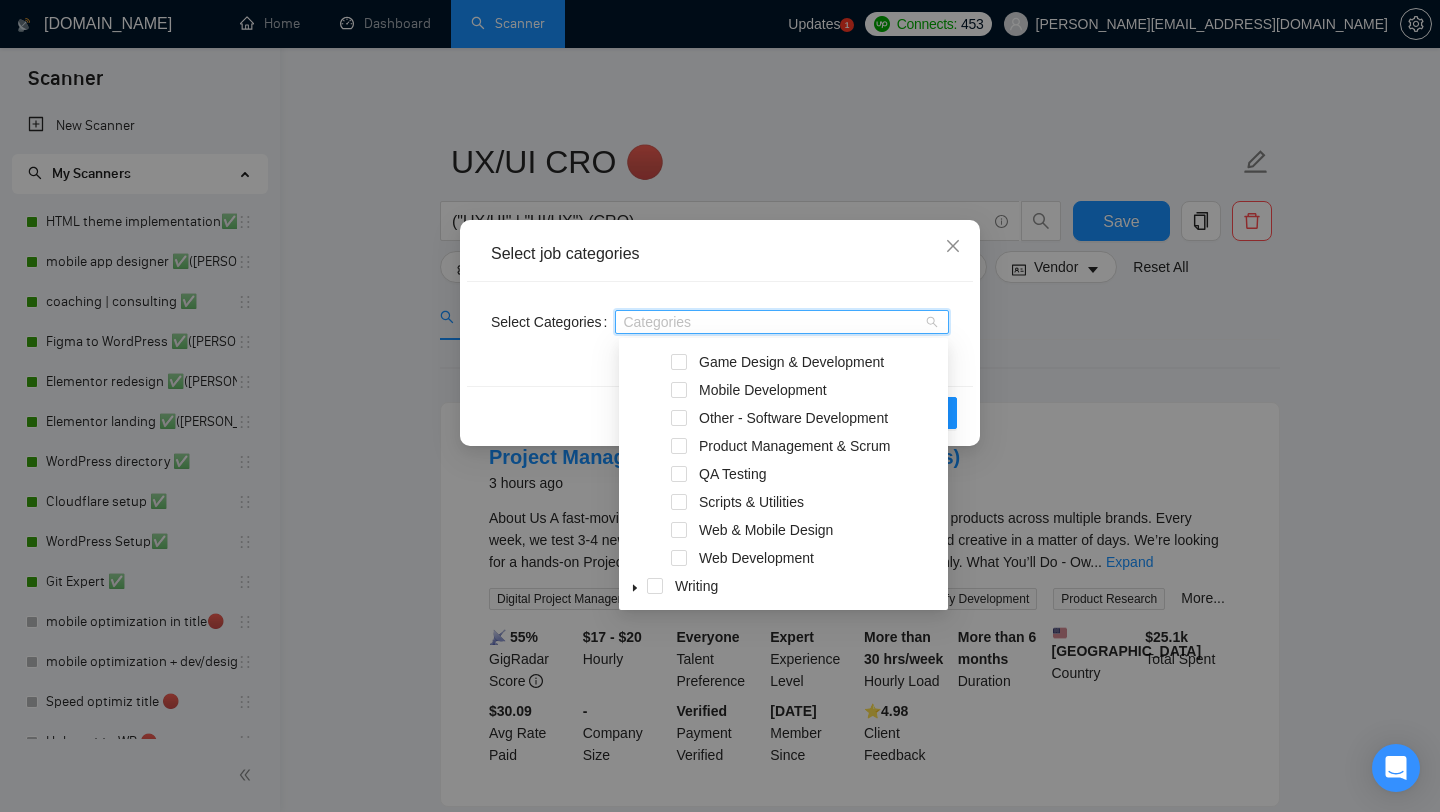 click on "Web & Mobile Design" at bounding box center [783, 532] 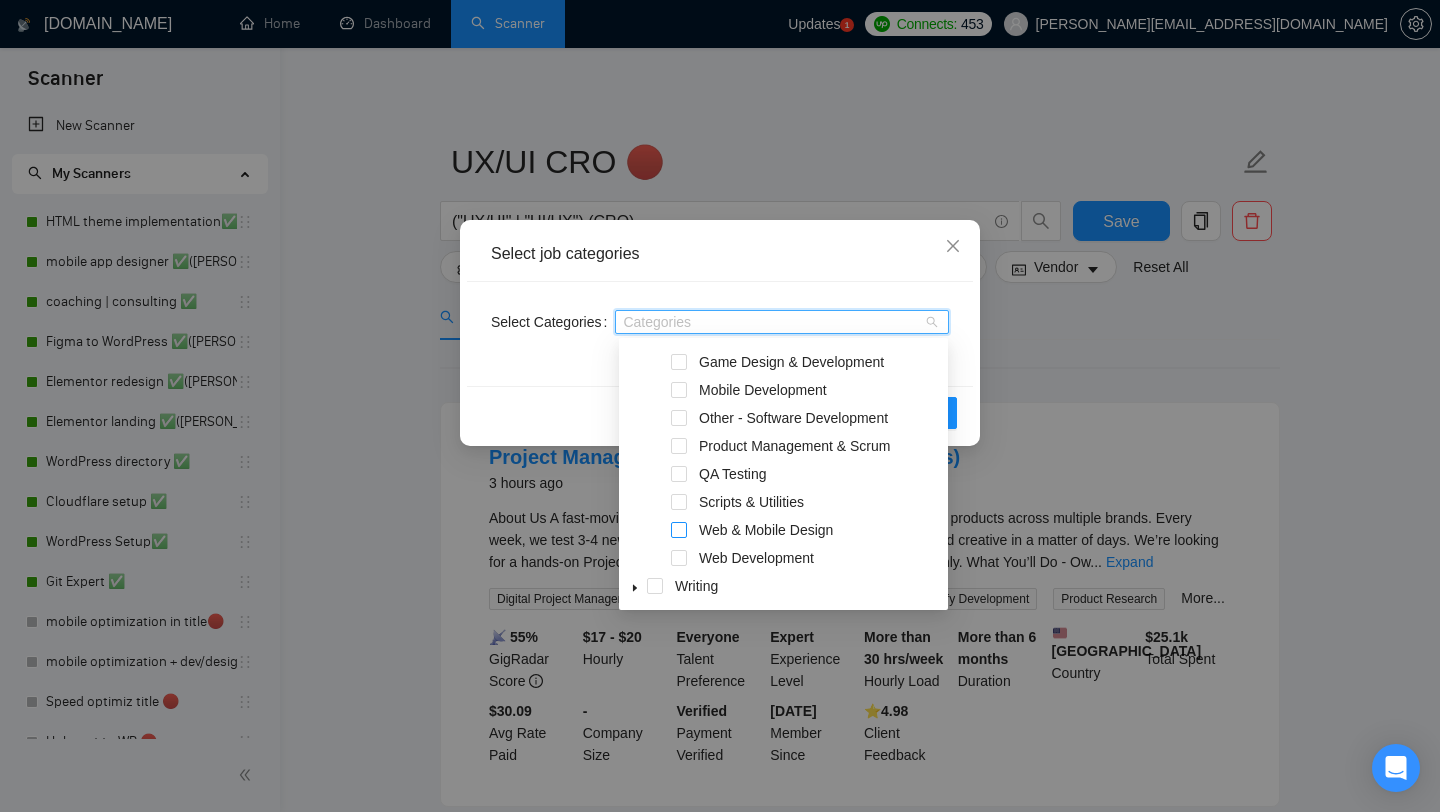 click at bounding box center [679, 530] 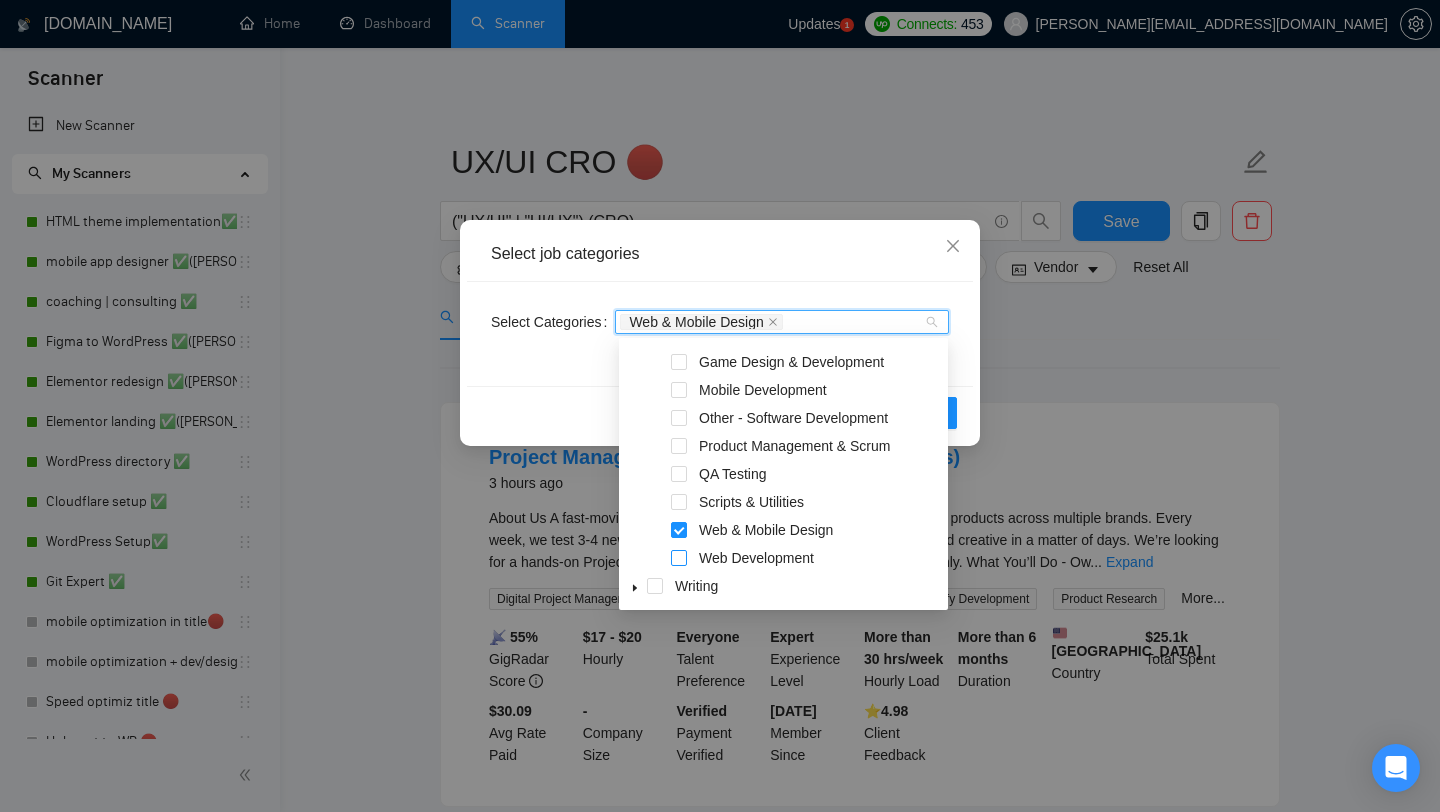 click at bounding box center (679, 558) 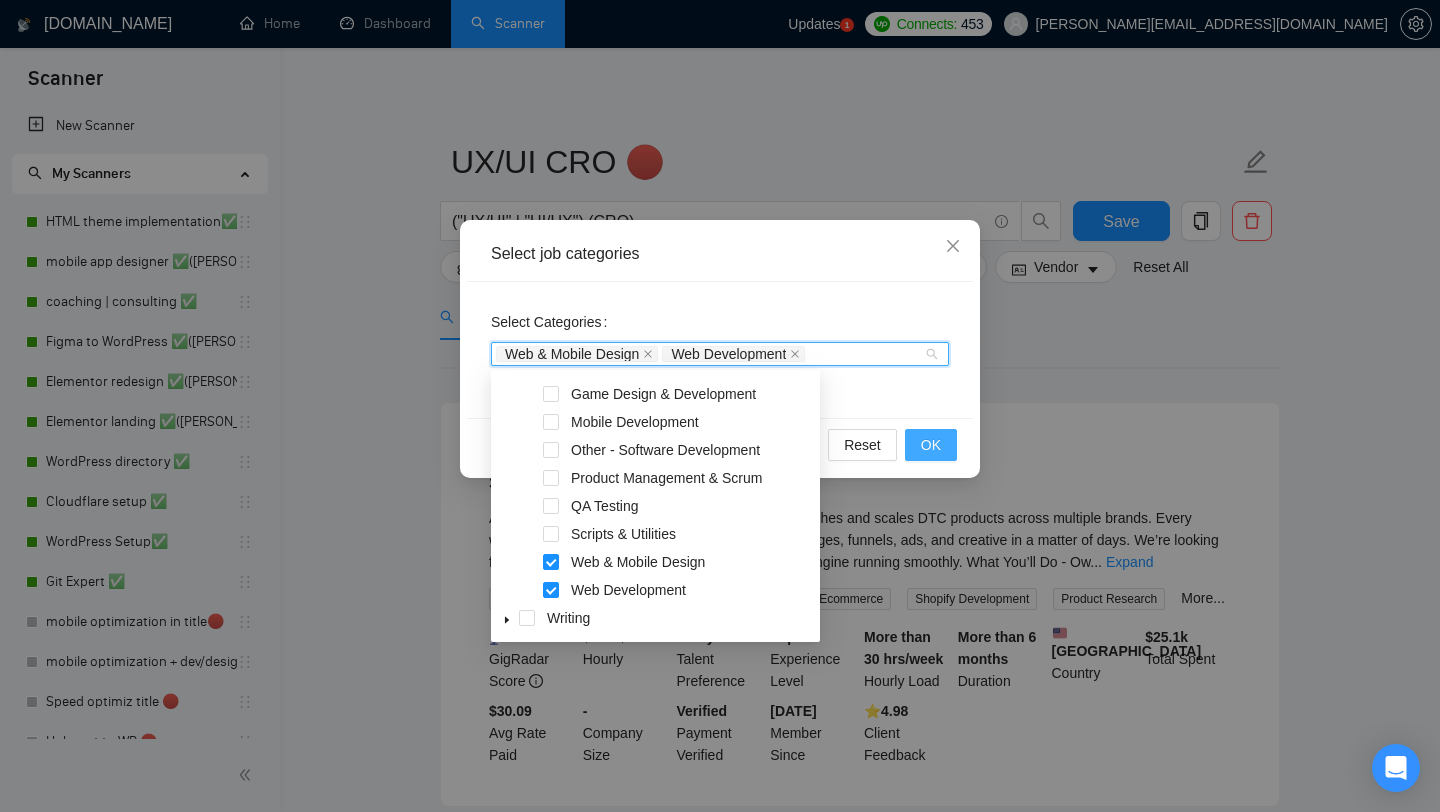 click on "OK" at bounding box center (931, 445) 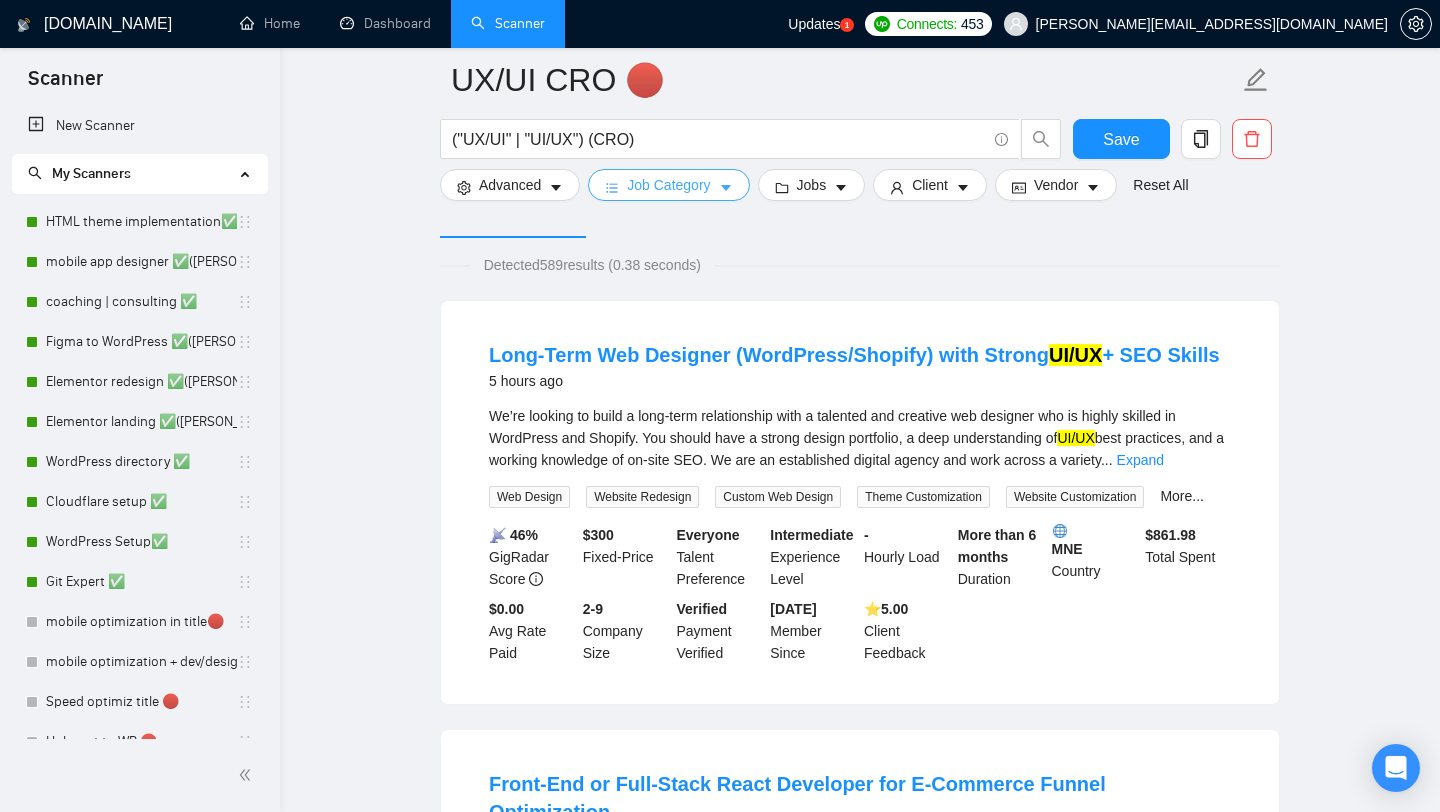 scroll, scrollTop: 131, scrollLeft: 0, axis: vertical 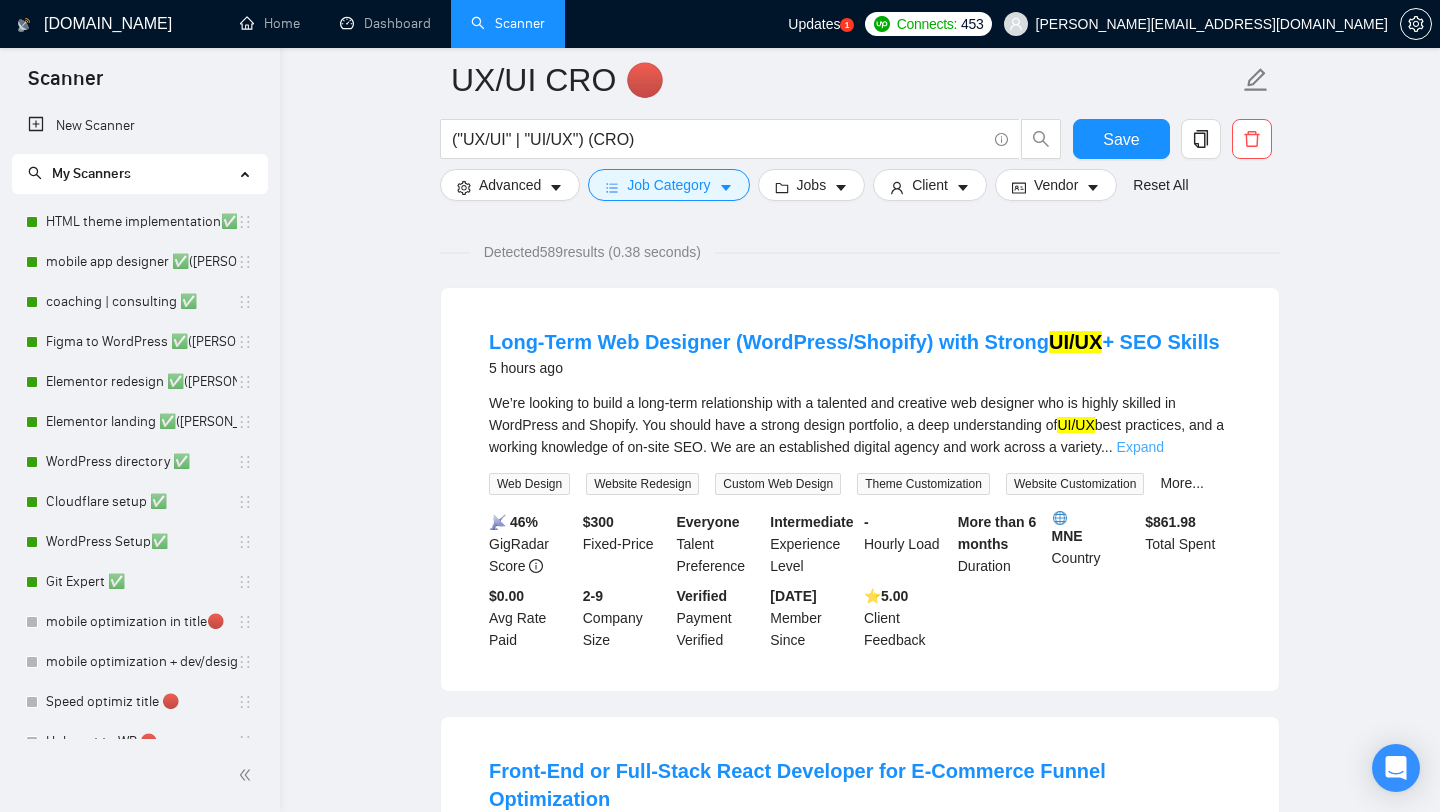 click on "Expand" at bounding box center [1140, 447] 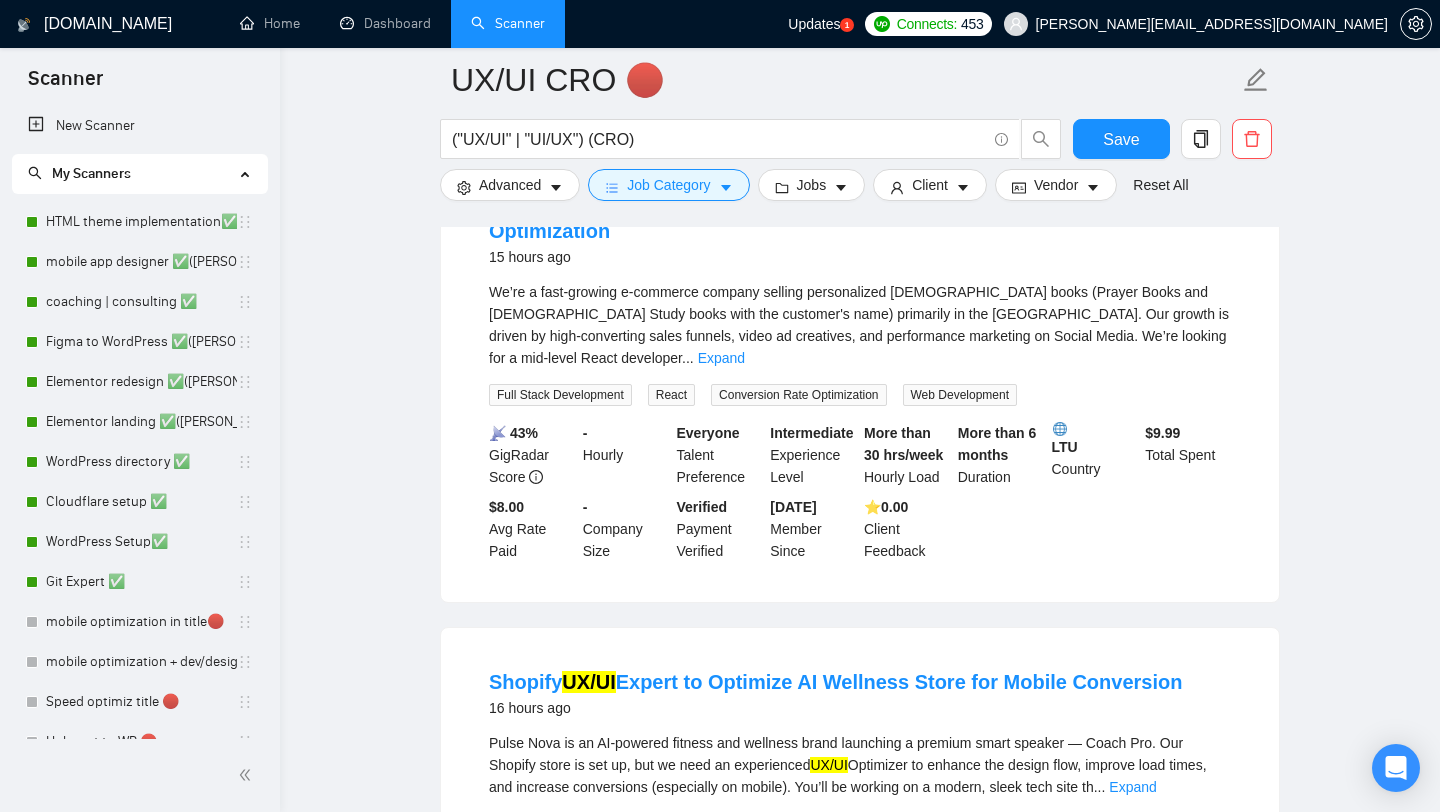 scroll, scrollTop: 823, scrollLeft: 0, axis: vertical 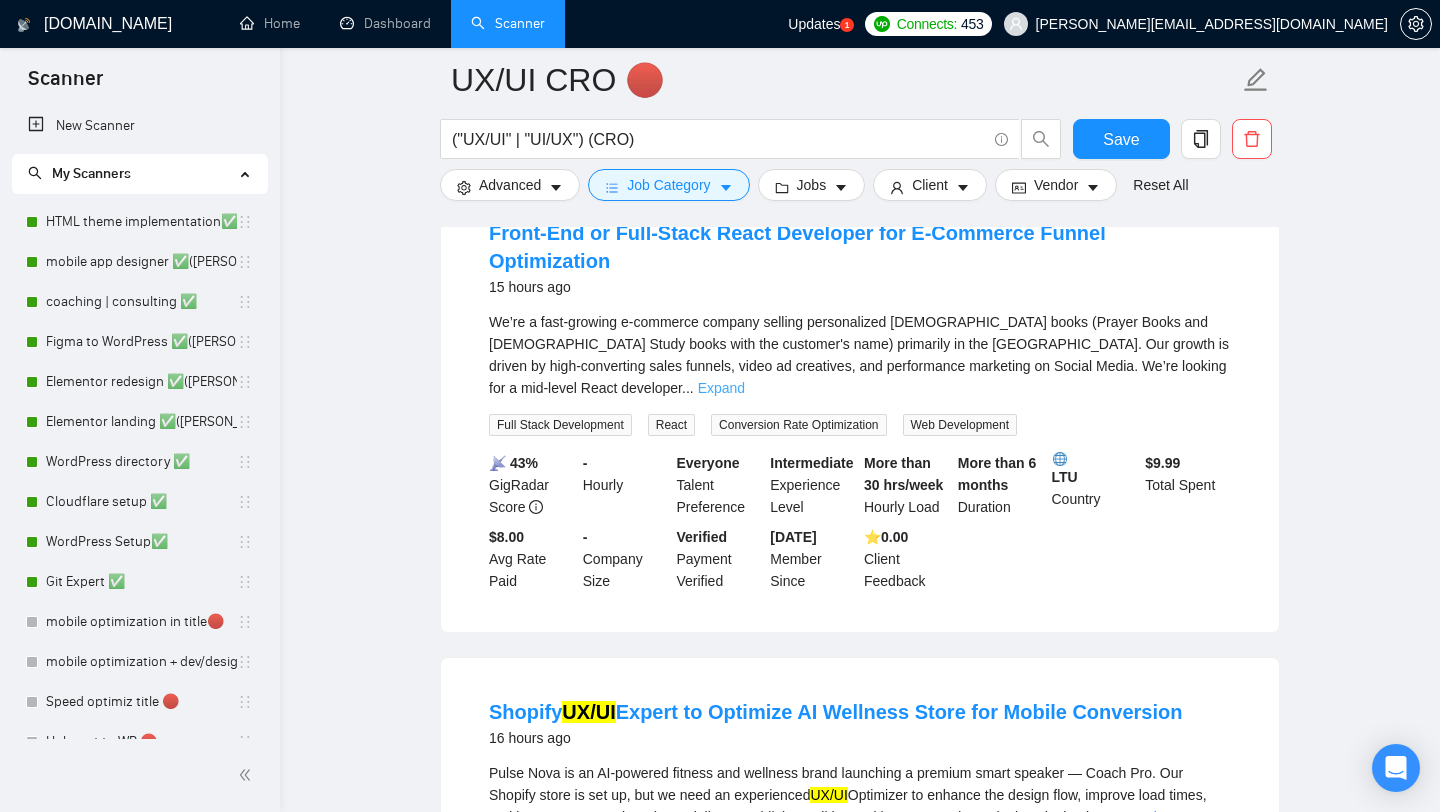 click on "Expand" at bounding box center [721, 388] 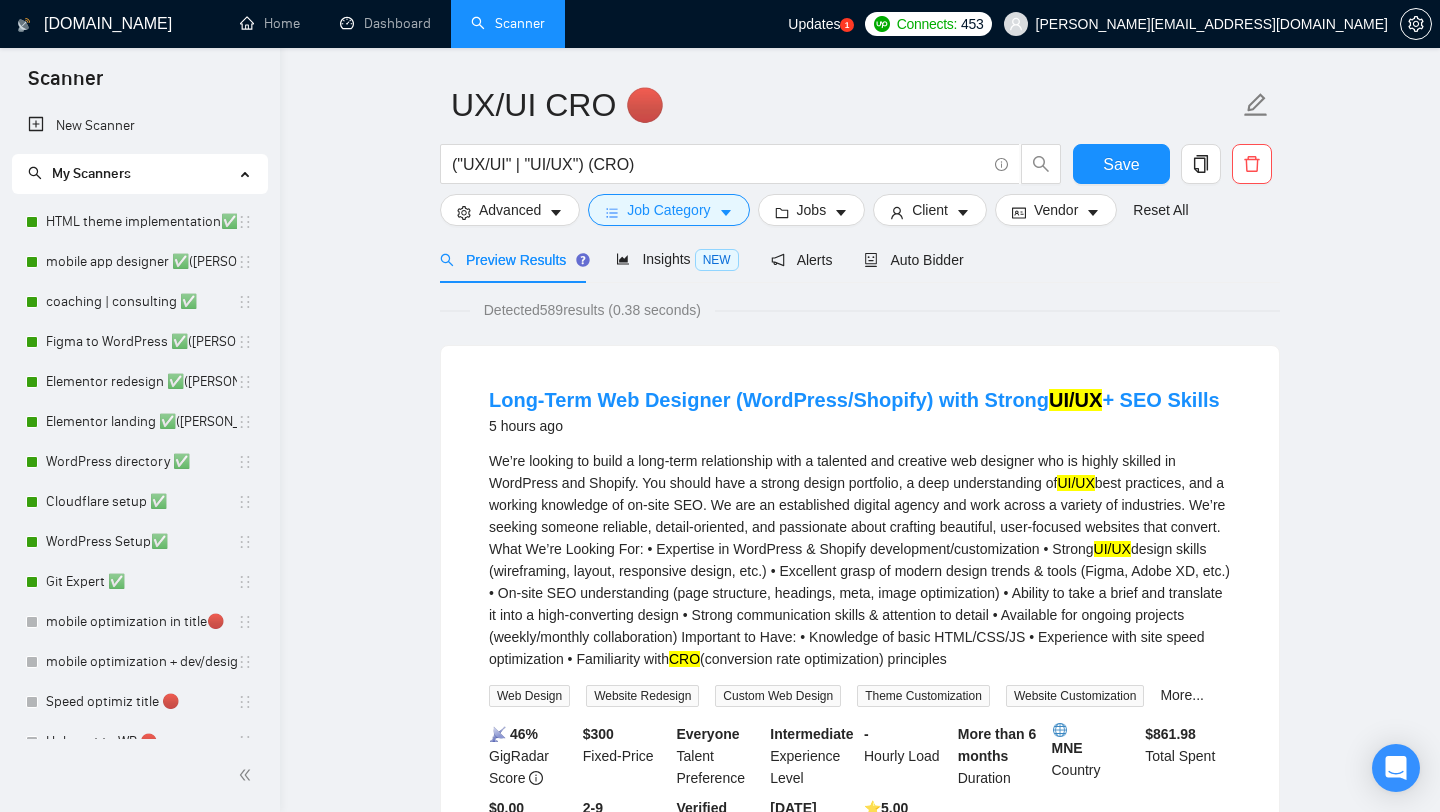 scroll, scrollTop: 0, scrollLeft: 0, axis: both 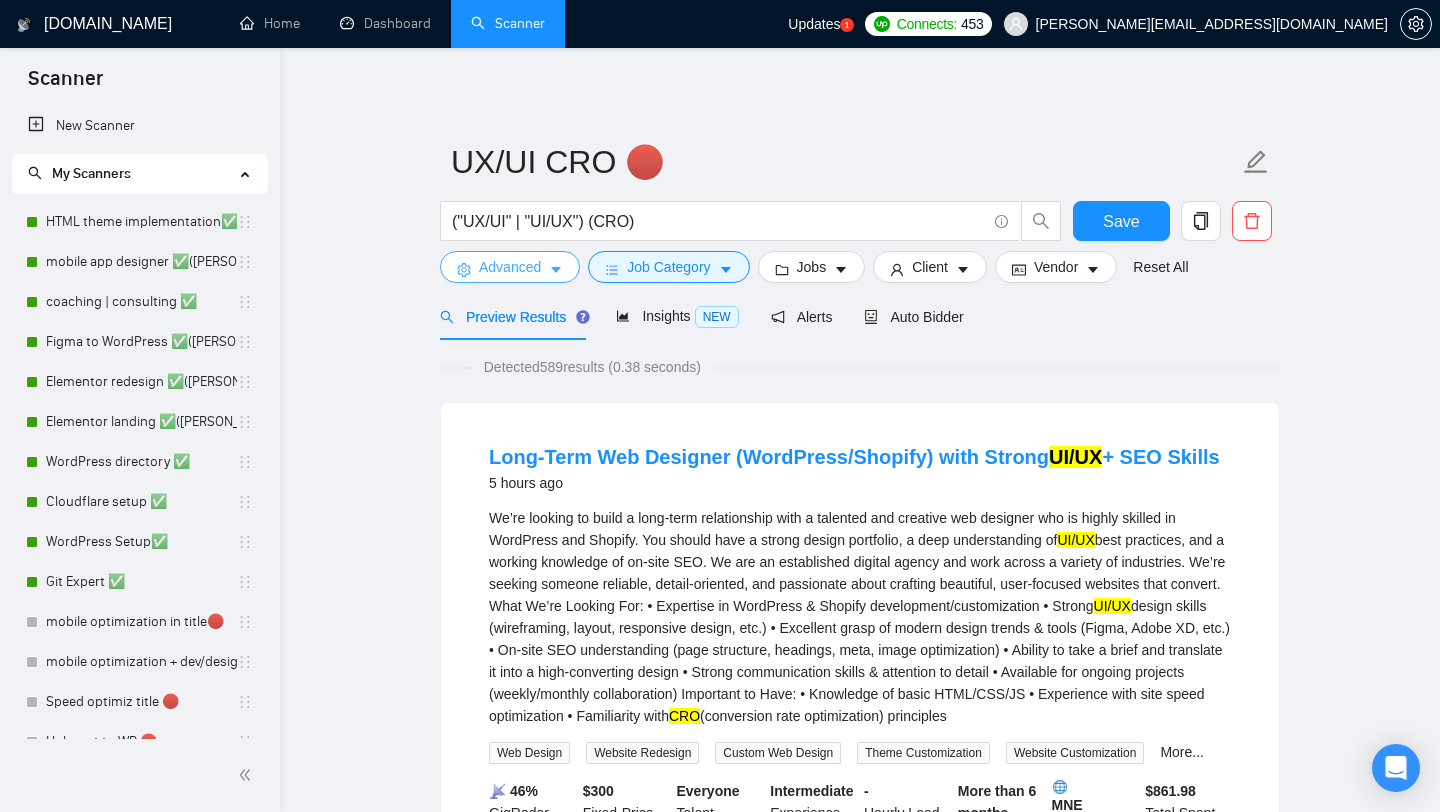 click on "Advanced" at bounding box center [510, 267] 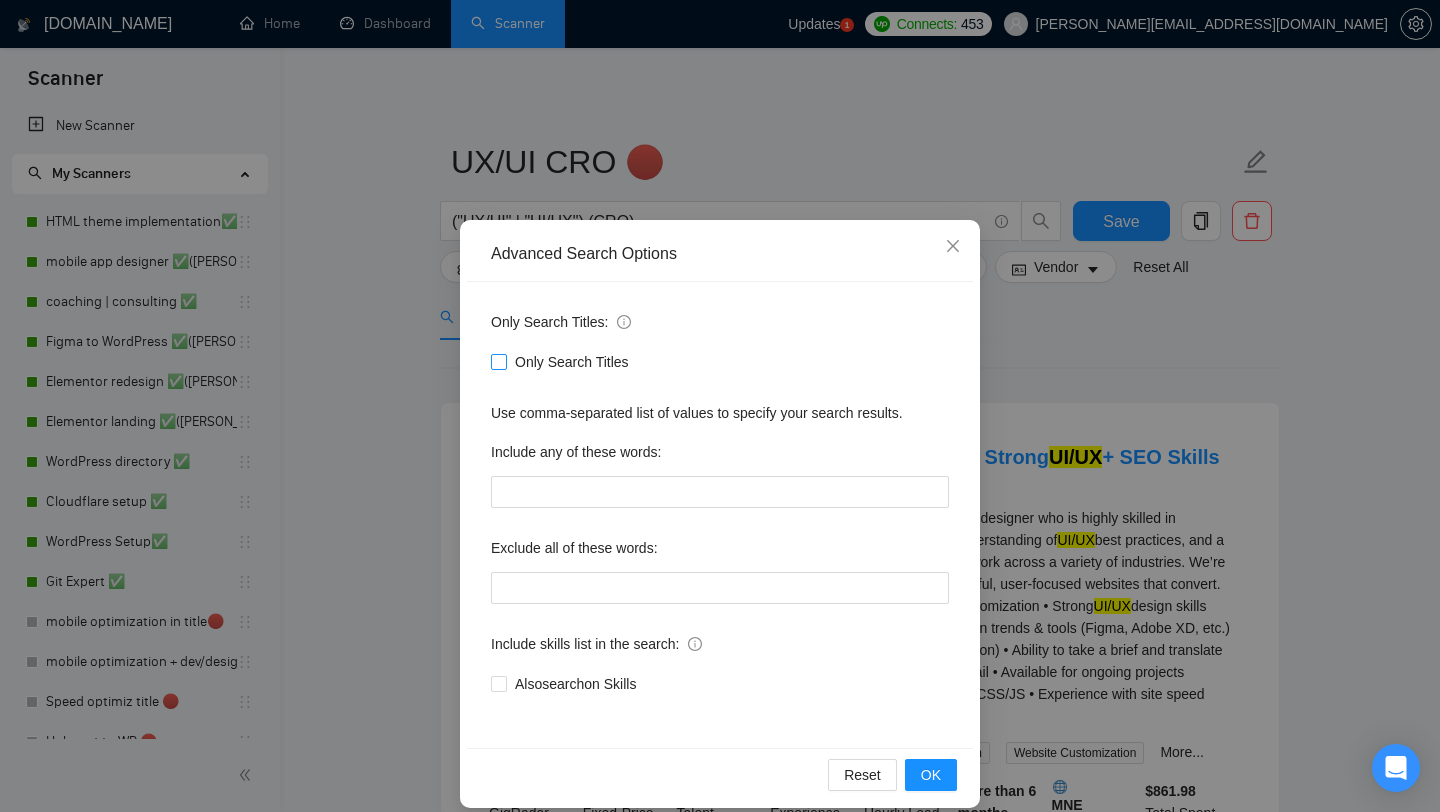 click on "Only Search Titles" at bounding box center (572, 362) 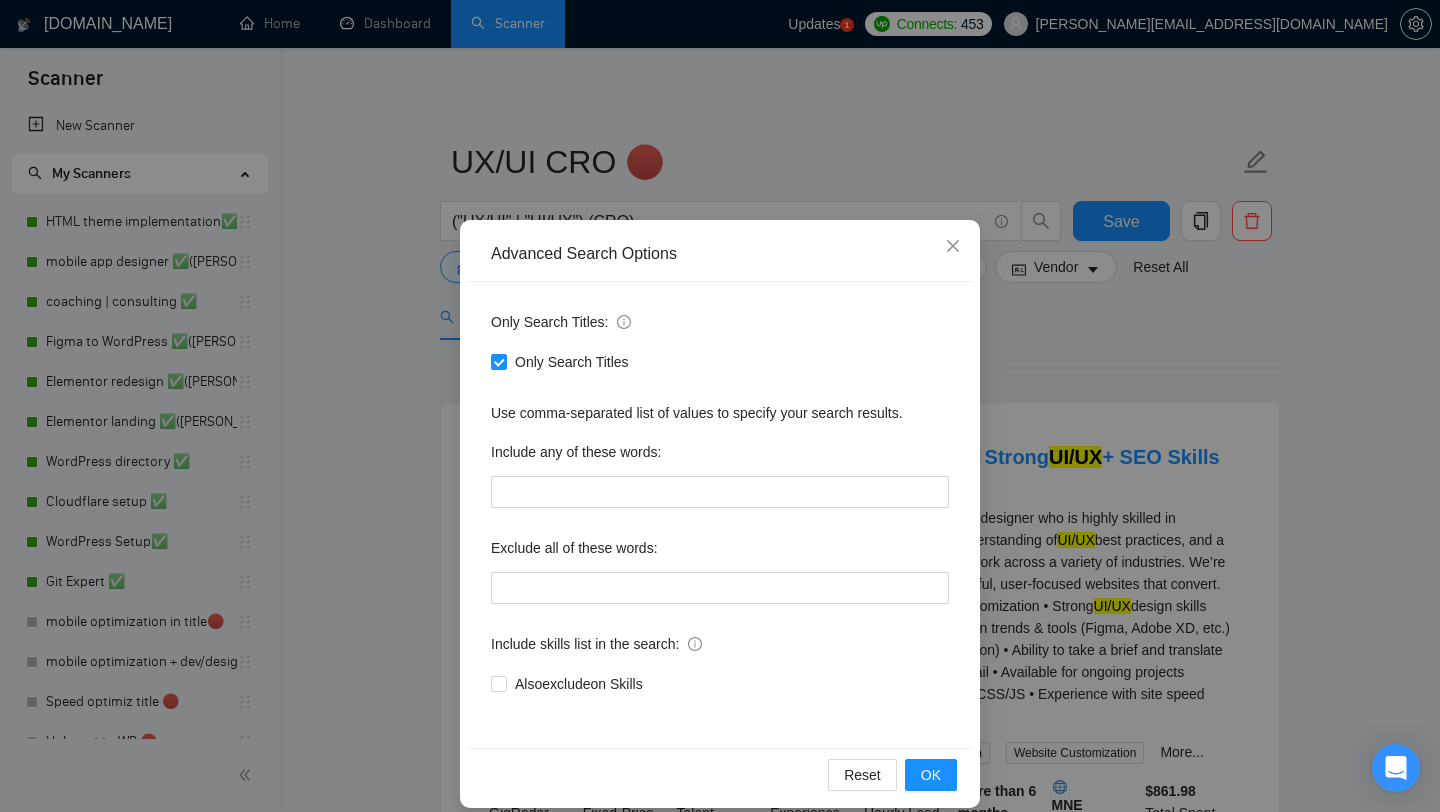 click on "Advanced Search Options Only Search Titles:   Only Search Titles Use comma-separated list of values to specify your search results. Include any of these words: Exclude all of these words: Include skills list in the search:   Also  exclude  on Skills Reset OK" at bounding box center [720, 406] 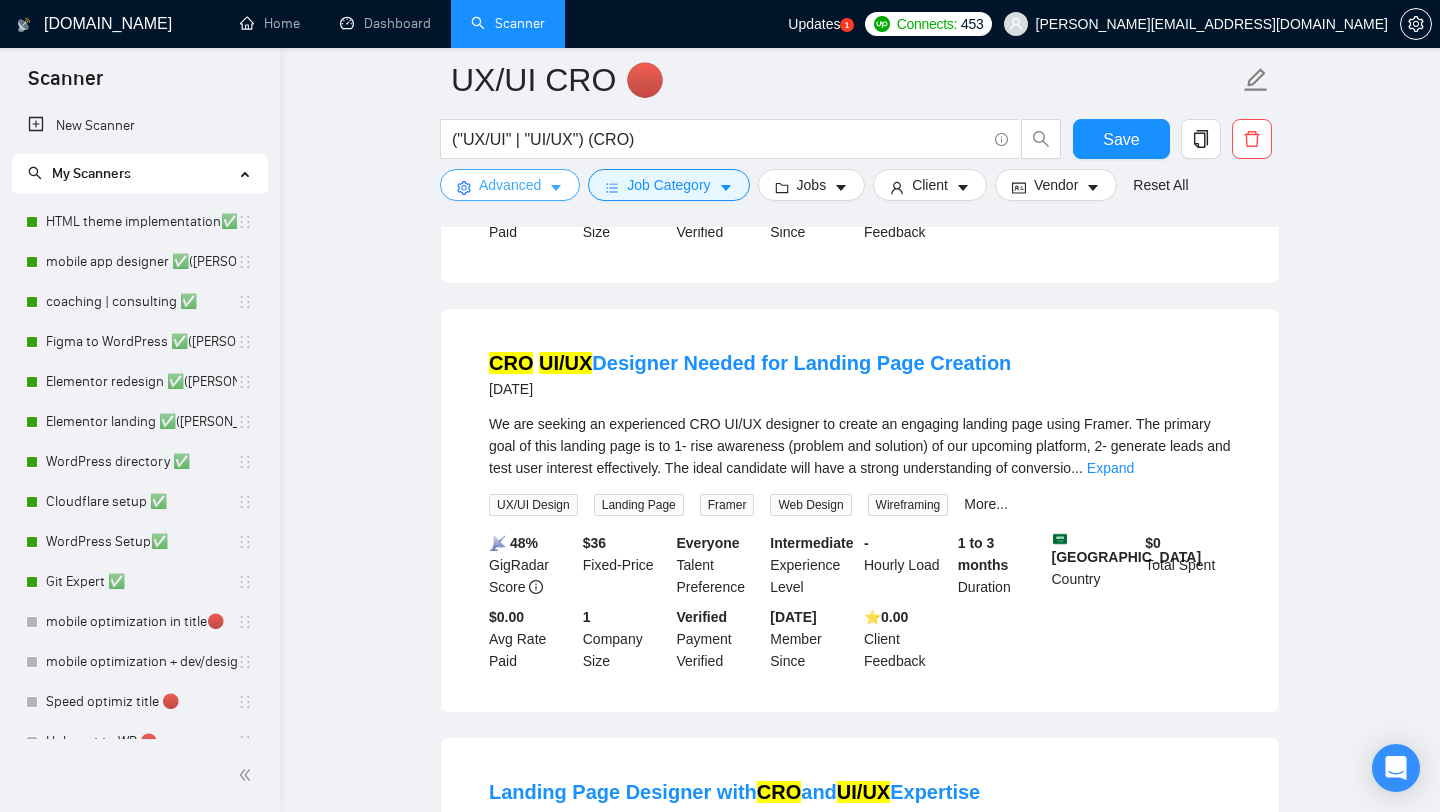 scroll, scrollTop: 542, scrollLeft: 0, axis: vertical 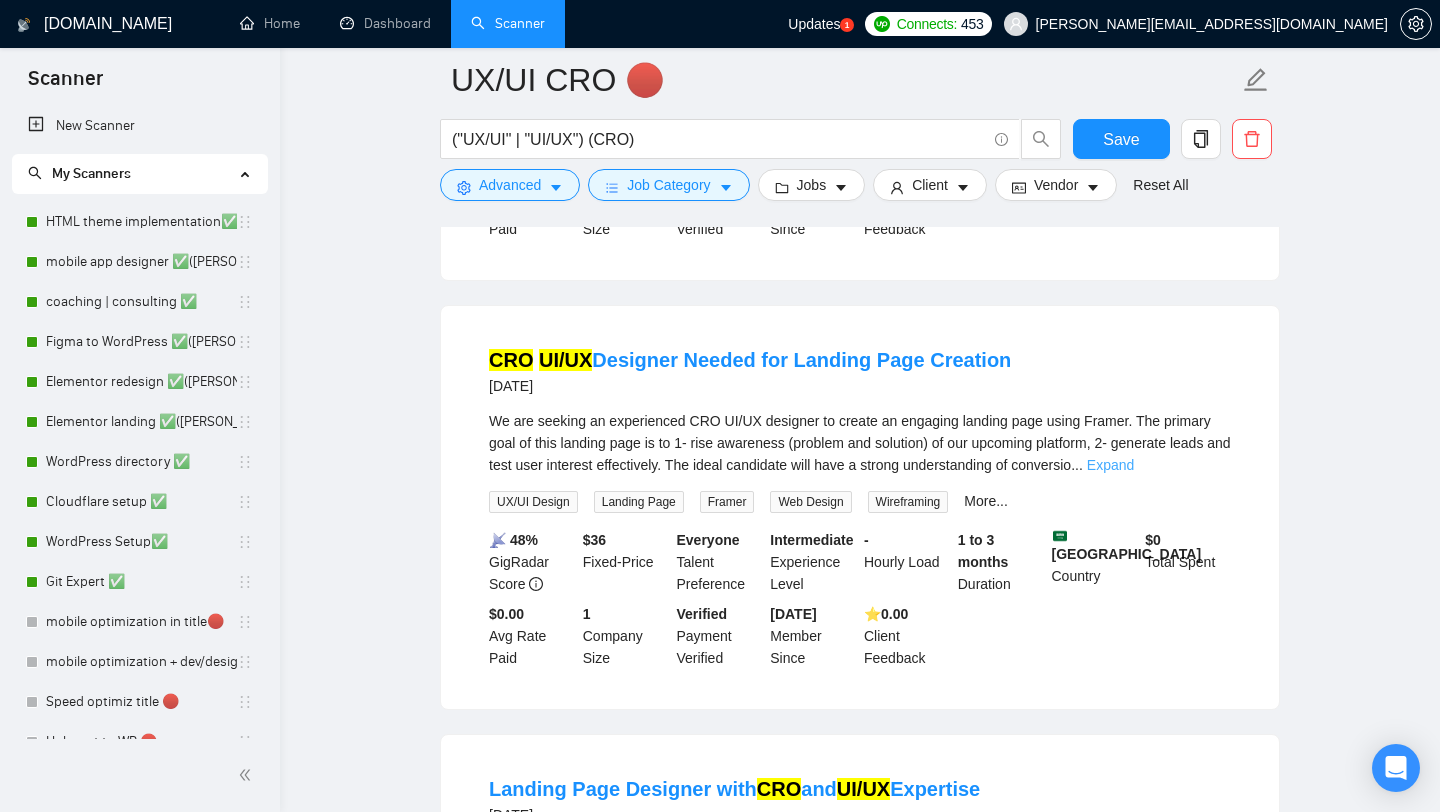 click on "Expand" at bounding box center (1110, 465) 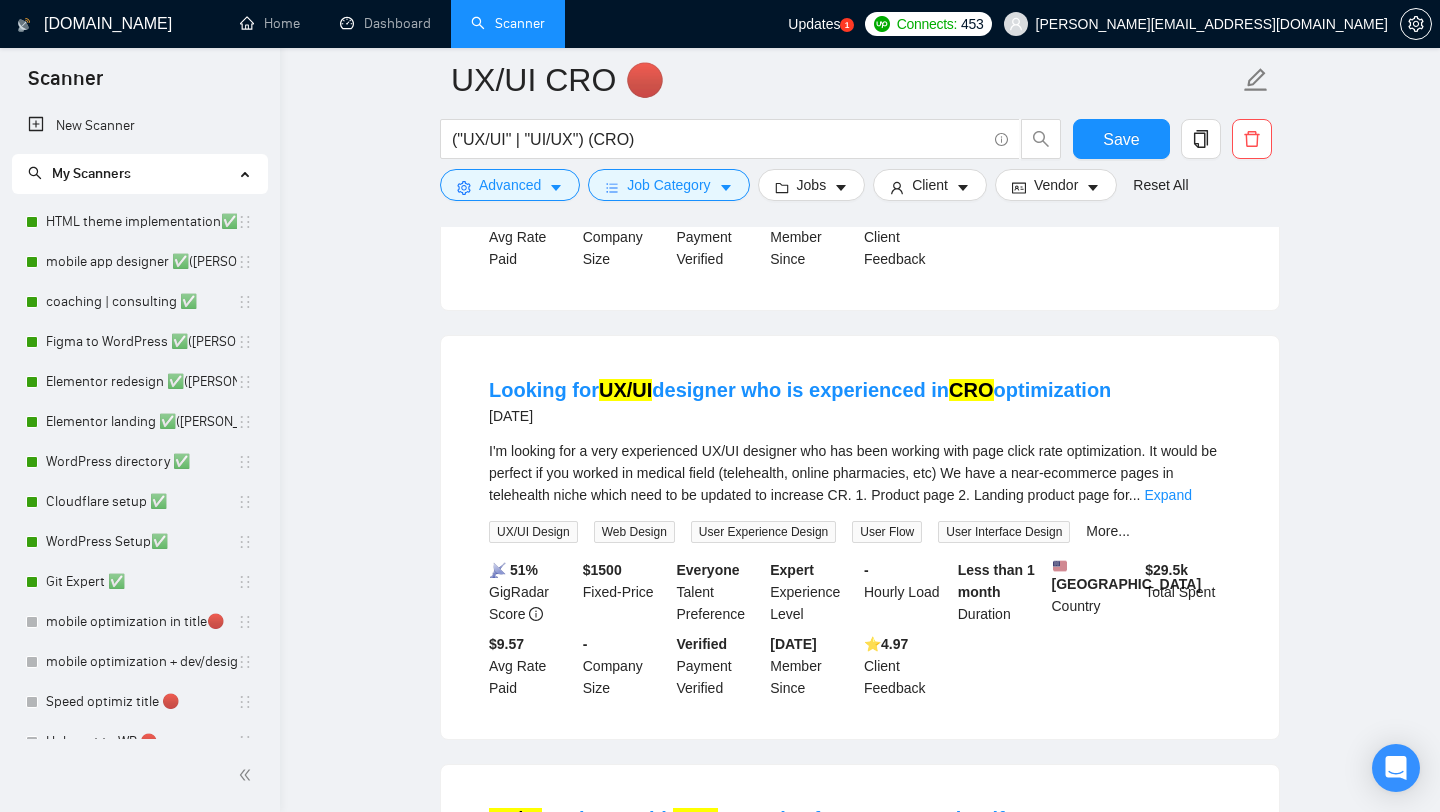 scroll, scrollTop: 1846, scrollLeft: 0, axis: vertical 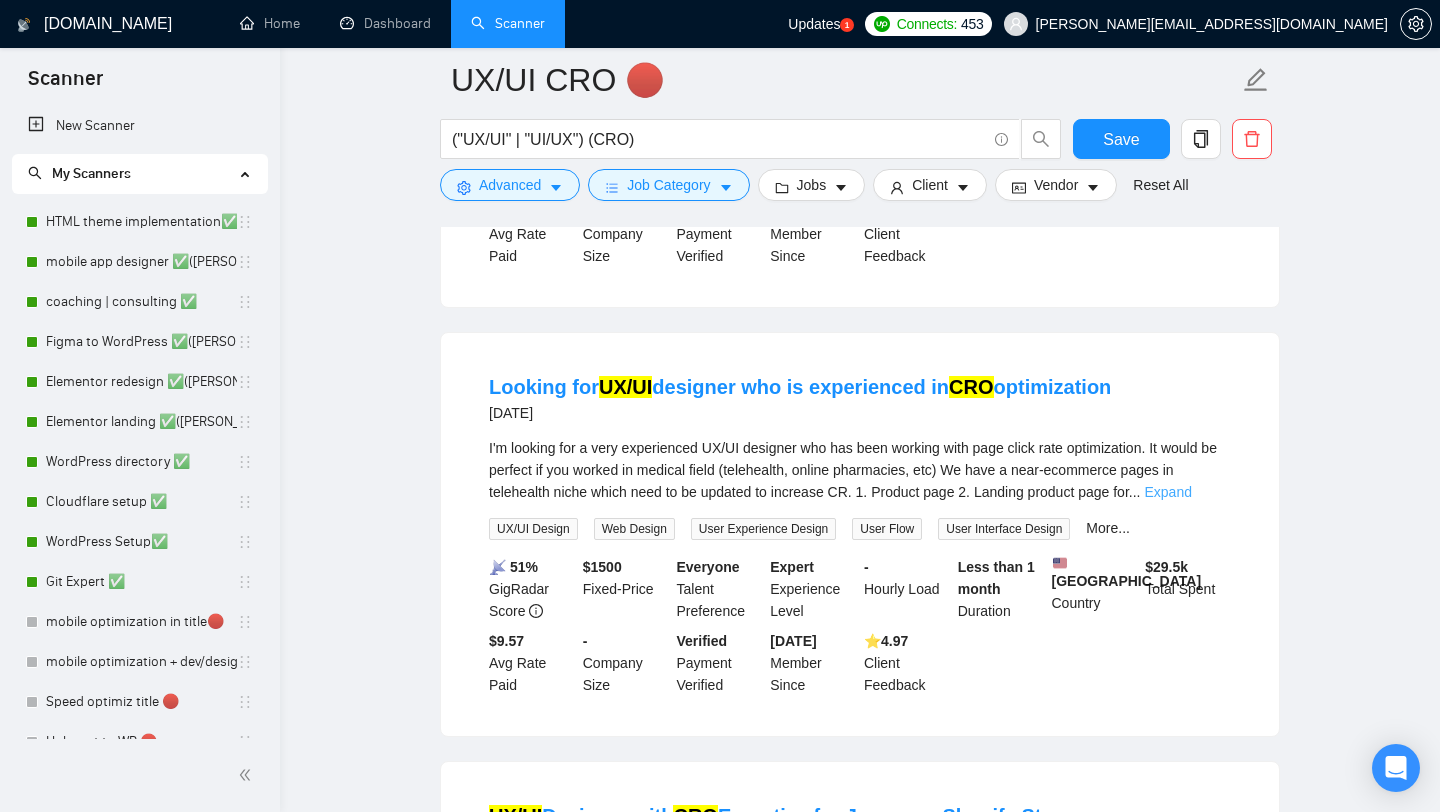 click on "Expand" at bounding box center [1167, 492] 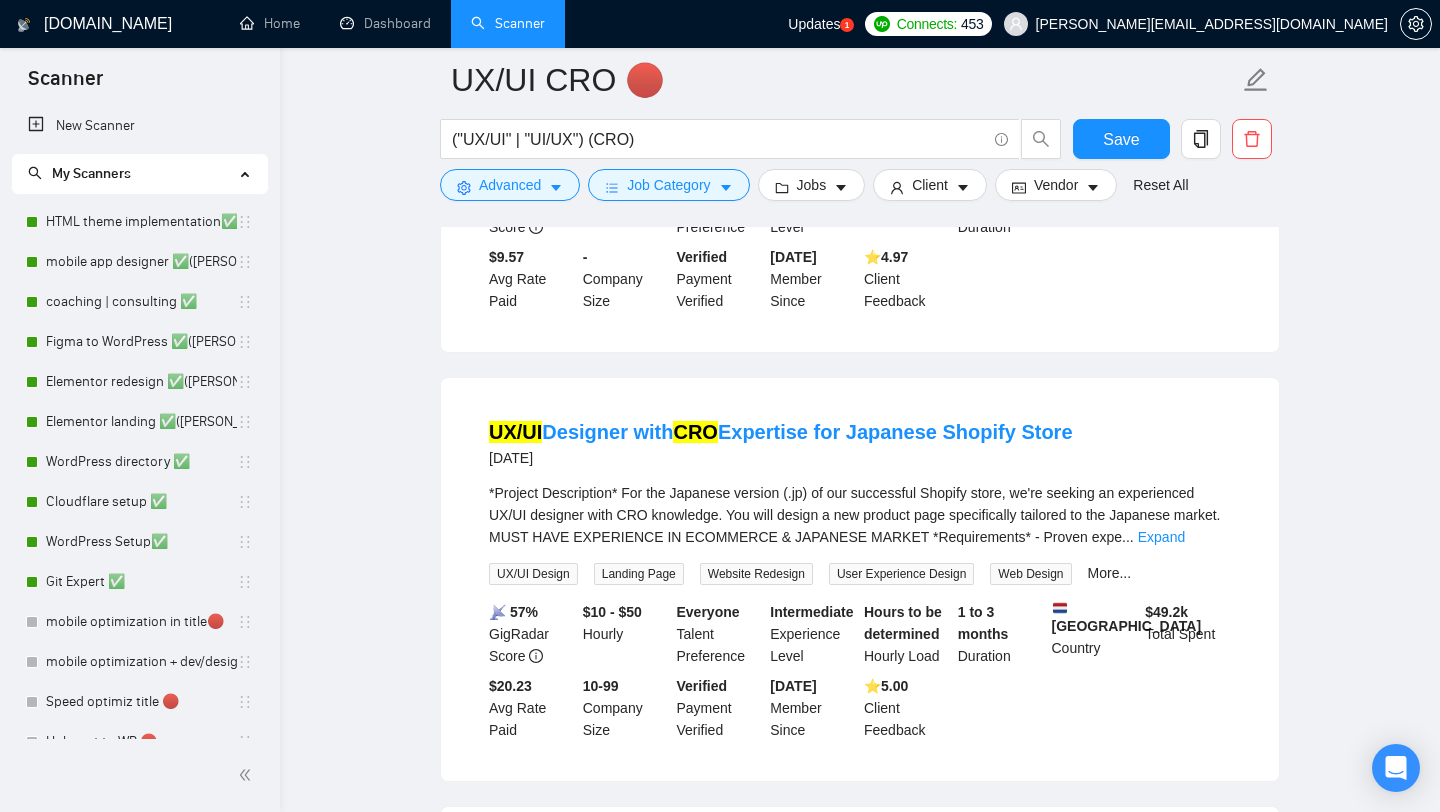 scroll, scrollTop: 2275, scrollLeft: 0, axis: vertical 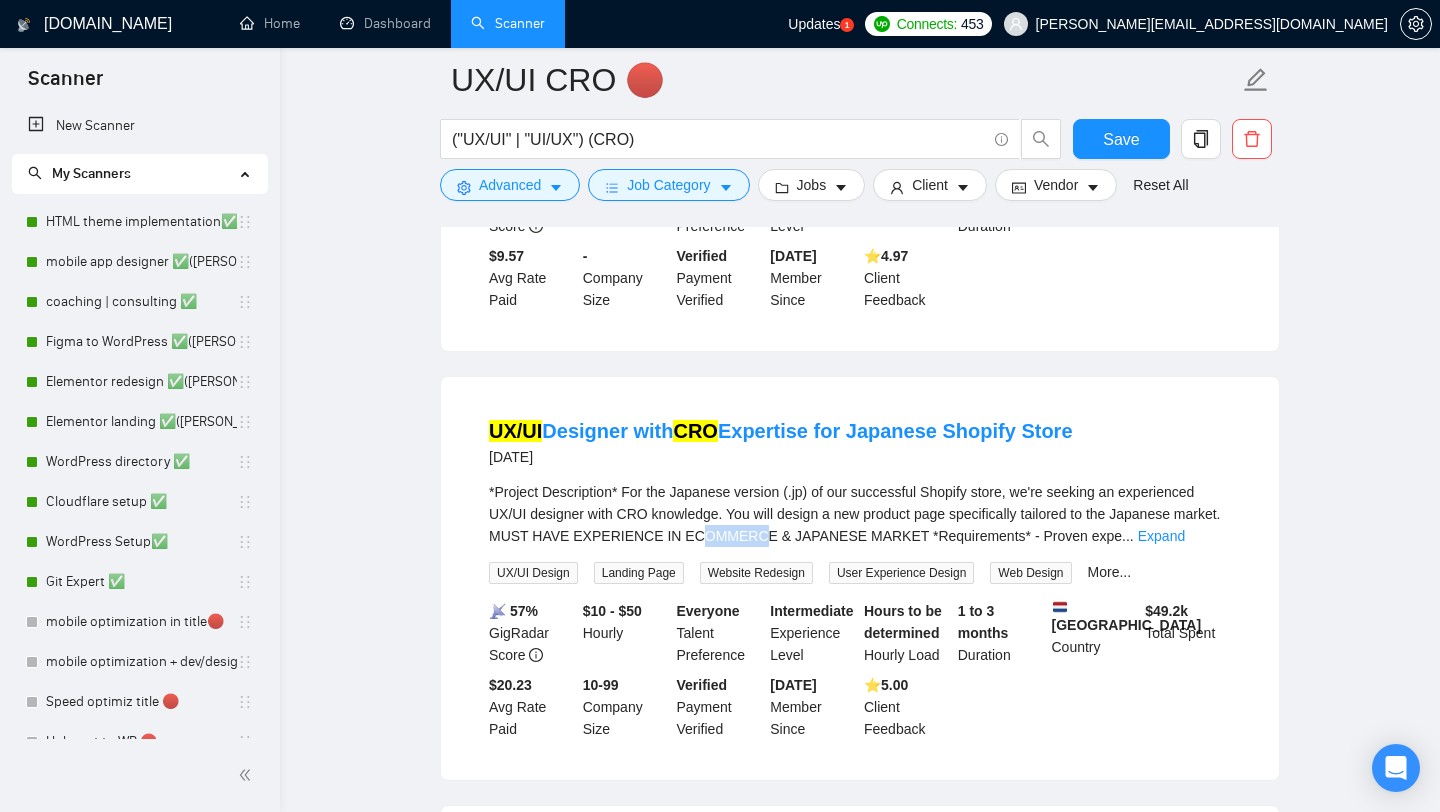 drag, startPoint x: 752, startPoint y: 601, endPoint x: 808, endPoint y: 605, distance: 56.142673 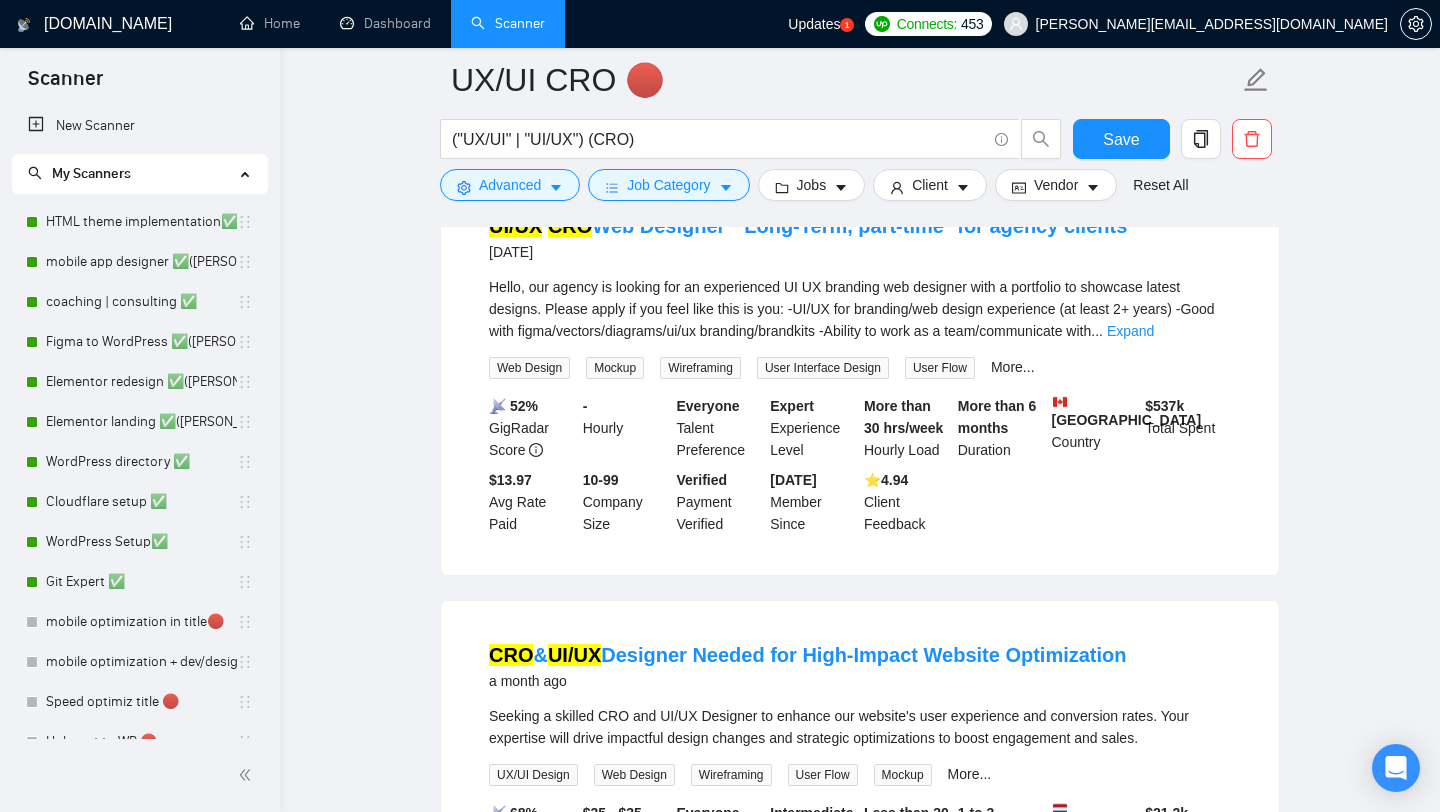scroll, scrollTop: 3304, scrollLeft: 0, axis: vertical 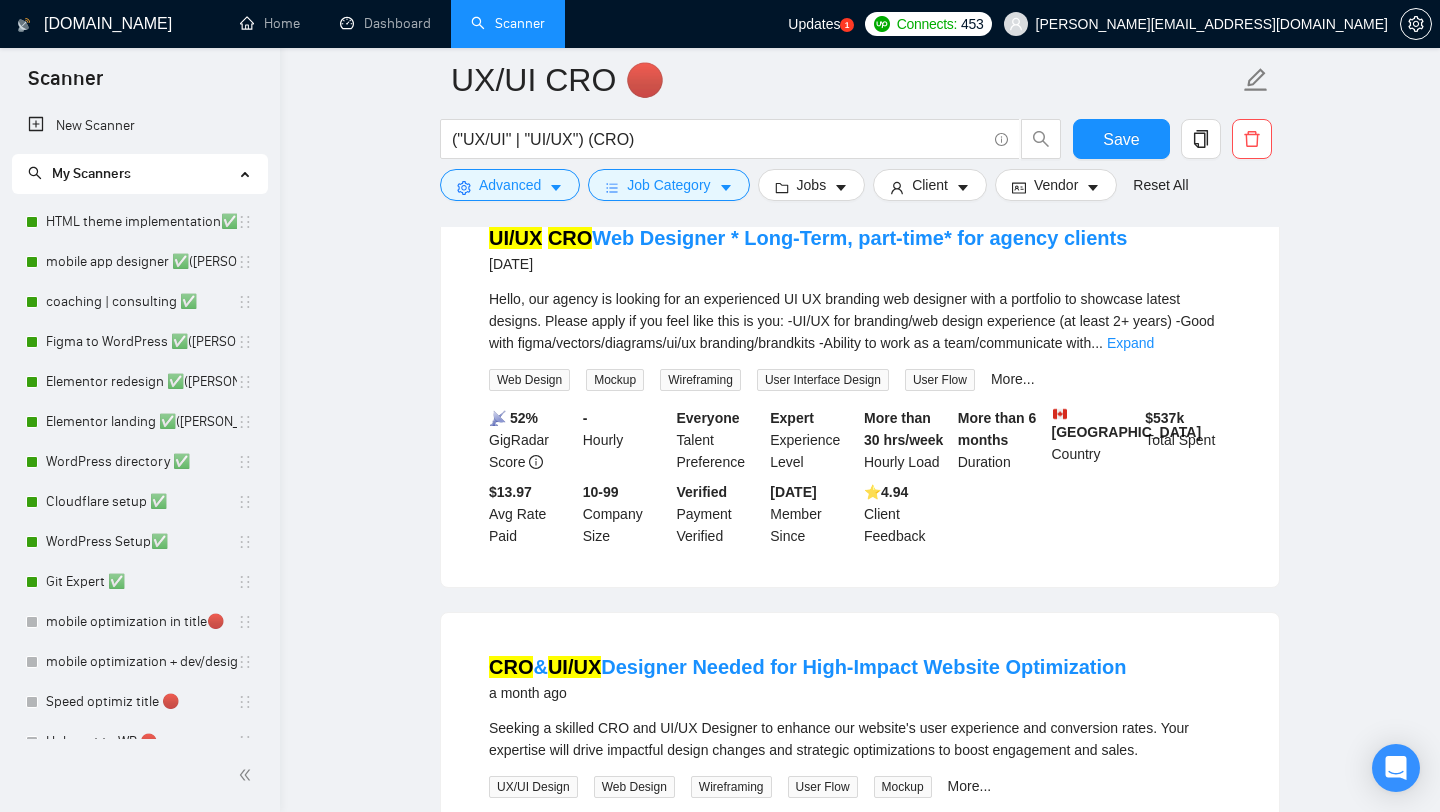 click on "UX/UI CRO 🔴 ("UX/UI" | "UI/UX") (CRO) Save Advanced   Job Category   Jobs   Client   Vendor   Reset All Preview Results Insights NEW Alerts Auto Bidder Detected   75  results   (0.06 seconds) UX/UI  Designer Needed to Redesign WordPress Website with  CRO  Focus a day ago We are looking for an experienced UX/UI designer to help modernise the design of [DOMAIN_NAME], to bring it in line with 2025 trends.
Our current theme is outdated and doesn’t reflect the performance or user experience we’re aiming for. We’re looking to refresh the look, feel, and usability of the site with conversion rate optimisati ... Expand UX/UI Design Custom Web Design Responsive Design Website Asset Web Design More... 📡   44% GigRadar Score   $ 500 Fixed-Price Everyone Talent Preference Expert Experience Level - Hourly Load 1 to 3 months Duration   [GEOGRAPHIC_DATA] Country $ 31.8k Total Spent $11.36 Avg Rate Paid - Company Size Verified Payment Verified [DATE] Member Since ⭐️  4.72 Client Feedback CRO   UI/UX 📡" at bounding box center [860, -865] 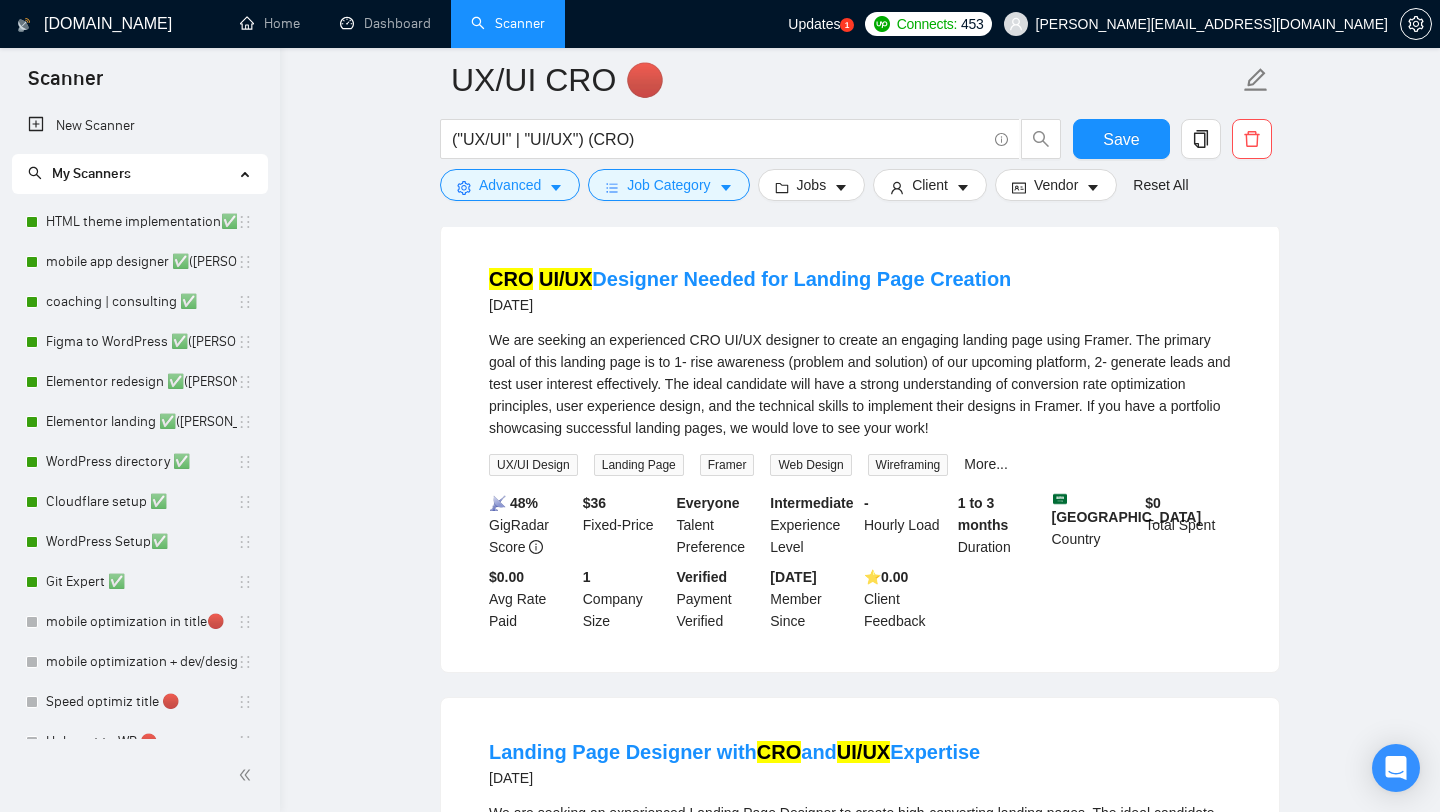 scroll, scrollTop: 0, scrollLeft: 0, axis: both 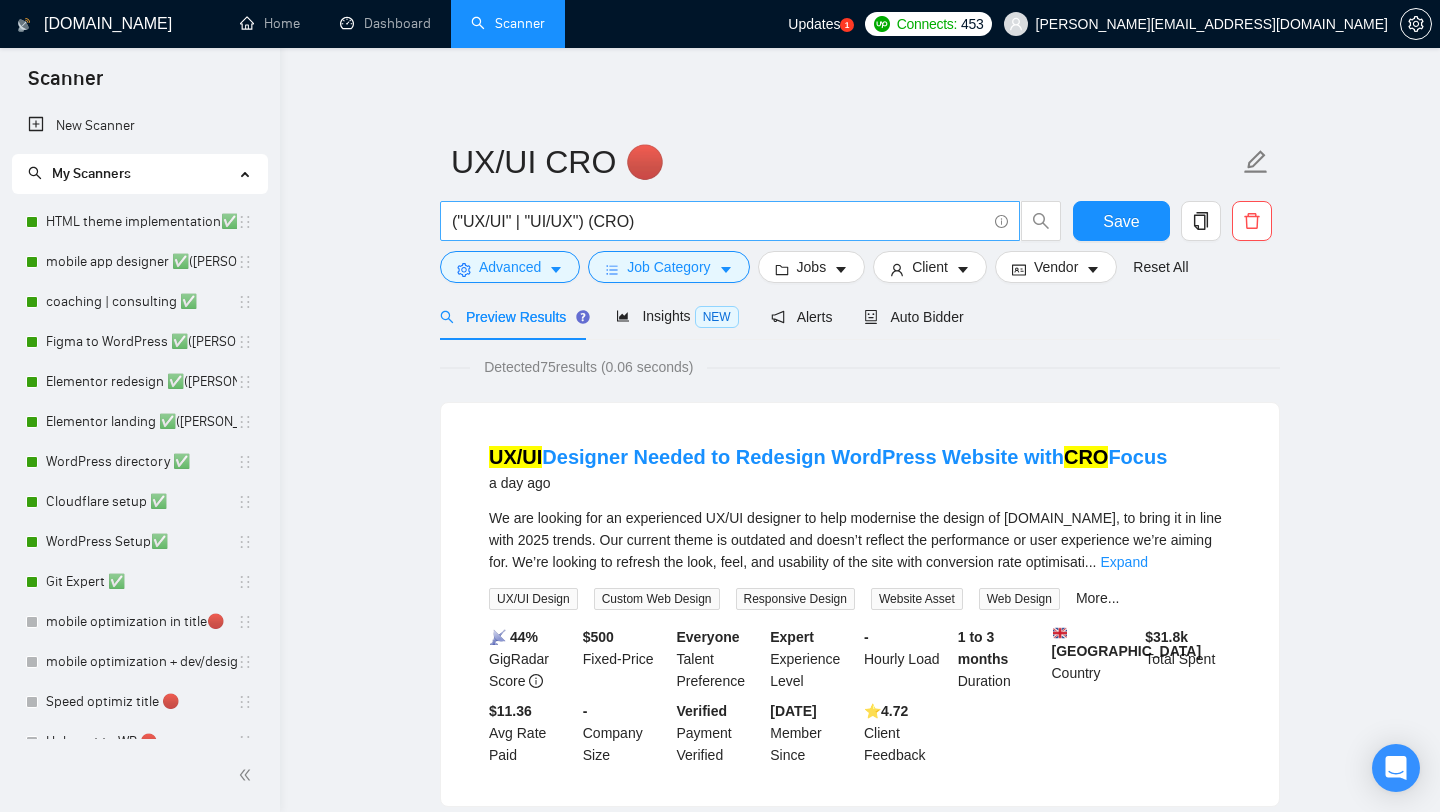 click on "("UX/UI" | "UI/UX") (CRO)" at bounding box center [719, 221] 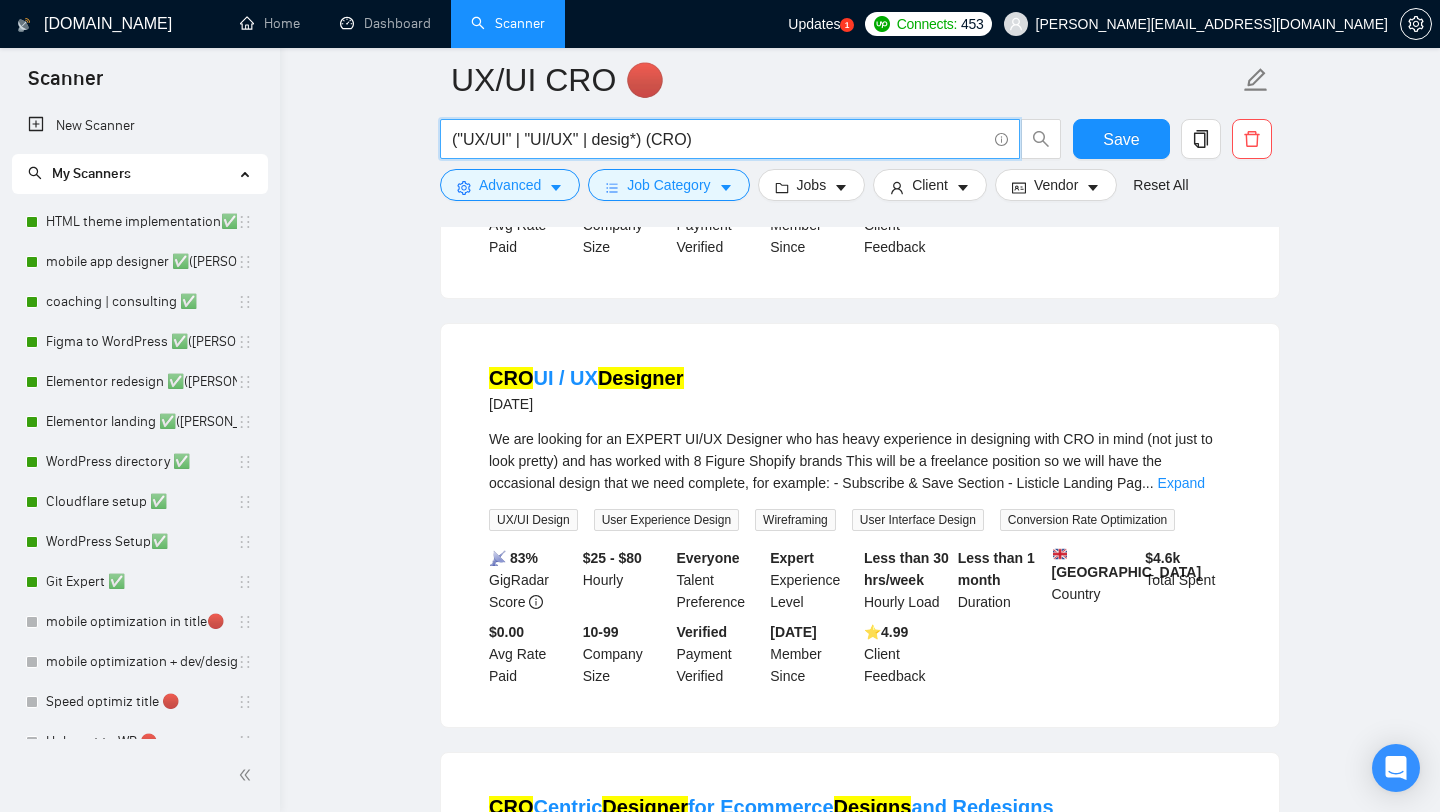 scroll, scrollTop: 1867, scrollLeft: 0, axis: vertical 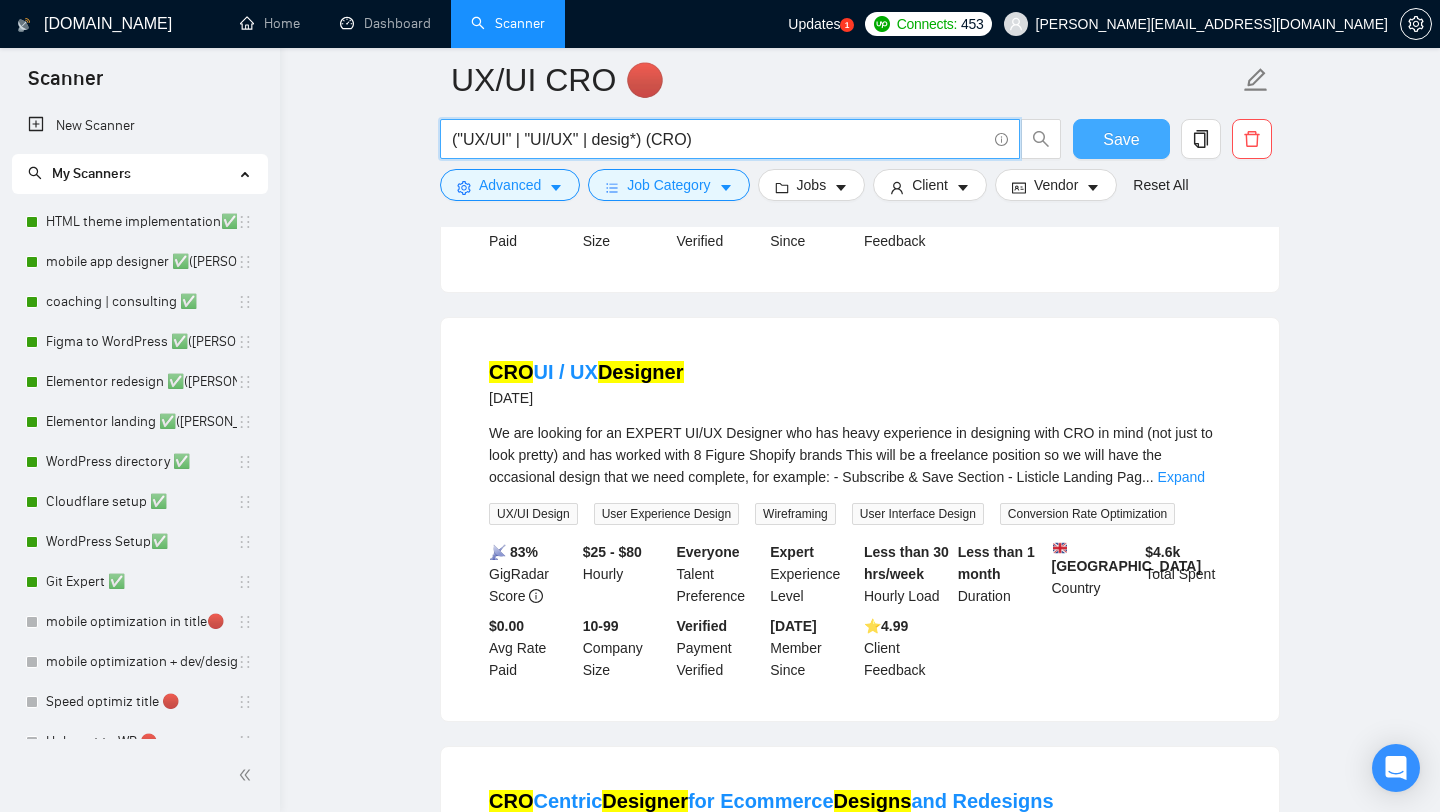 type on "("UX/UI" | "UI/UX" | desig*) (CRO)" 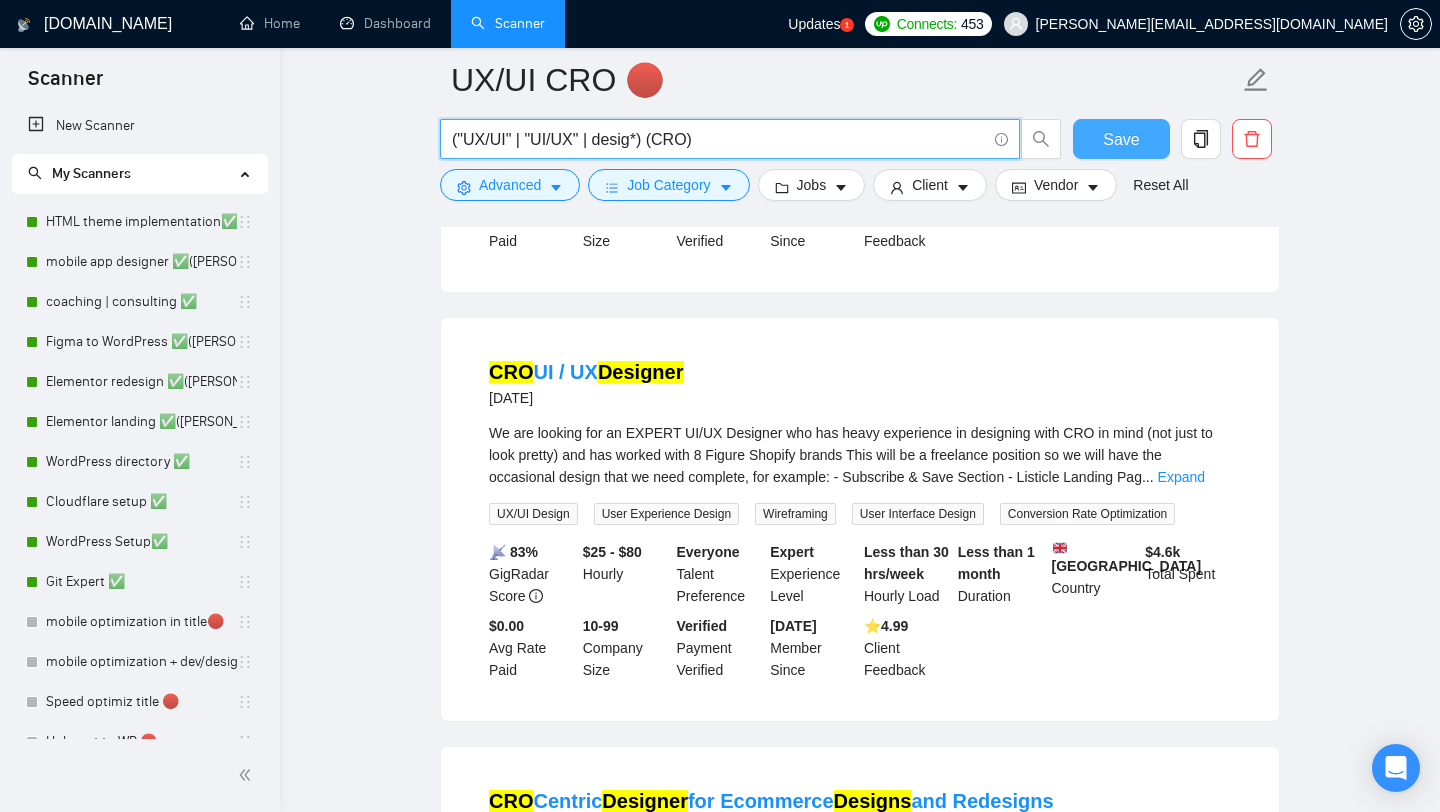 click on "Save" at bounding box center (1121, 139) 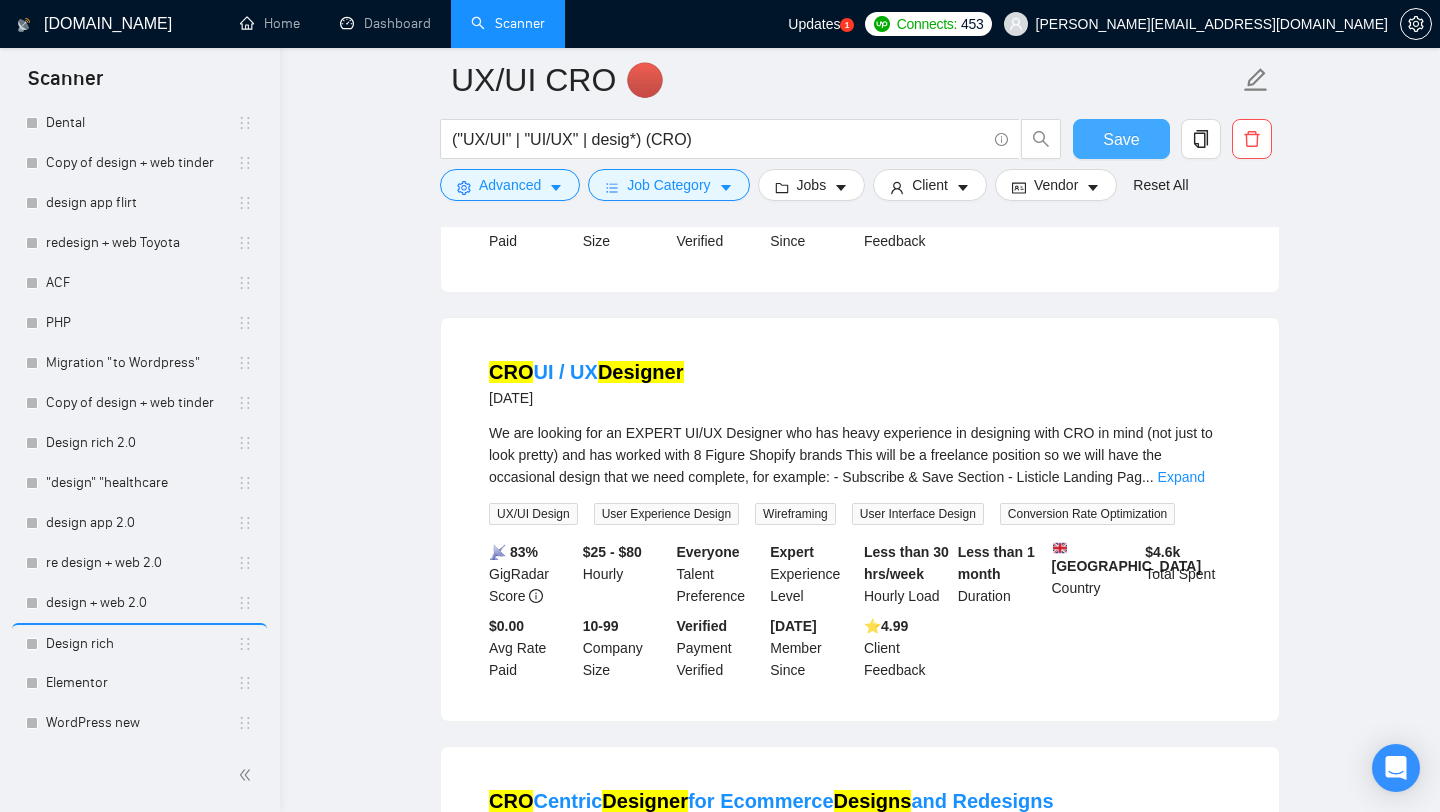 scroll, scrollTop: 1218, scrollLeft: 0, axis: vertical 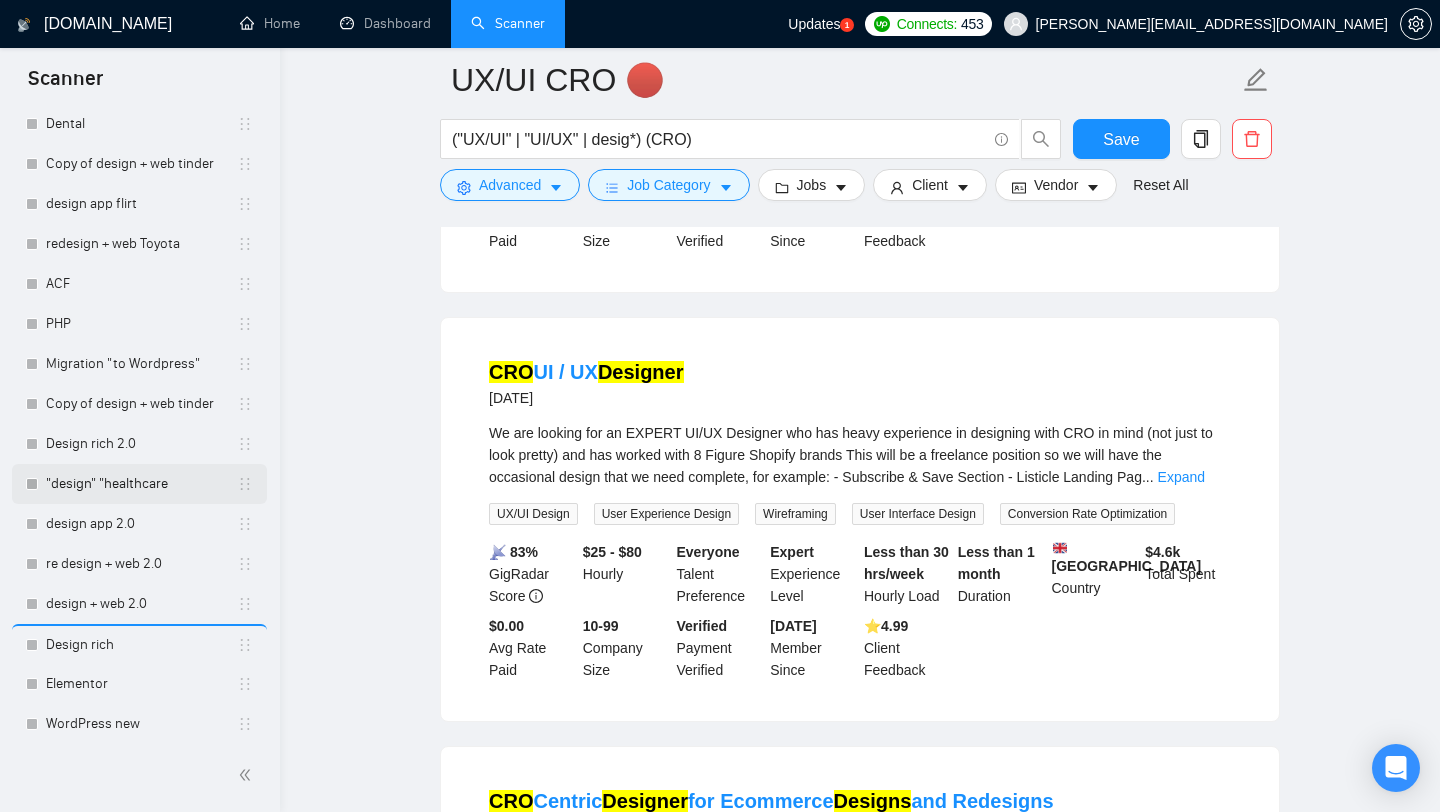 click on ""design" "healthcare" at bounding box center [141, 484] 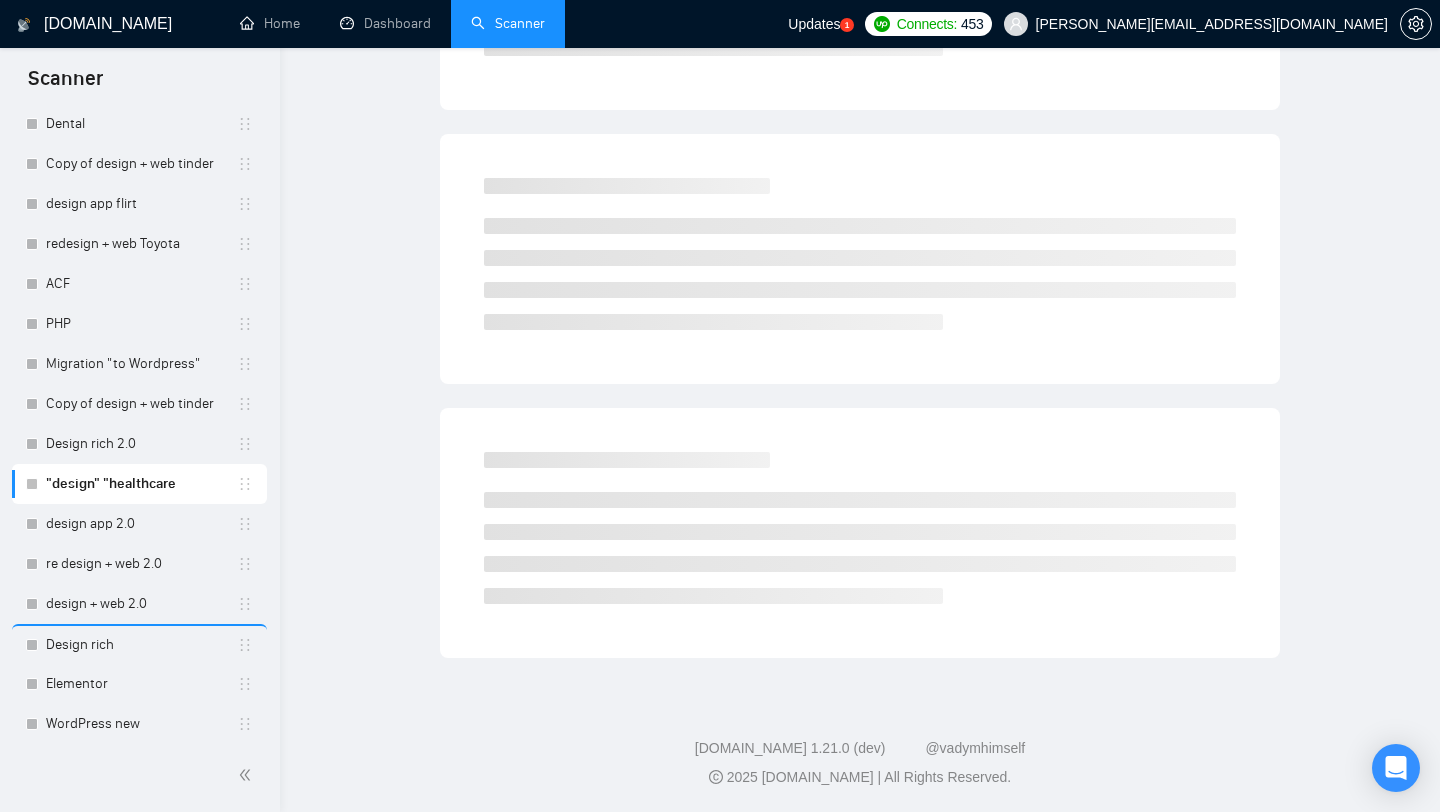 scroll, scrollTop: 0, scrollLeft: 0, axis: both 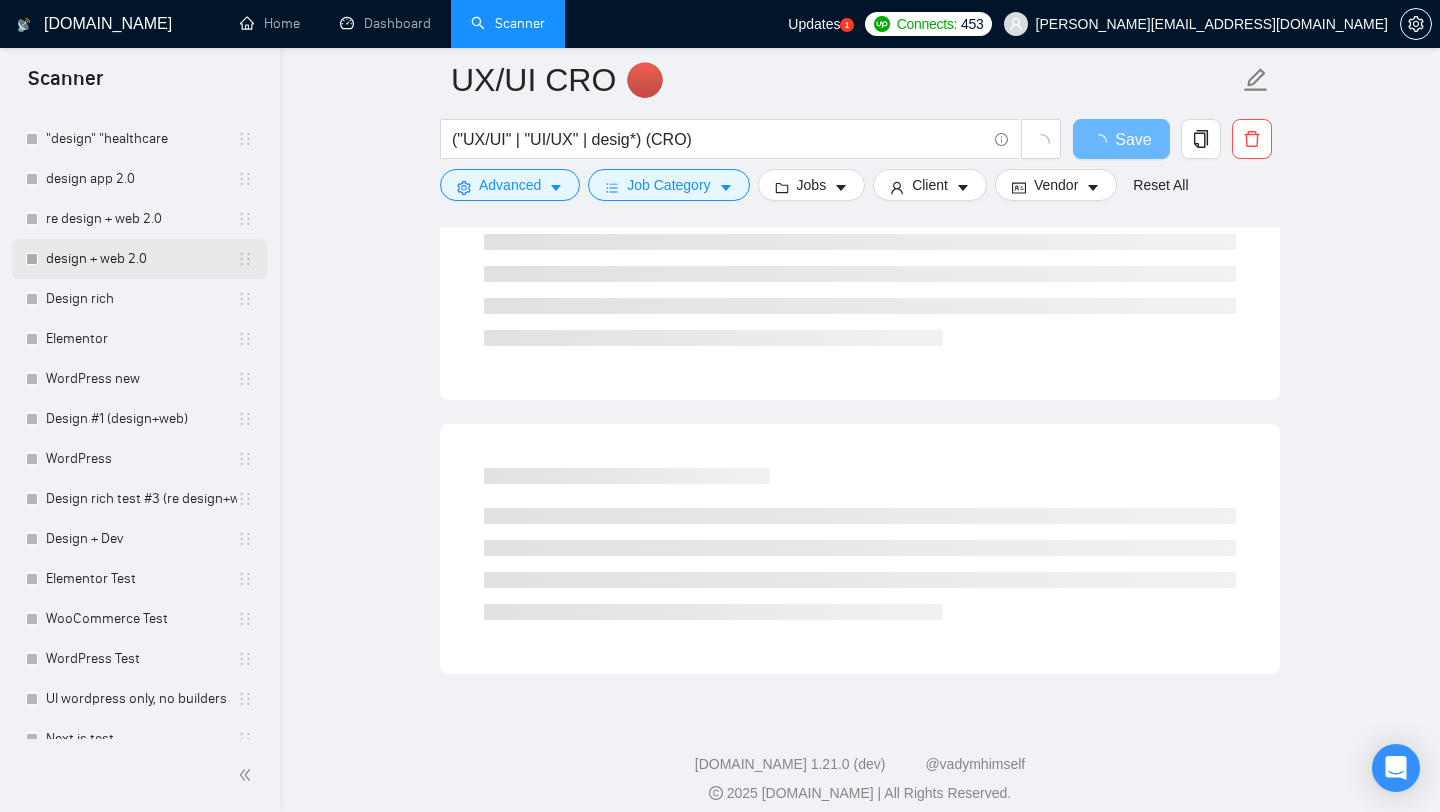 click on "design + web 2.0" at bounding box center [141, 259] 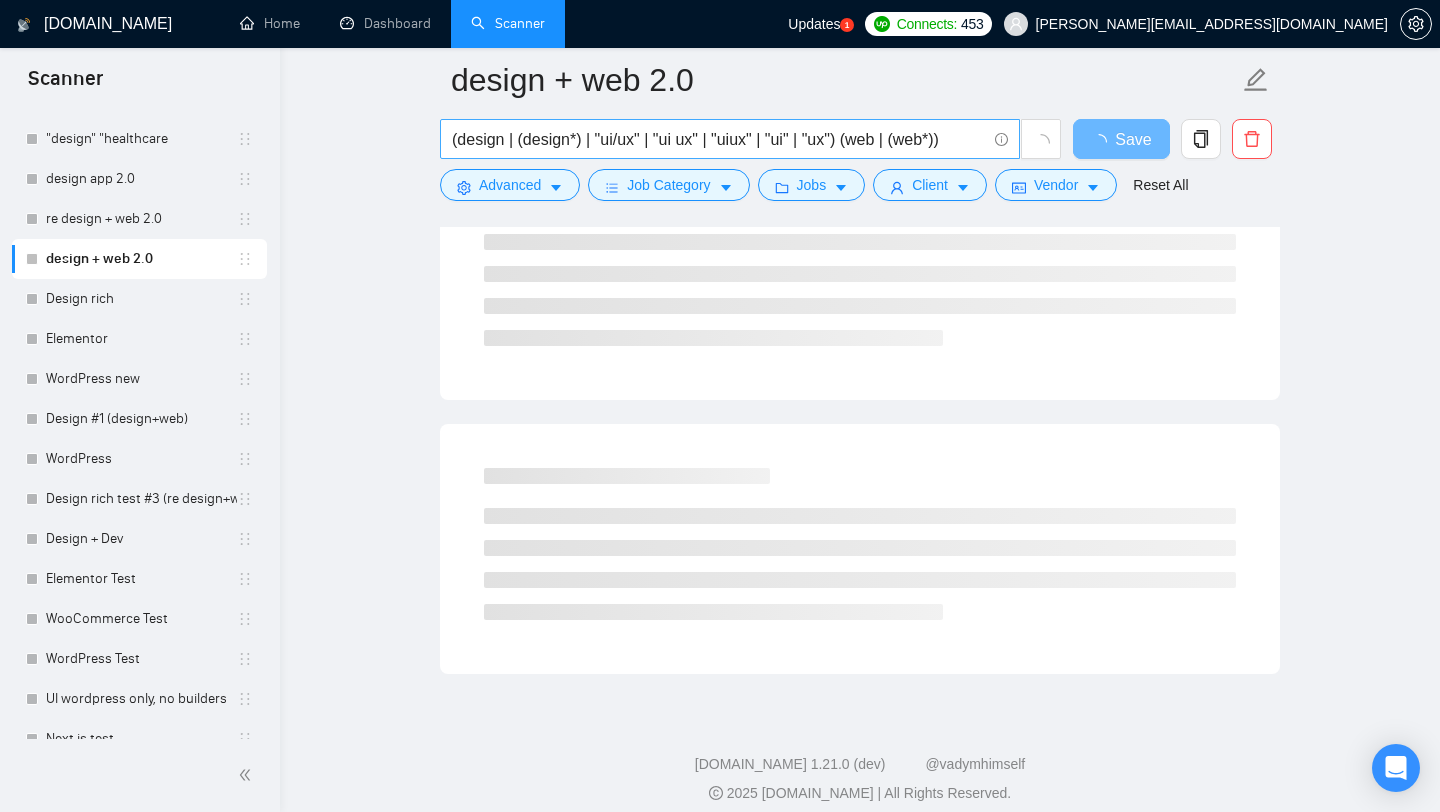 click on "(design | (design*) | "ui/ux" | "ui ux" | "uiux" | "ui" | "ux") (web | (web*))" at bounding box center (719, 139) 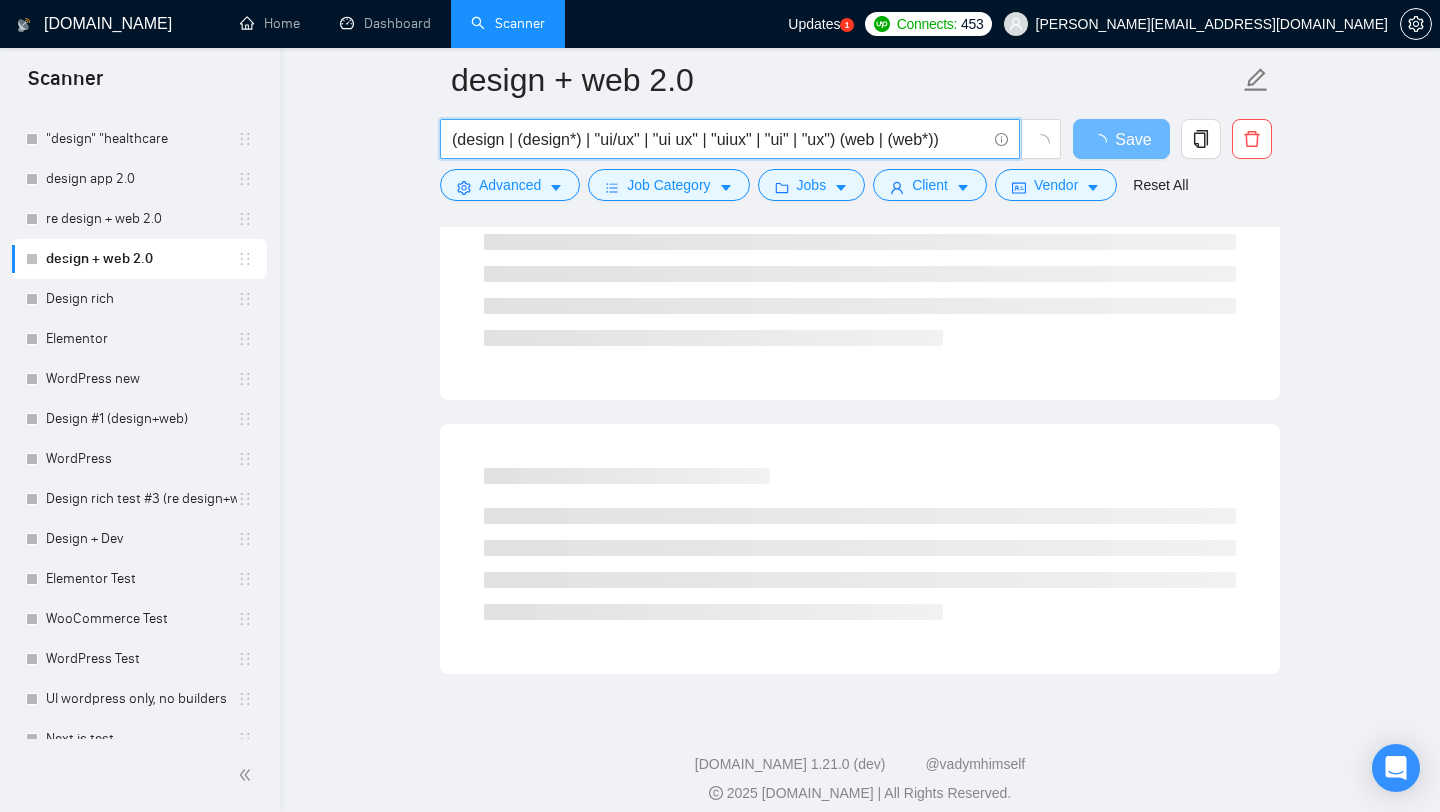 drag, startPoint x: 590, startPoint y: 139, endPoint x: 849, endPoint y: 132, distance: 259.09457 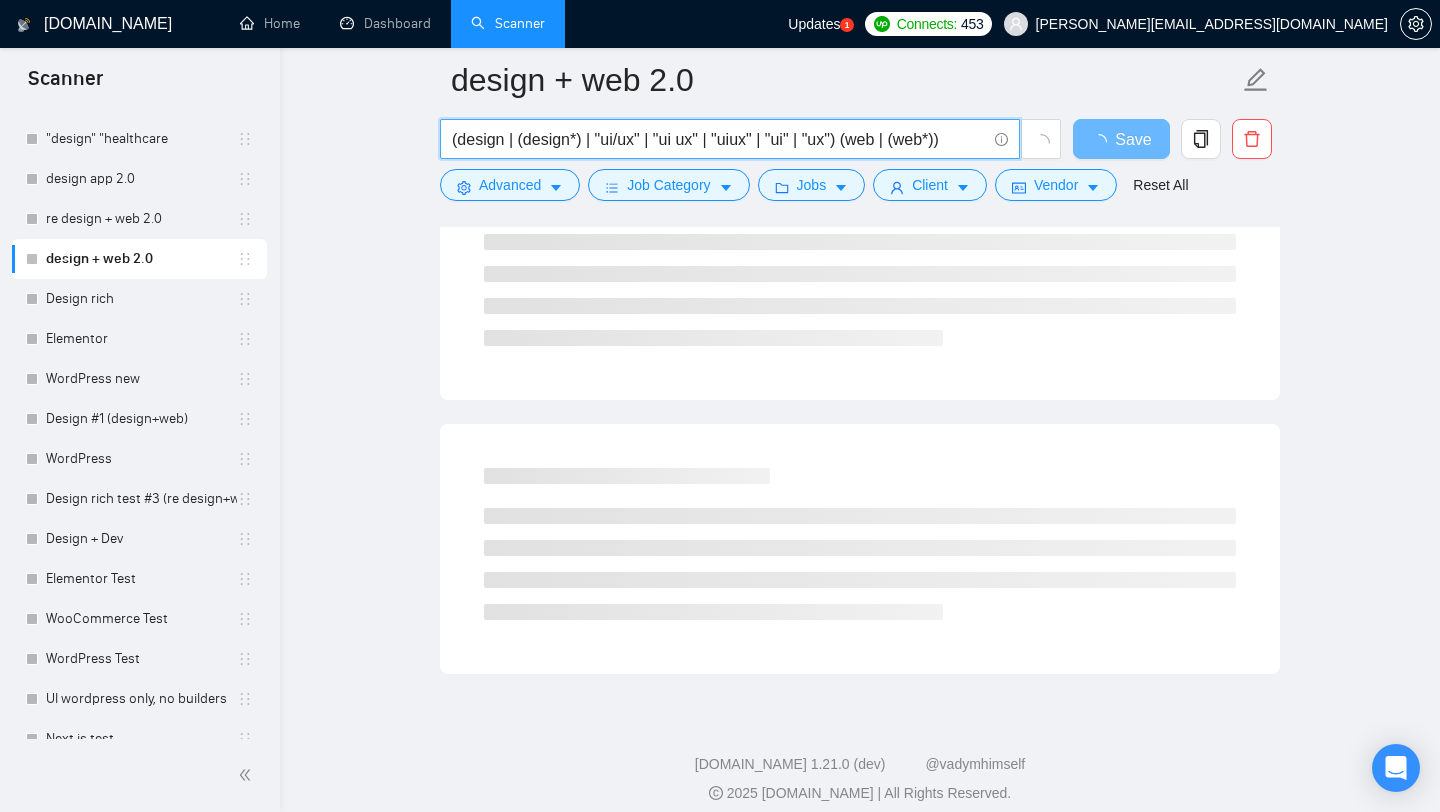 click on "(design | (design*) | "ui/ux" | "ui ux" | "uiux" | "ui" | "ux") (web | (web*))" at bounding box center [719, 139] 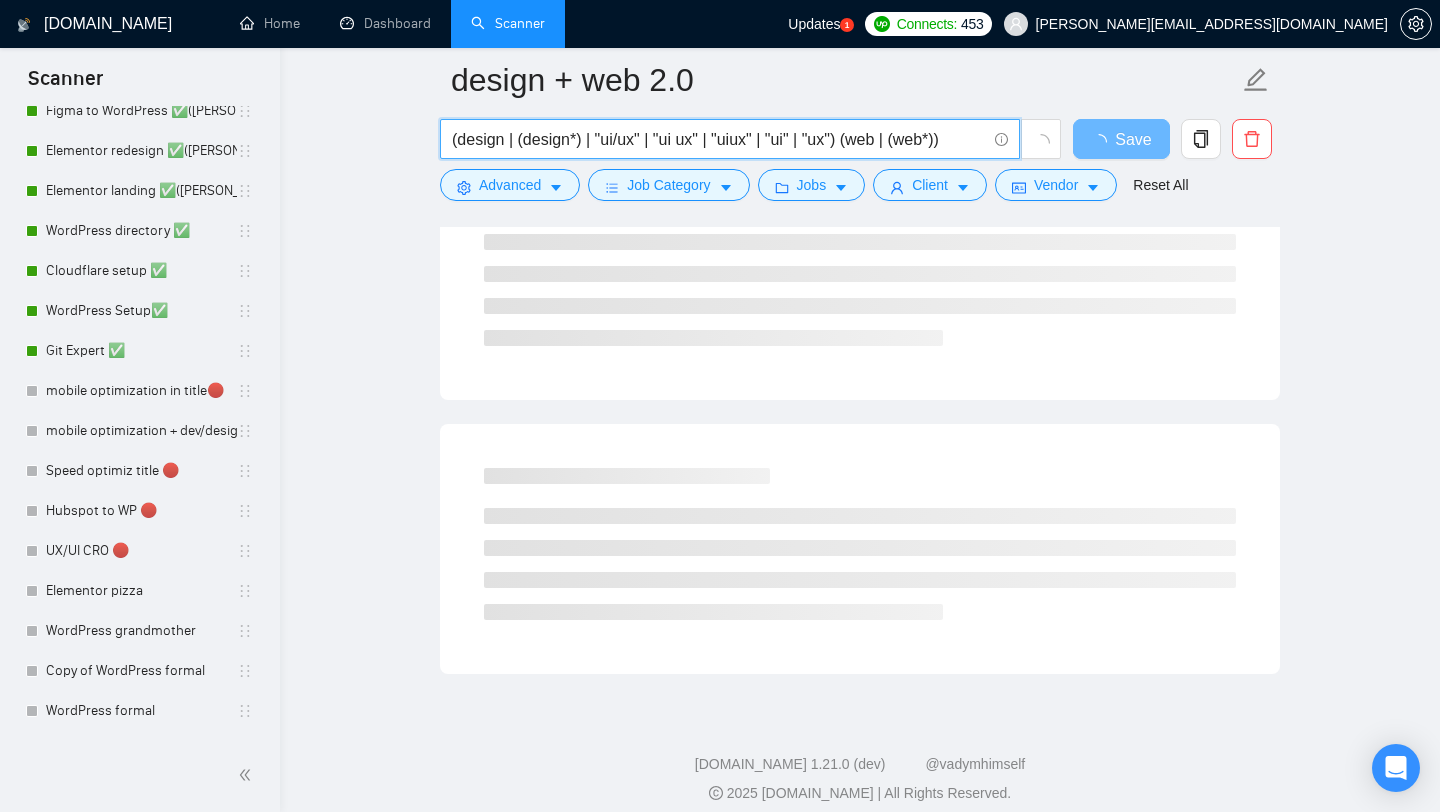 scroll, scrollTop: 206, scrollLeft: 0, axis: vertical 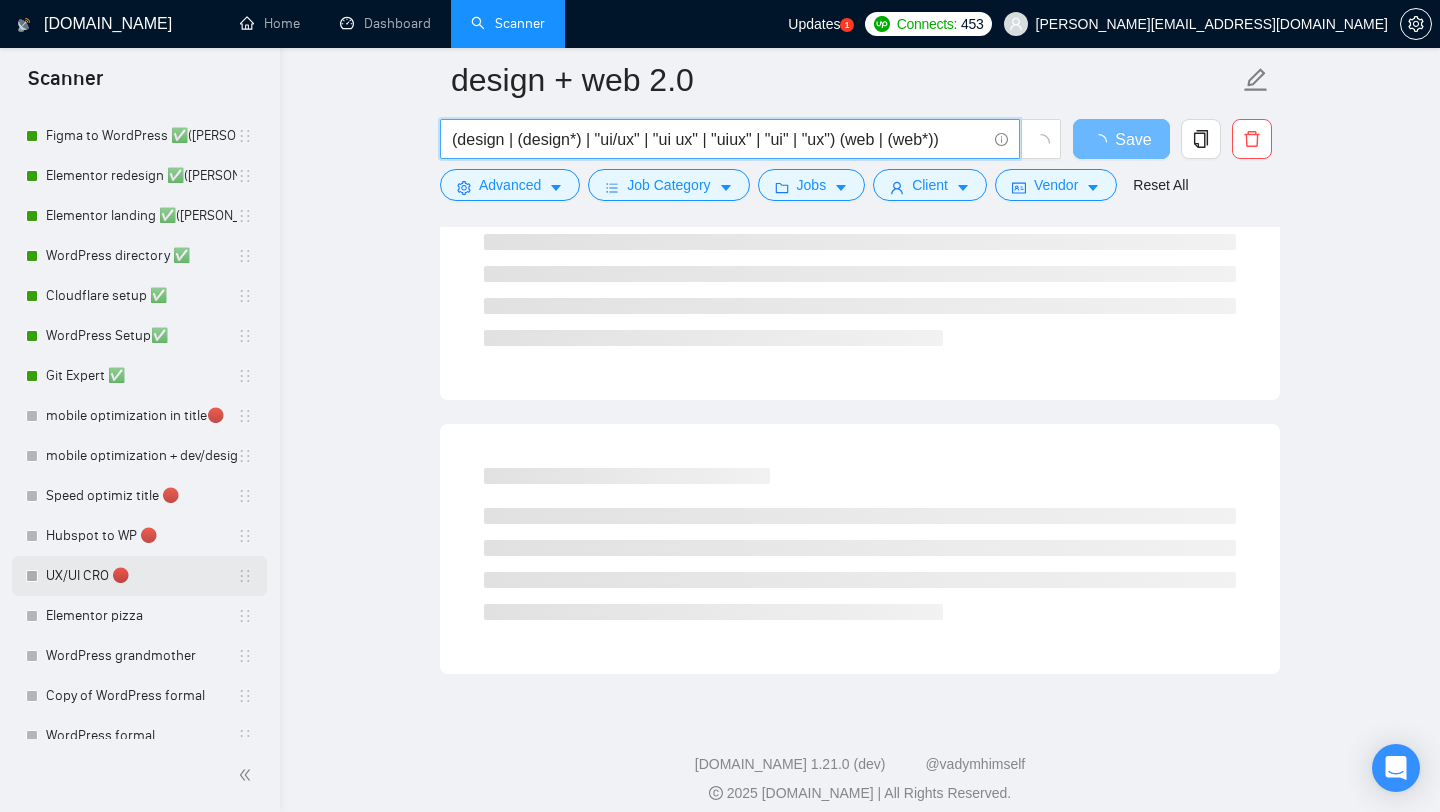 click on "UX/UI CRO 🔴" at bounding box center (141, 576) 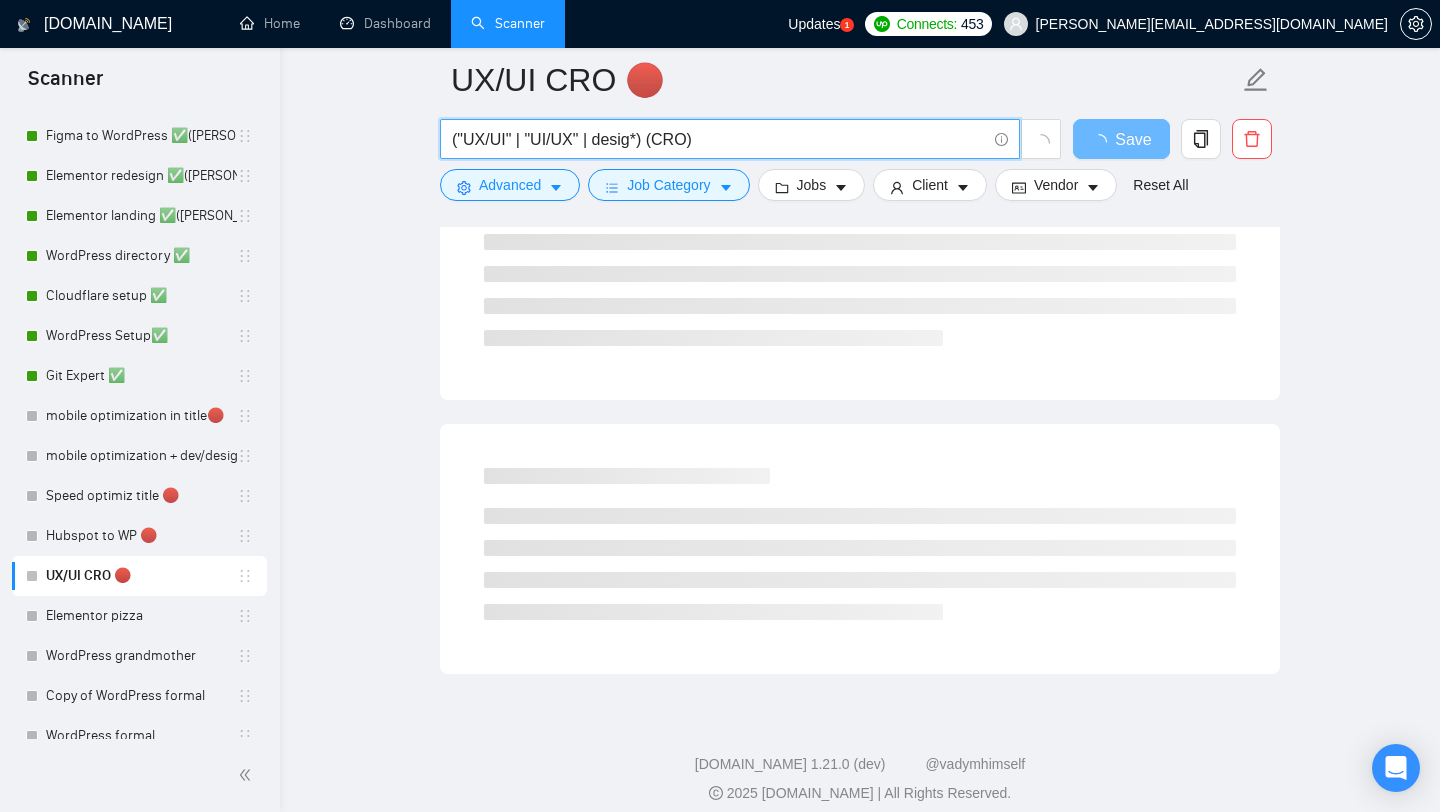 click on "("UX/UI" | "UI/UX" | desig*) (CRO)" at bounding box center (719, 139) 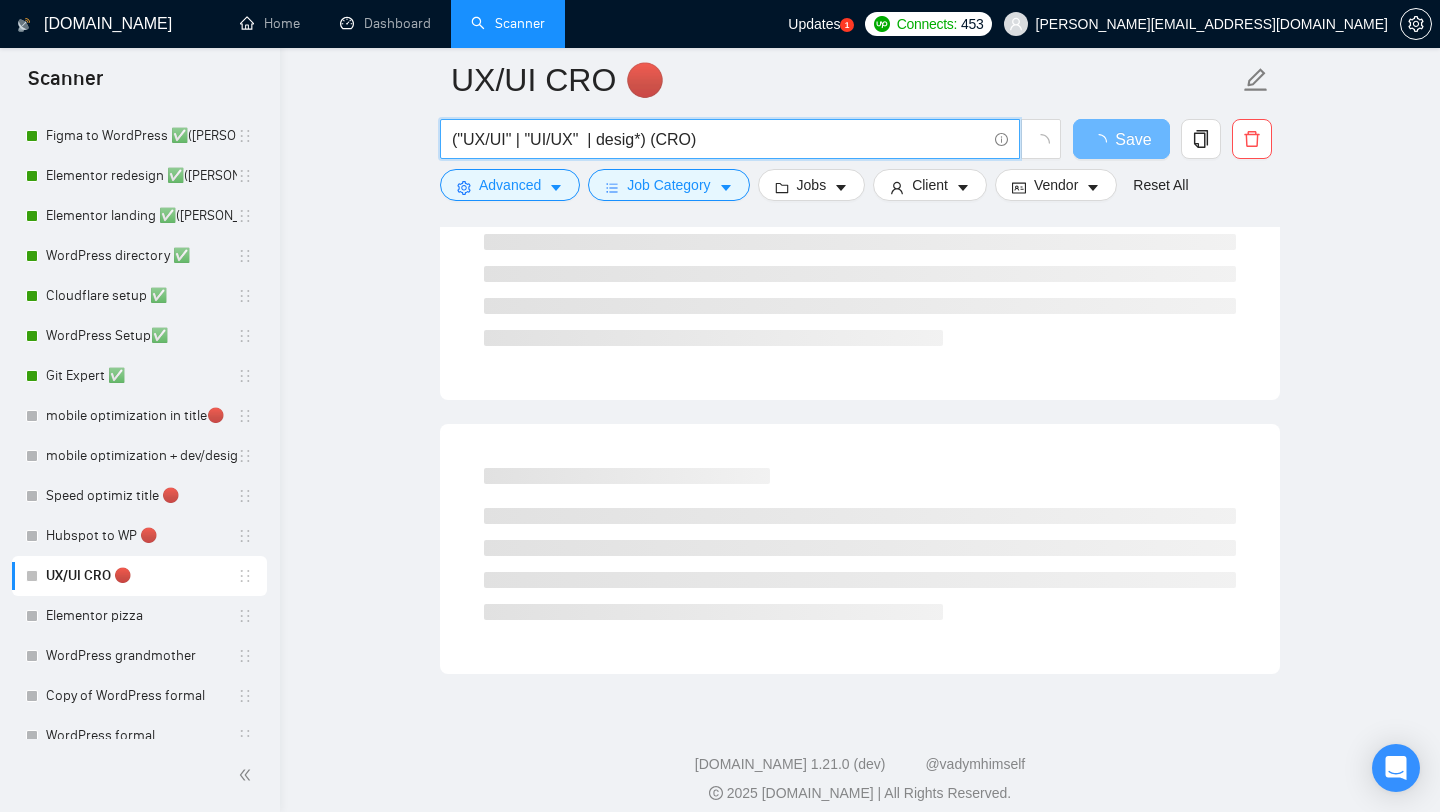 paste on "| "ui/ux" | "ui ux" | "uiux" | "ui" | "ux"" 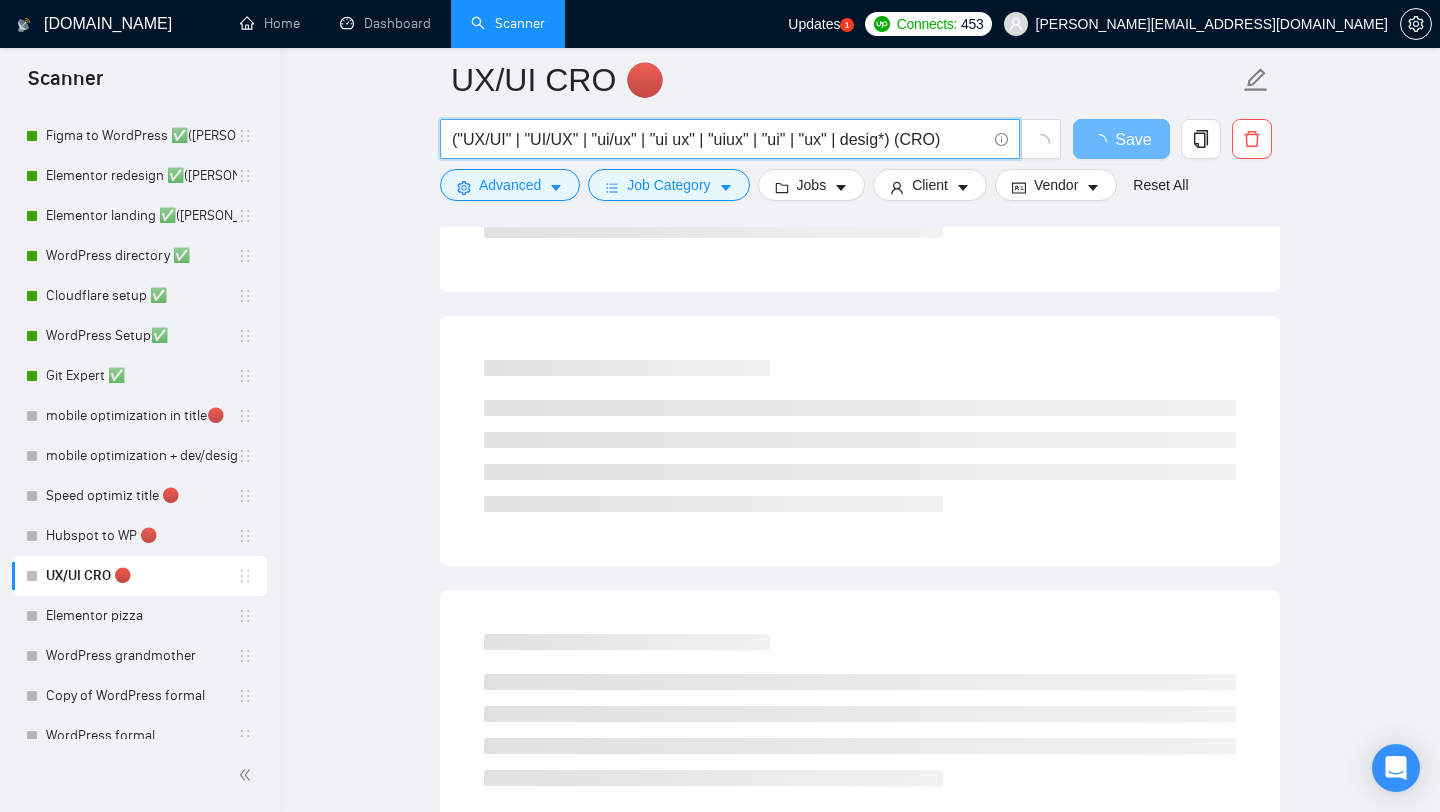 scroll, scrollTop: 0, scrollLeft: 0, axis: both 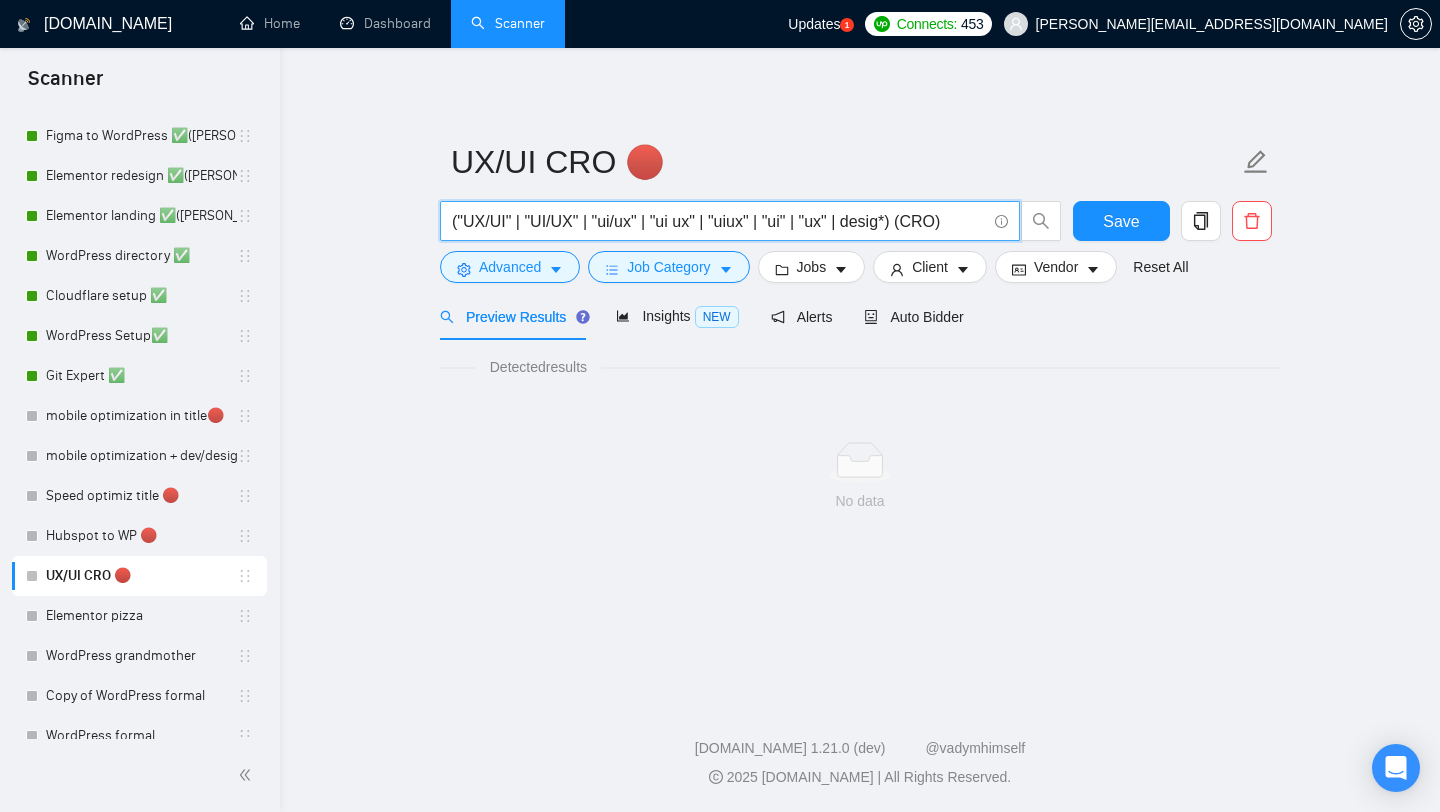 type on "("UX/UI" | "UI/UX" | "ui/ux" | "ui ux" | "uiux" | "ui" | "ux" | desig*) (CRO)" 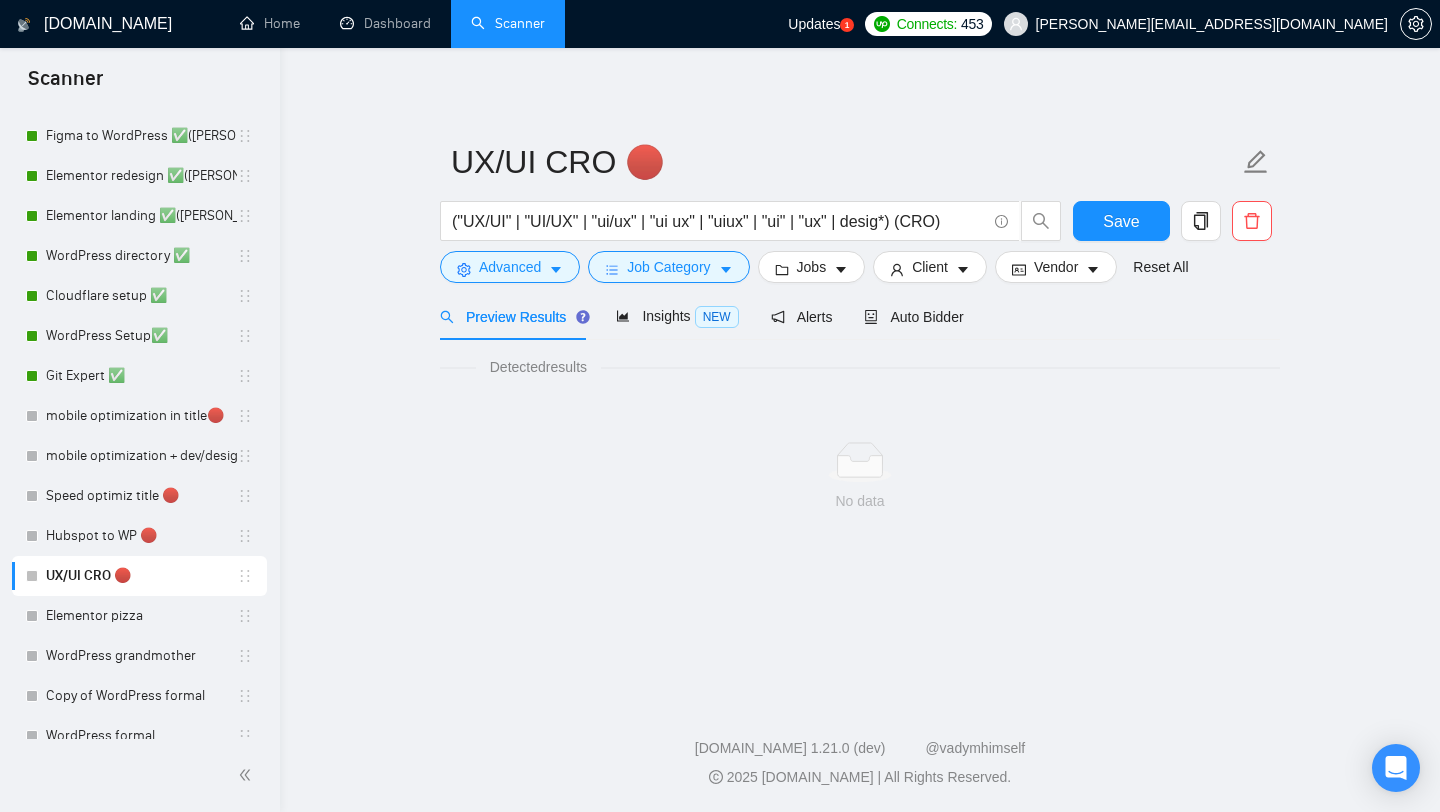 click on "("UX/UI" | "UI/UX" | "ui/ux" | "ui ux" | "uiux" | "ui" | "ux" | desig*) (CRO) Save" at bounding box center (856, 226) 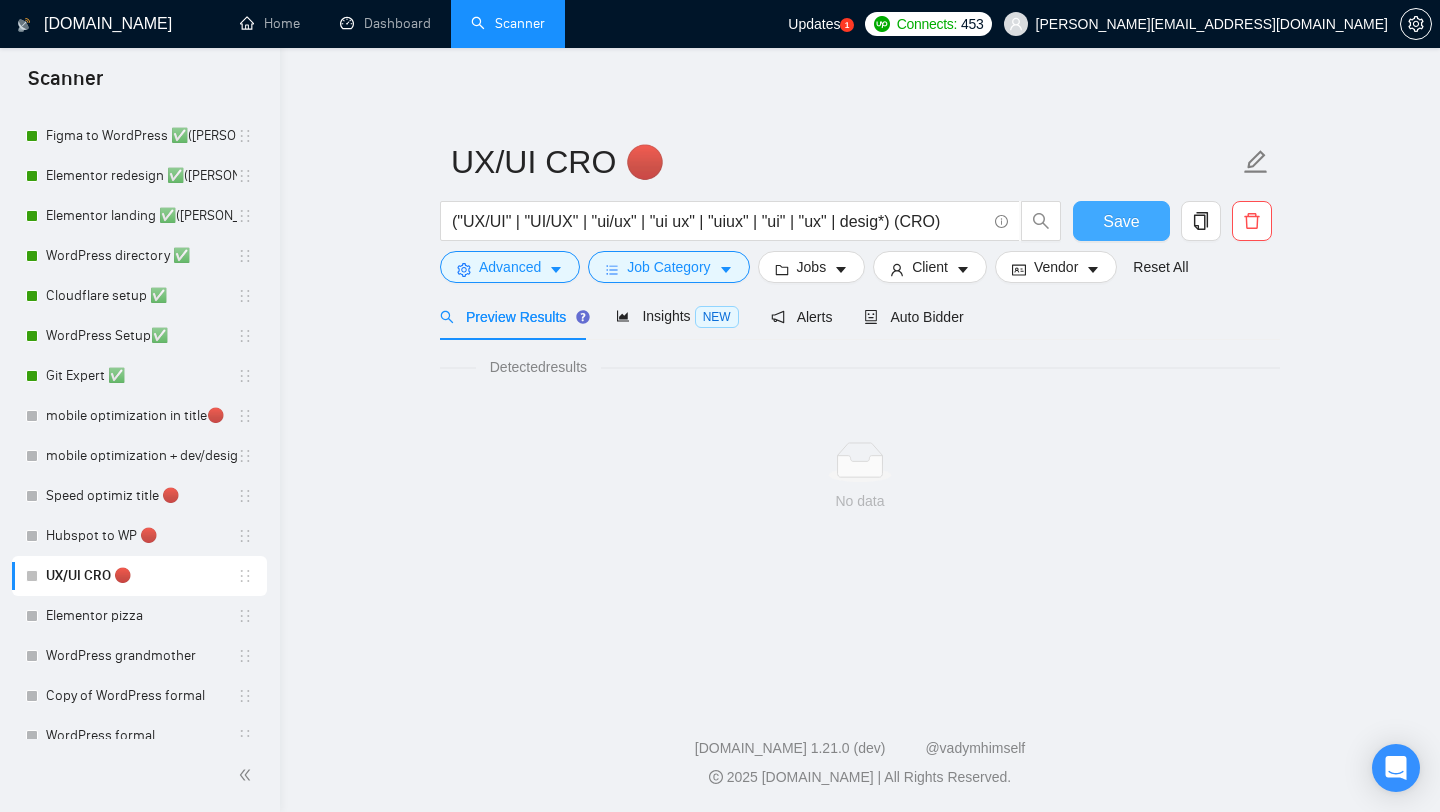 click on "Save" at bounding box center (1121, 221) 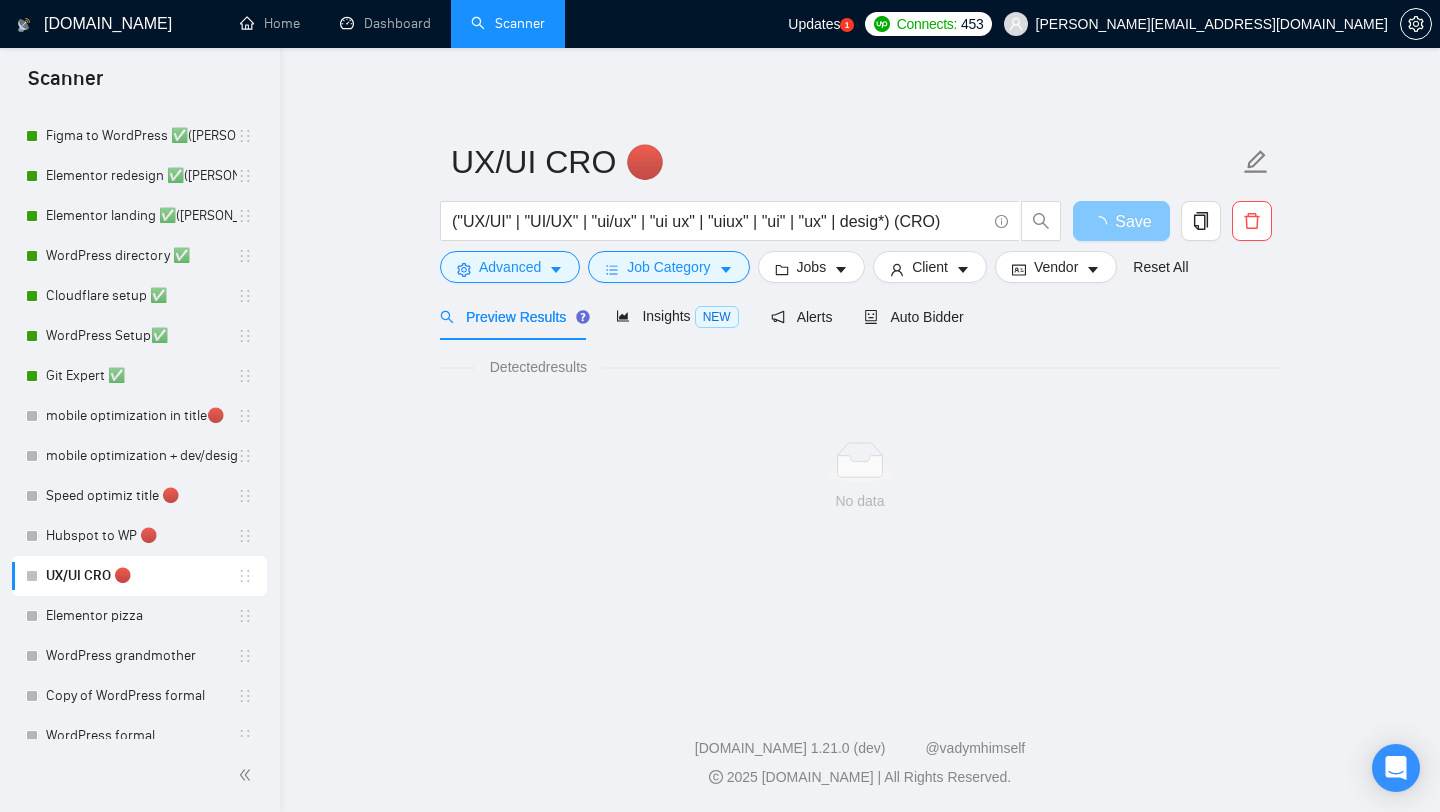 click on "Save" at bounding box center (1121, 221) 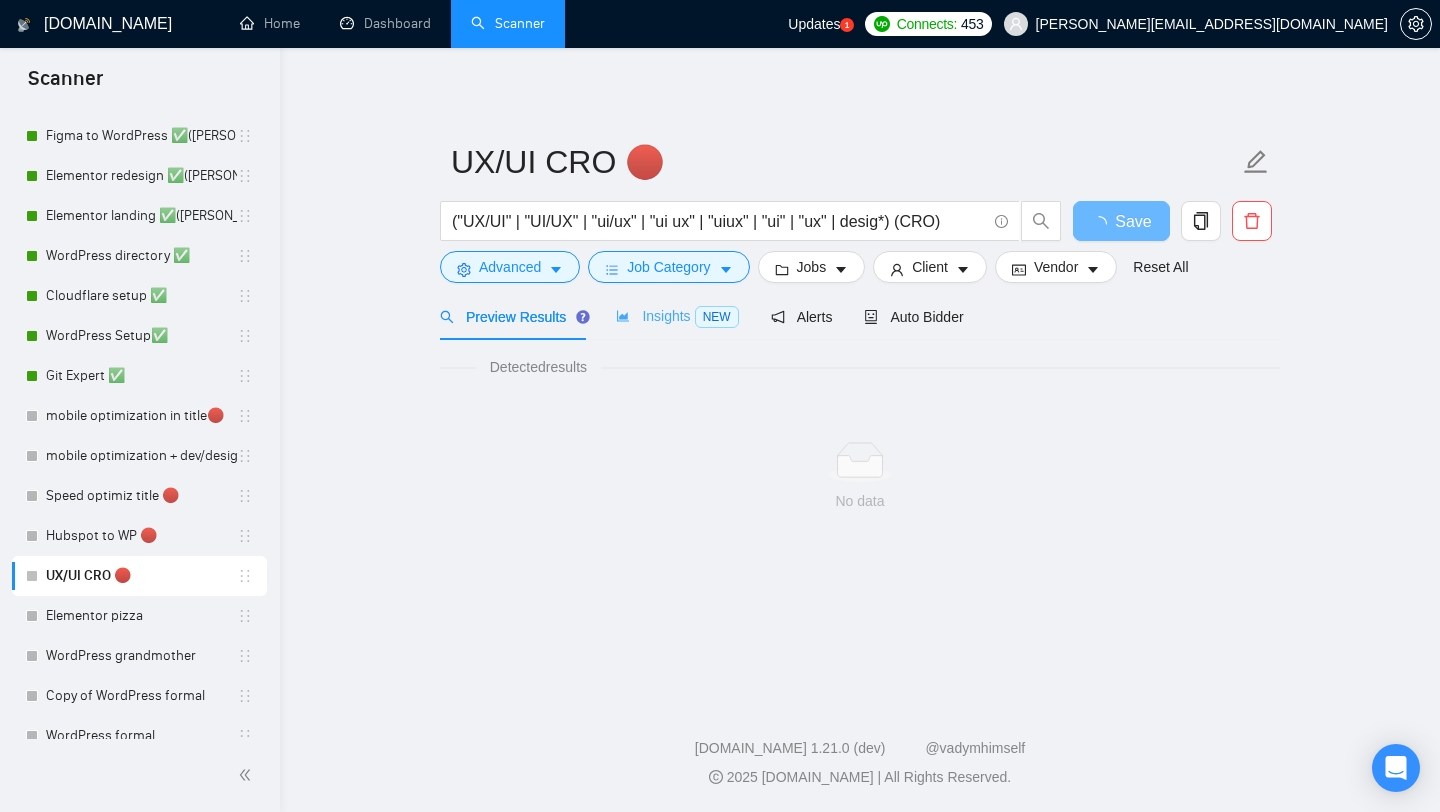click on "Insights NEW" at bounding box center (677, 316) 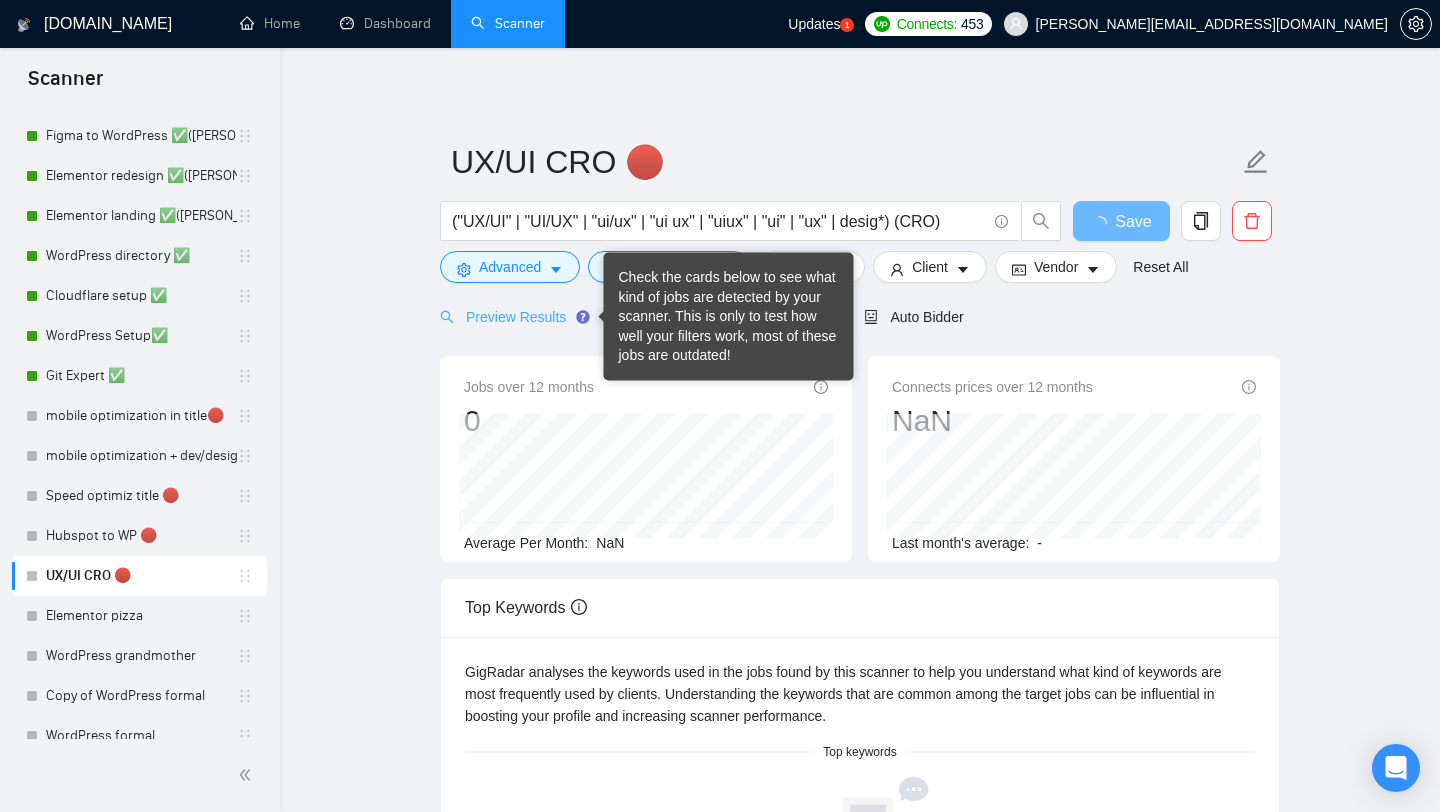 click 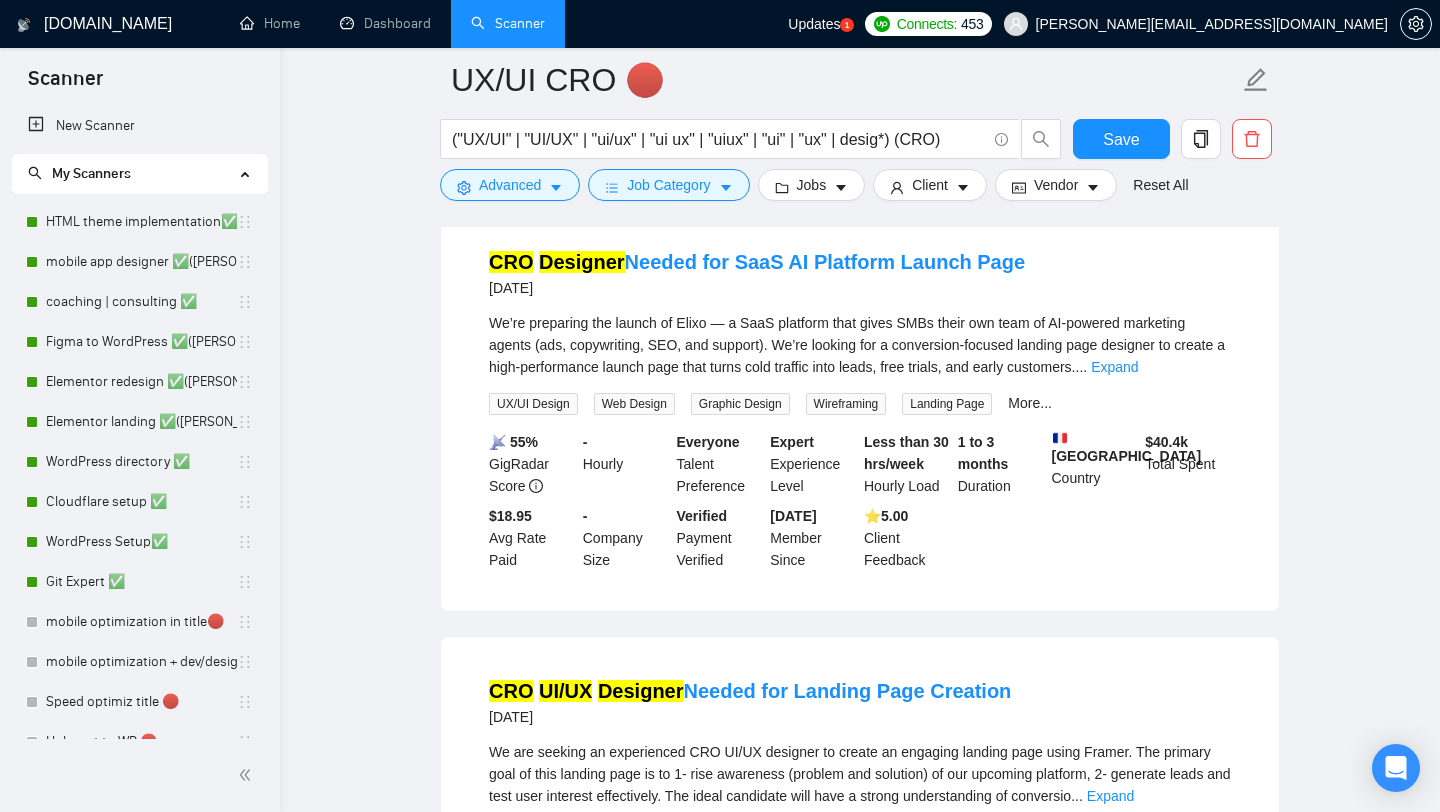 scroll, scrollTop: 3263, scrollLeft: 0, axis: vertical 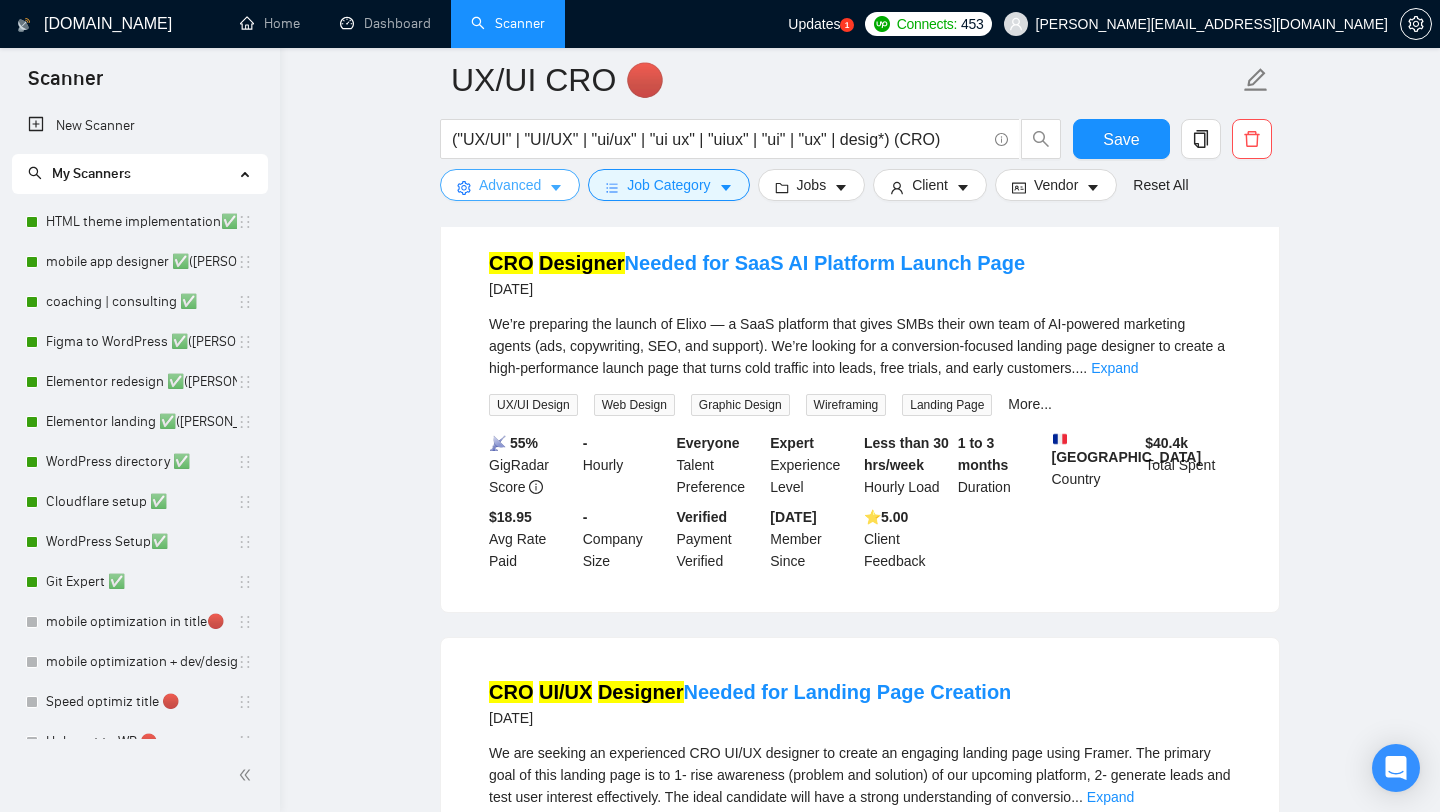 click on "Advanced" at bounding box center [510, 185] 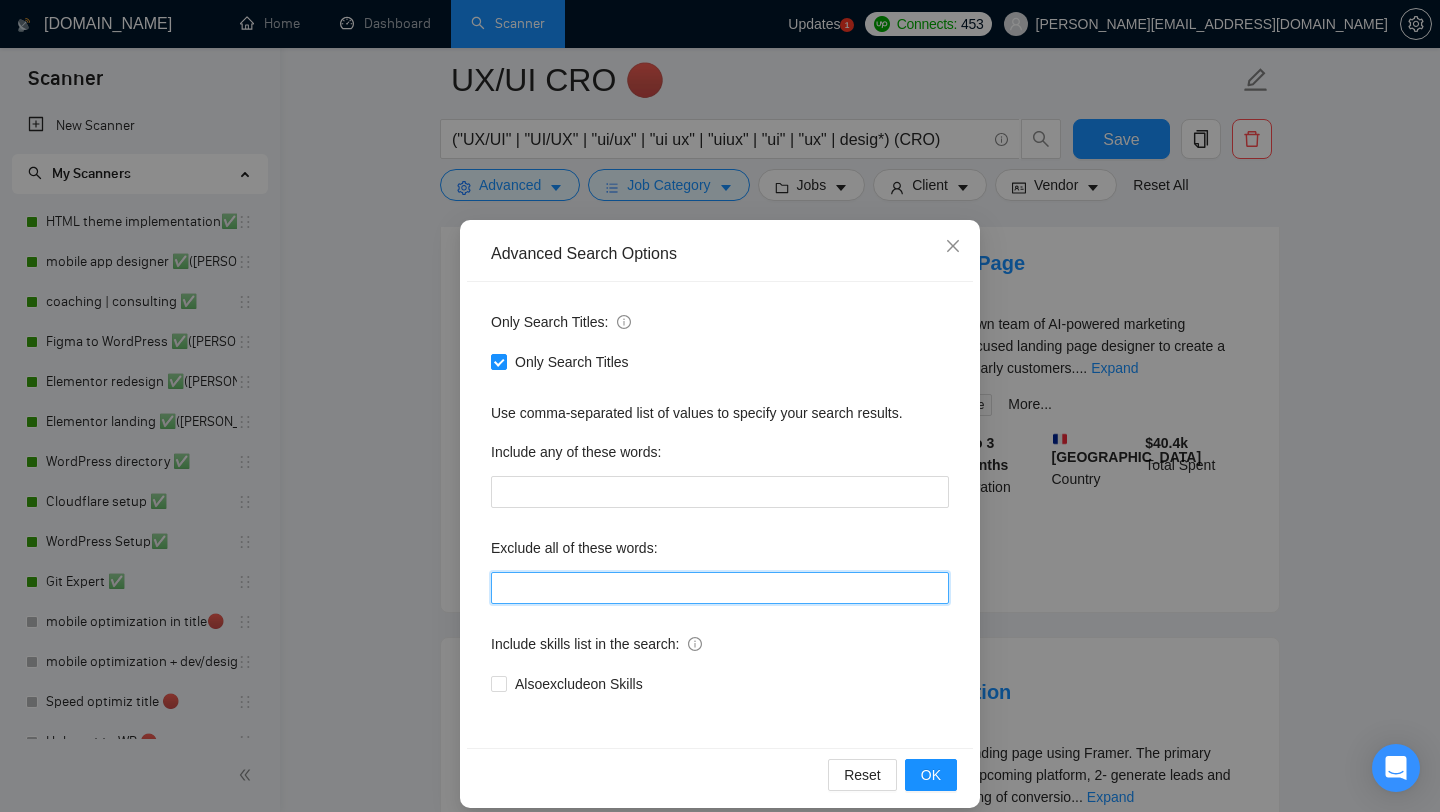 click at bounding box center [720, 588] 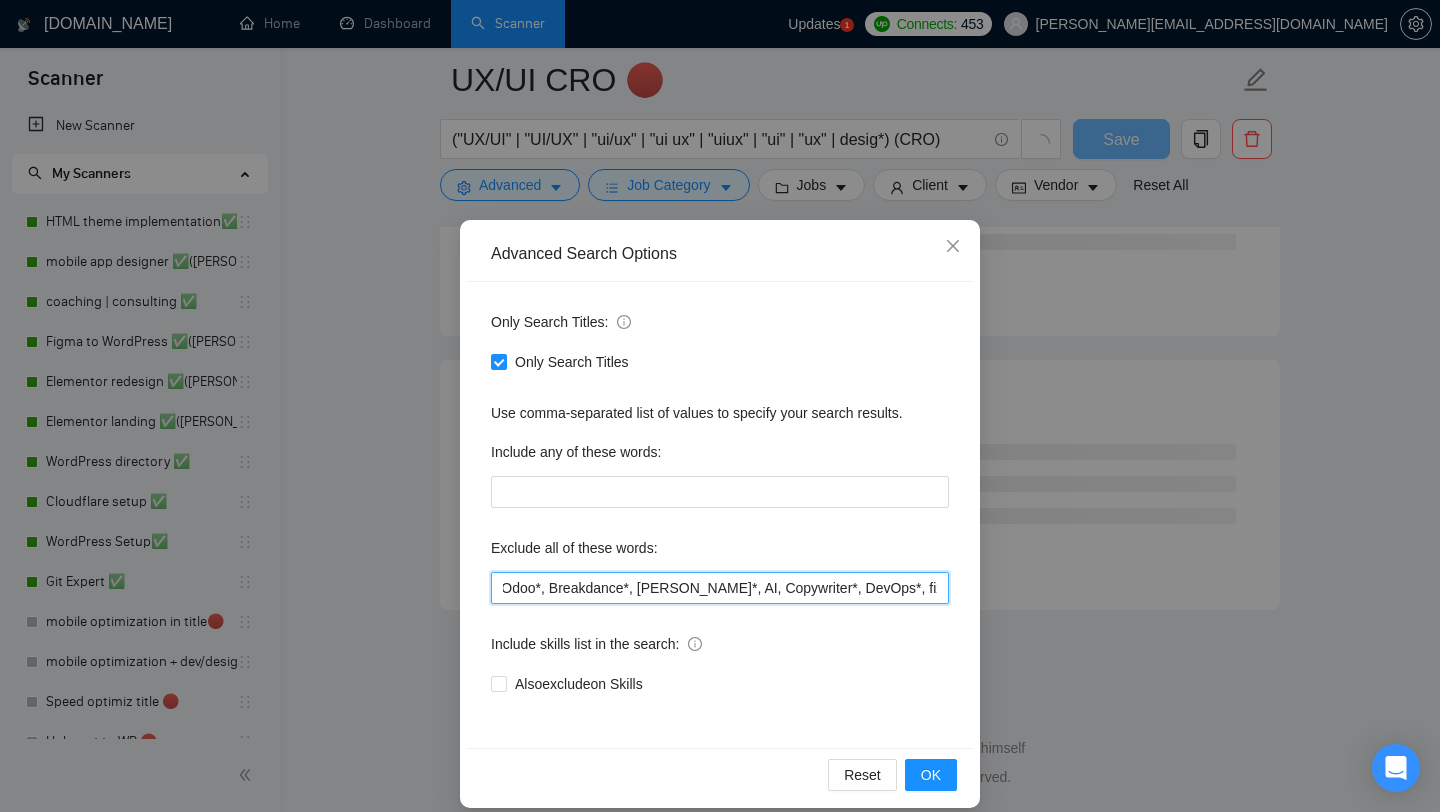 scroll, scrollTop: 0, scrollLeft: 221, axis: horizontal 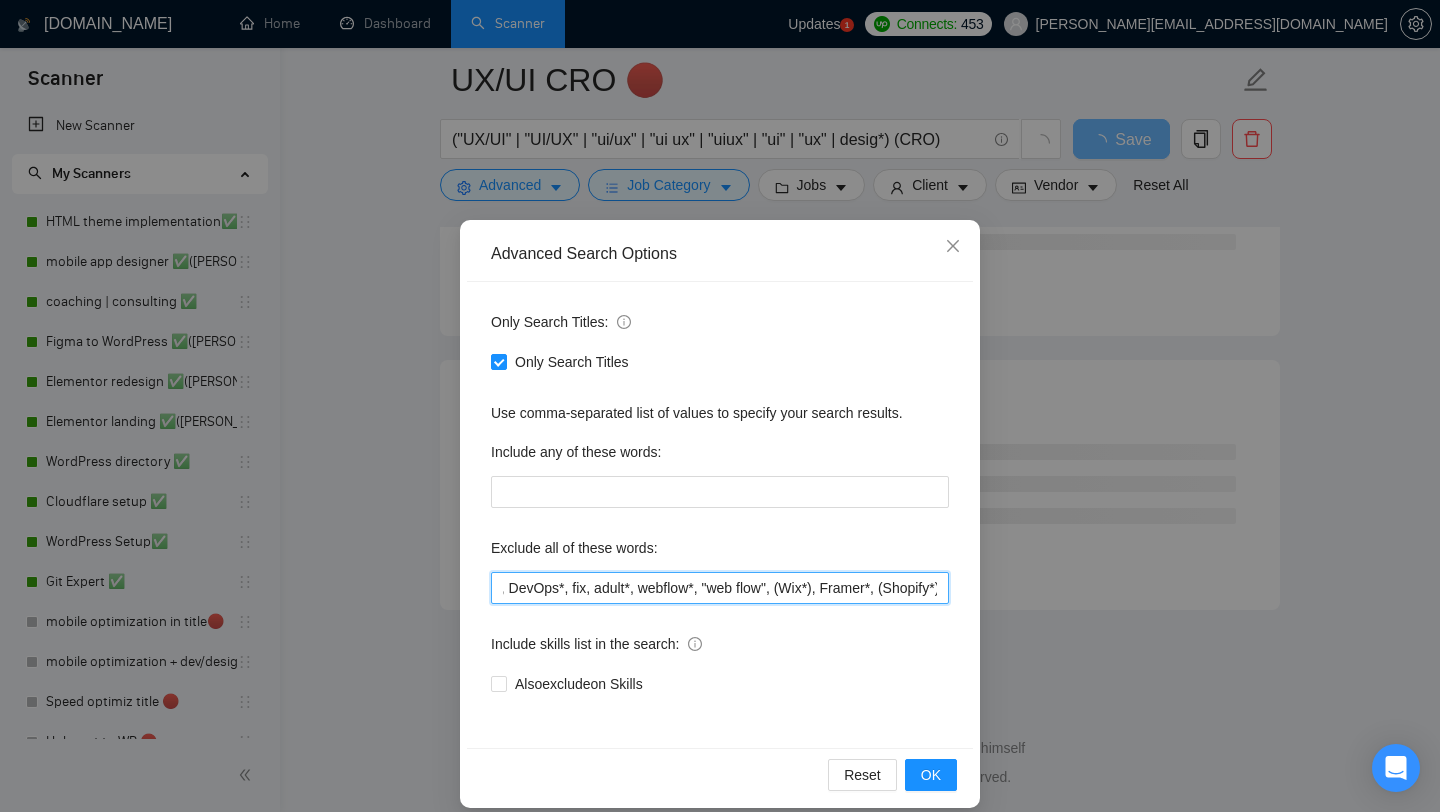 drag, startPoint x: 568, startPoint y: 582, endPoint x: 708, endPoint y: 587, distance: 140.08926 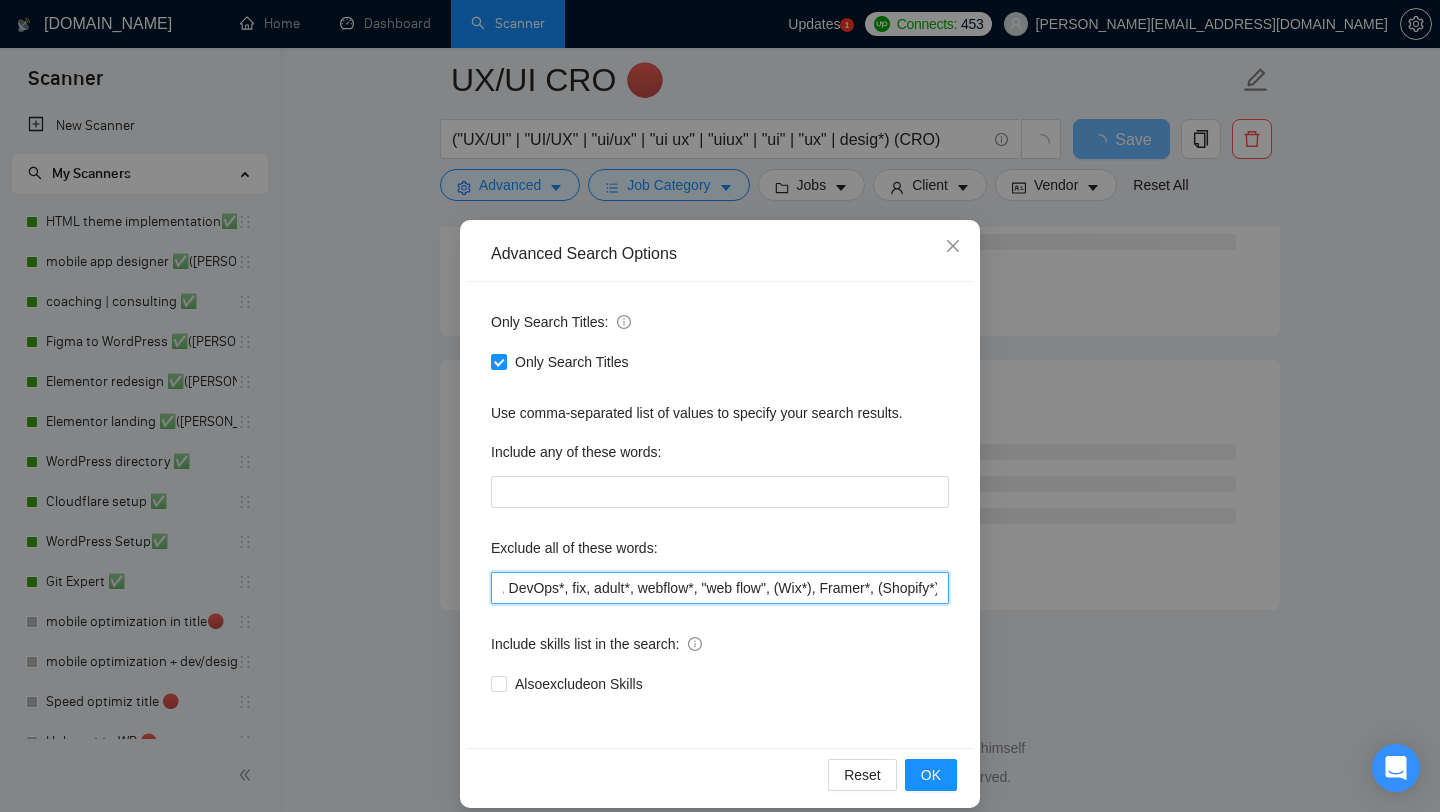 click on "(Urgent), Urgent*, Odoo*, Breakdance*, Duda*, AI, Copywriter*, DevOps*, fix, adult*, webflow*, "web flow", (Wix*), Framer*, (Shopify*), Squarespace*, wpbakery*, Kajabi*, ClickFunnels*,  "Click Funnels", "Hub Spot", HubSpot*, "Bricks Builder", GoHighLevel*, (bug*), "short term", asap*, today*, tomorrow*, tutor*, coach*, "teach me", "no agency", "BigCommerce", "Big Commerce", python*,  react*, django*, zoho*, "join our team", "Oxygen Builder", no agencies, Funnelish*, und, die,Custom illustration, "Progressive Web App", (PWA), PWA*, Angular*,  Facebook ad,  Facebook ads" at bounding box center [720, 588] 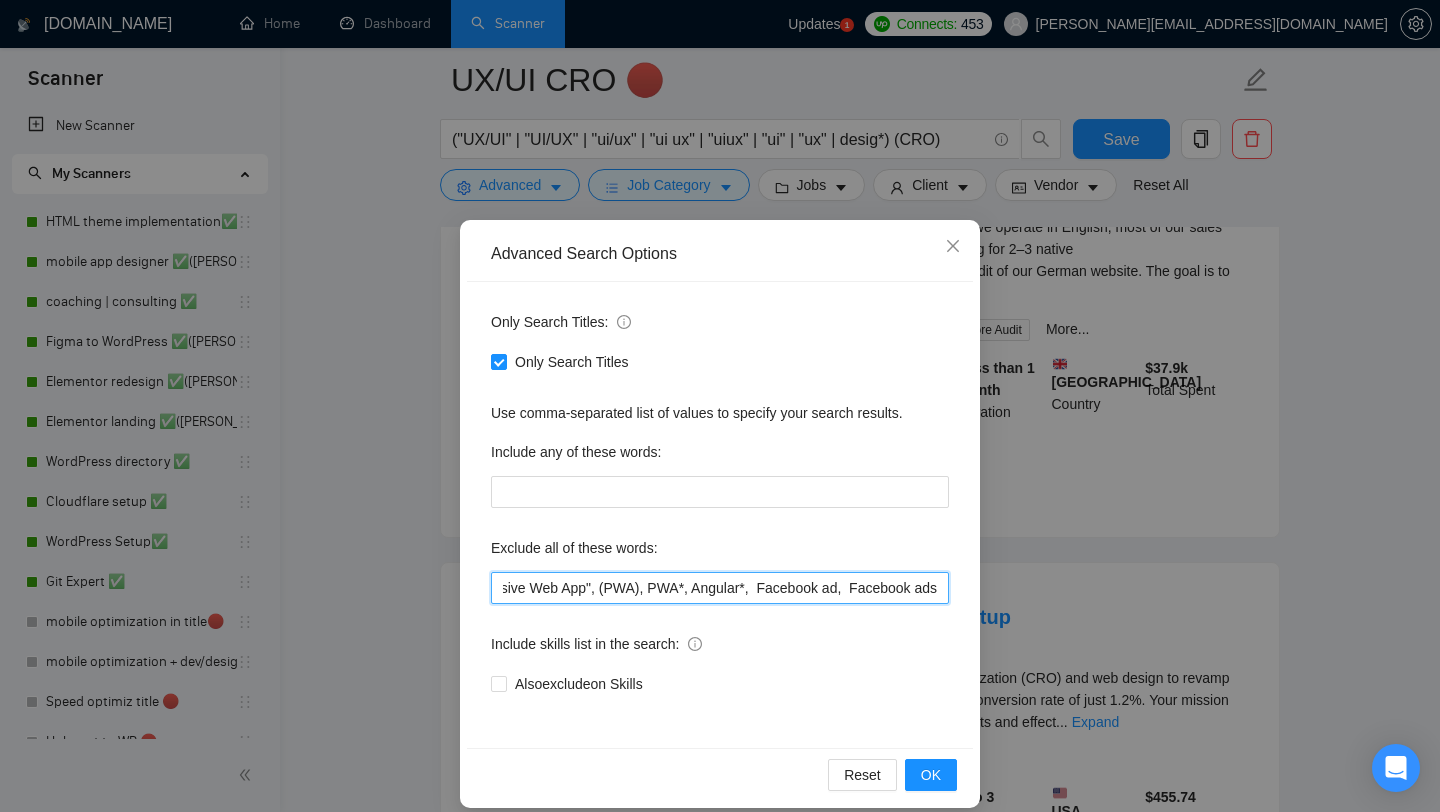 scroll, scrollTop: 0, scrollLeft: 3119, axis: horizontal 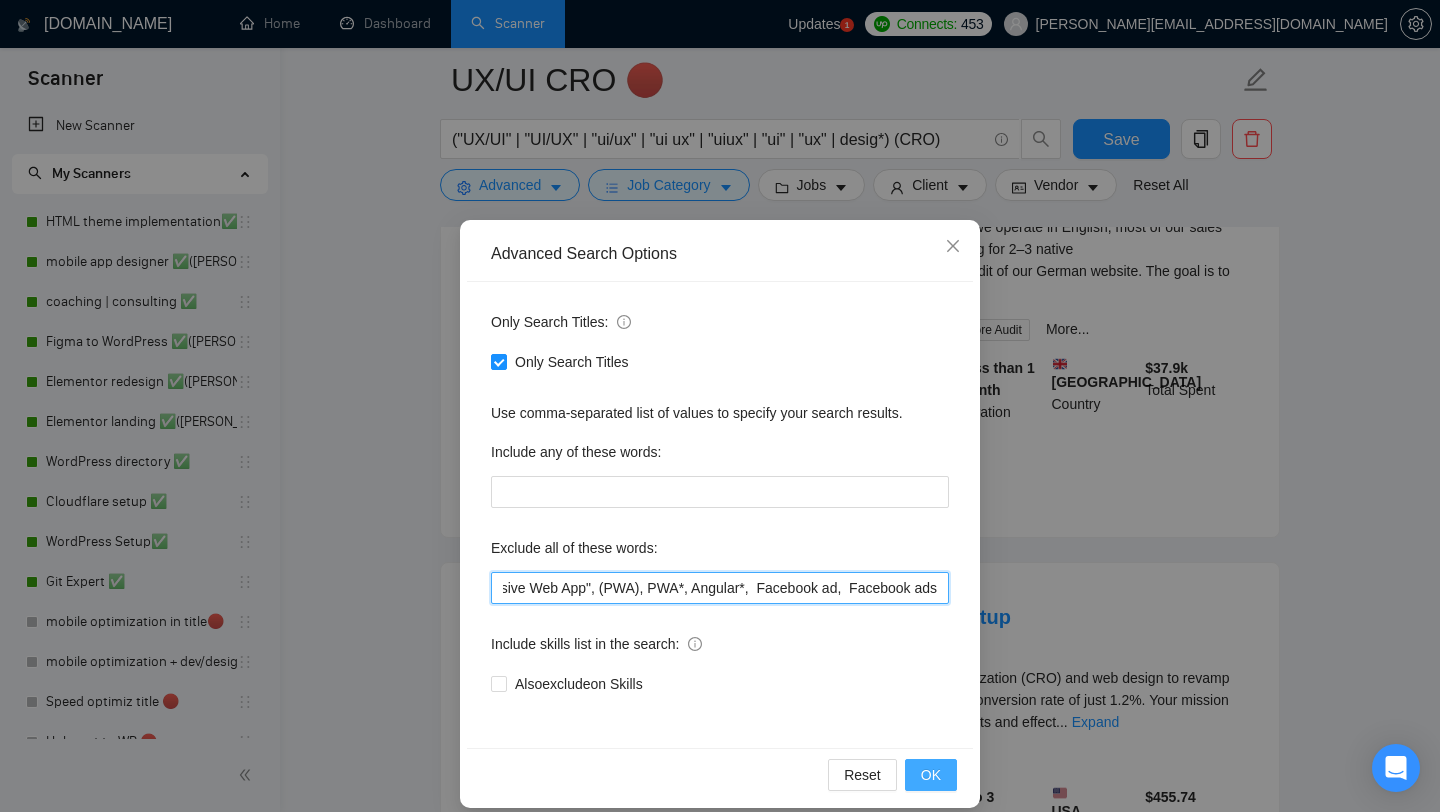 type on "(Urgent), Urgent*, Odoo*, Breakdance*, Duda*, AI, Copywriter*, DevOps*, fix, adult*, (Wix*), Framer*, (Shopify*), Squarespace*, wpbakery*, Kajabi*, ClickFunnels*,  "Click Funnels", "Hub Spot", HubSpot*, "Bricks Builder", GoHighLevel*, (bug*), "short term", asap*, today*, tomorrow*, tutor*, coach*, "teach me", "no agency", "BigCommerce", "Big Commerce", python*,  react*, django*, zoho*, "join our team", "Oxygen Builder", no agencies, Funnelish*, und, die,Custom illustration, "Progressive Web App", (PWA), PWA*, Angular*,  Facebook ad,  Facebook ads" 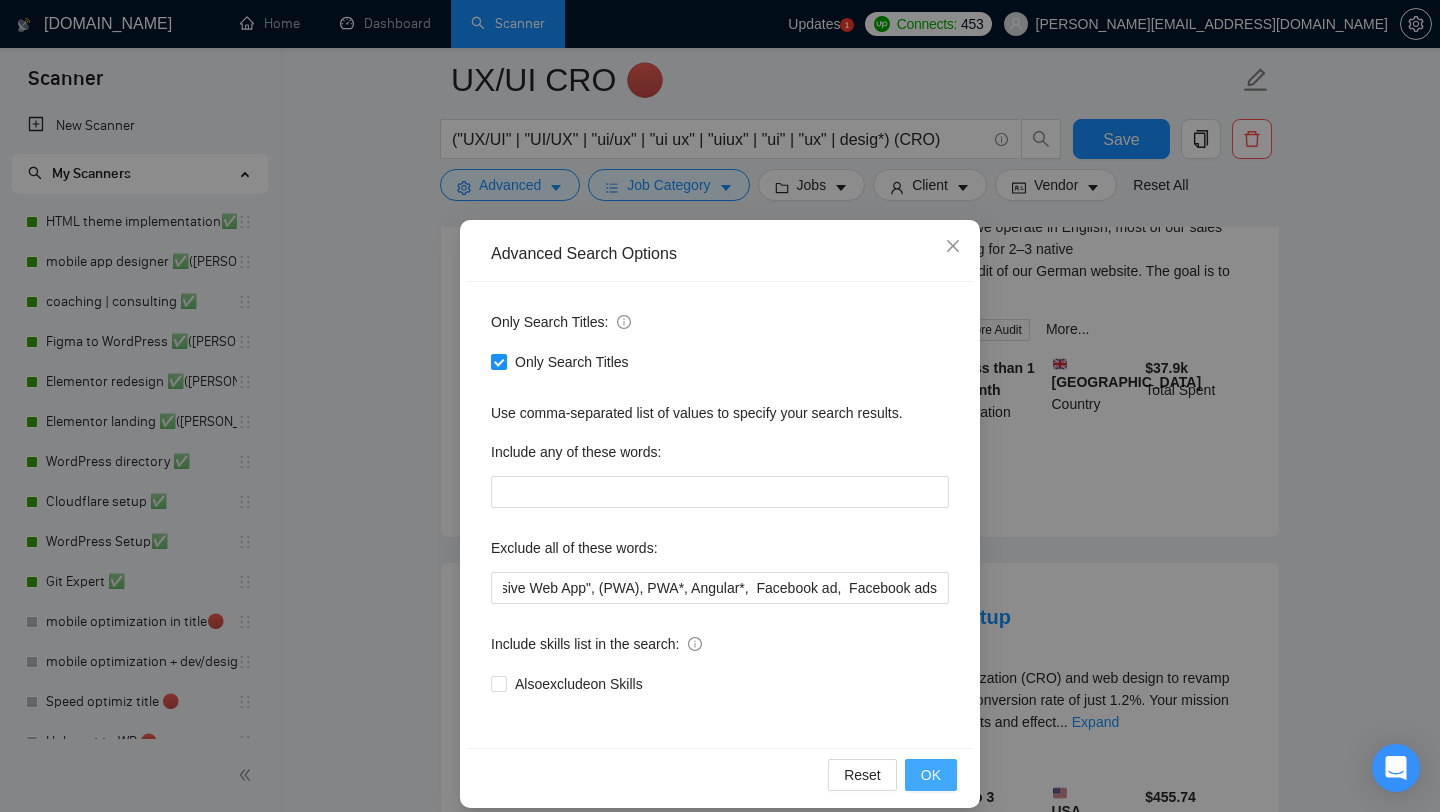 scroll, scrollTop: 0, scrollLeft: 0, axis: both 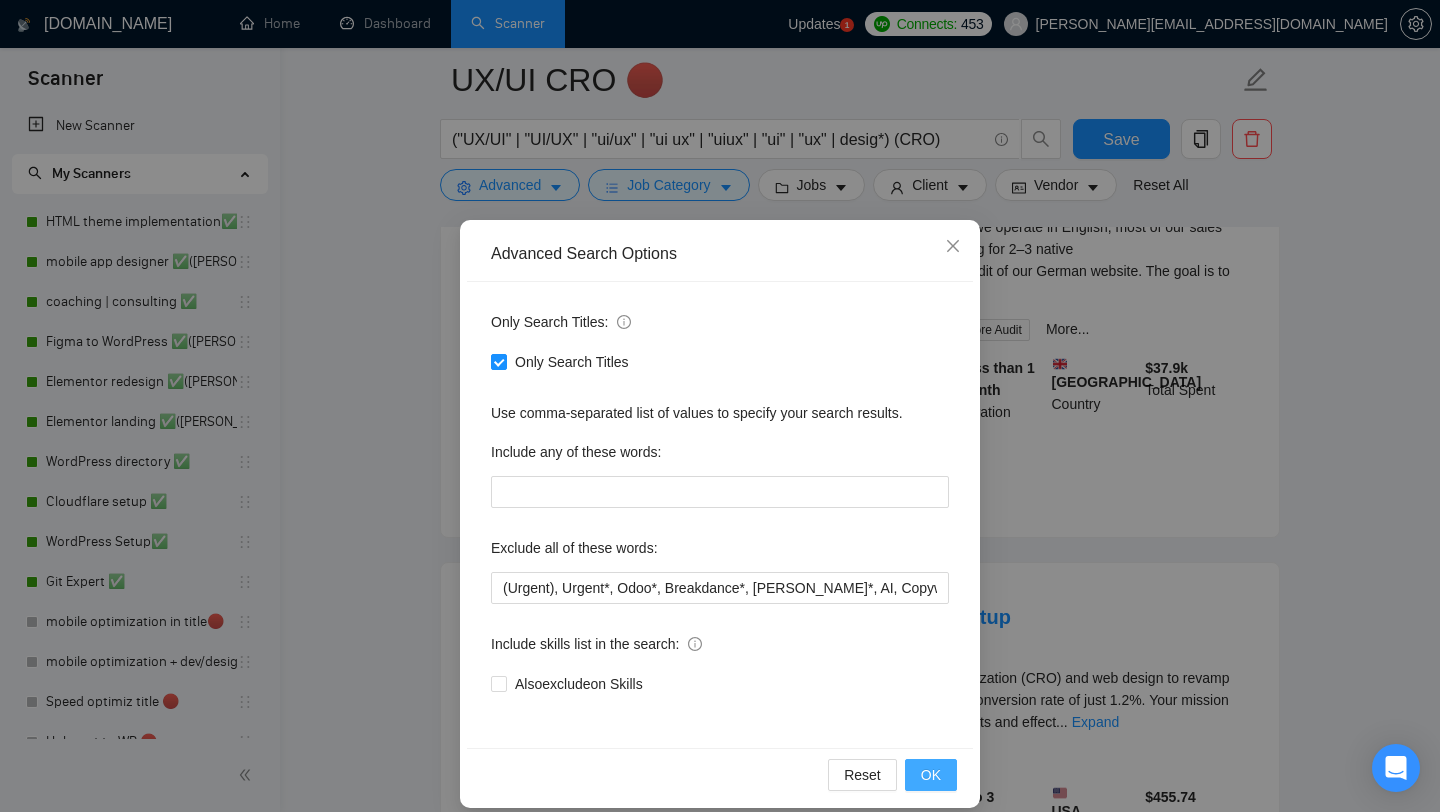 click on "OK" at bounding box center (931, 775) 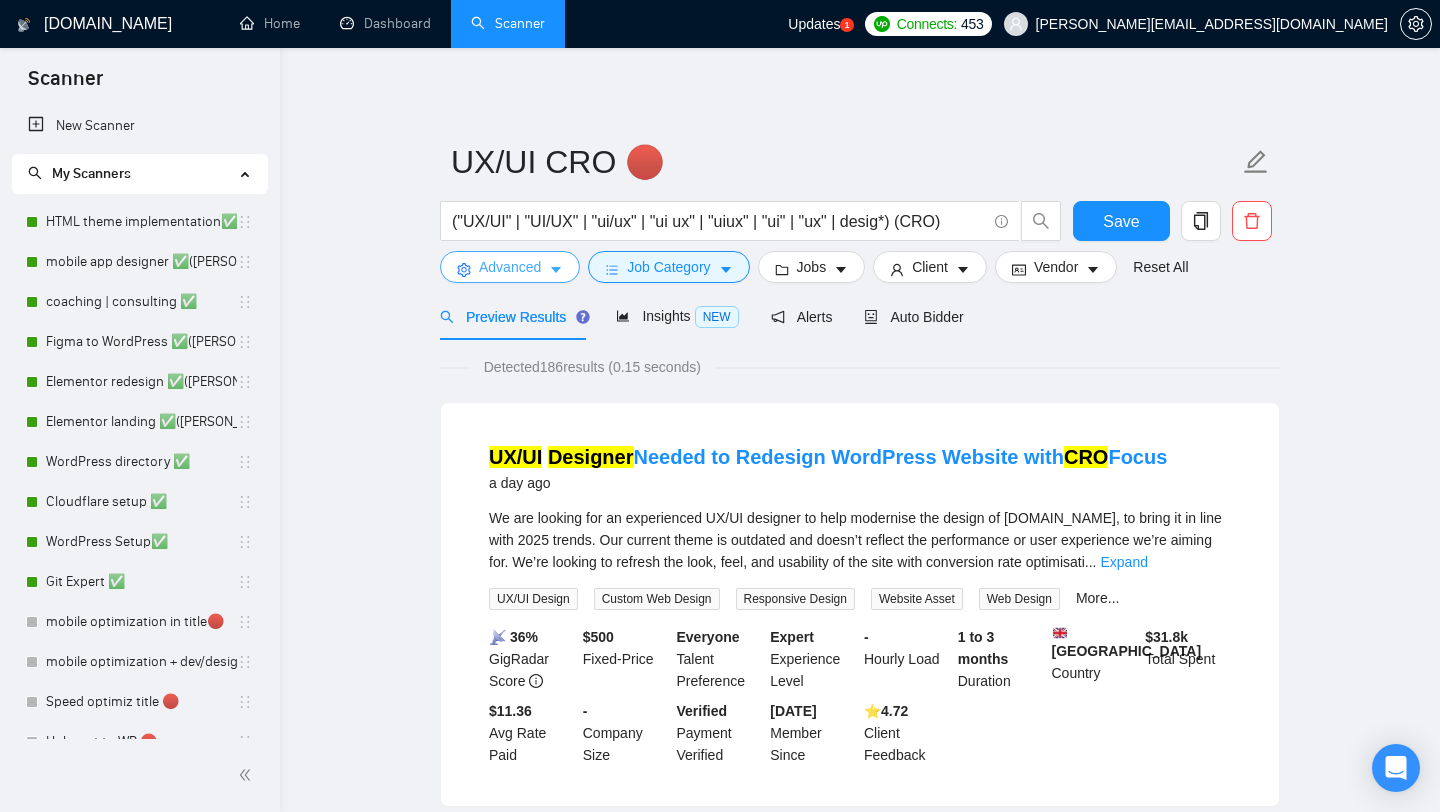 scroll, scrollTop: 83, scrollLeft: 0, axis: vertical 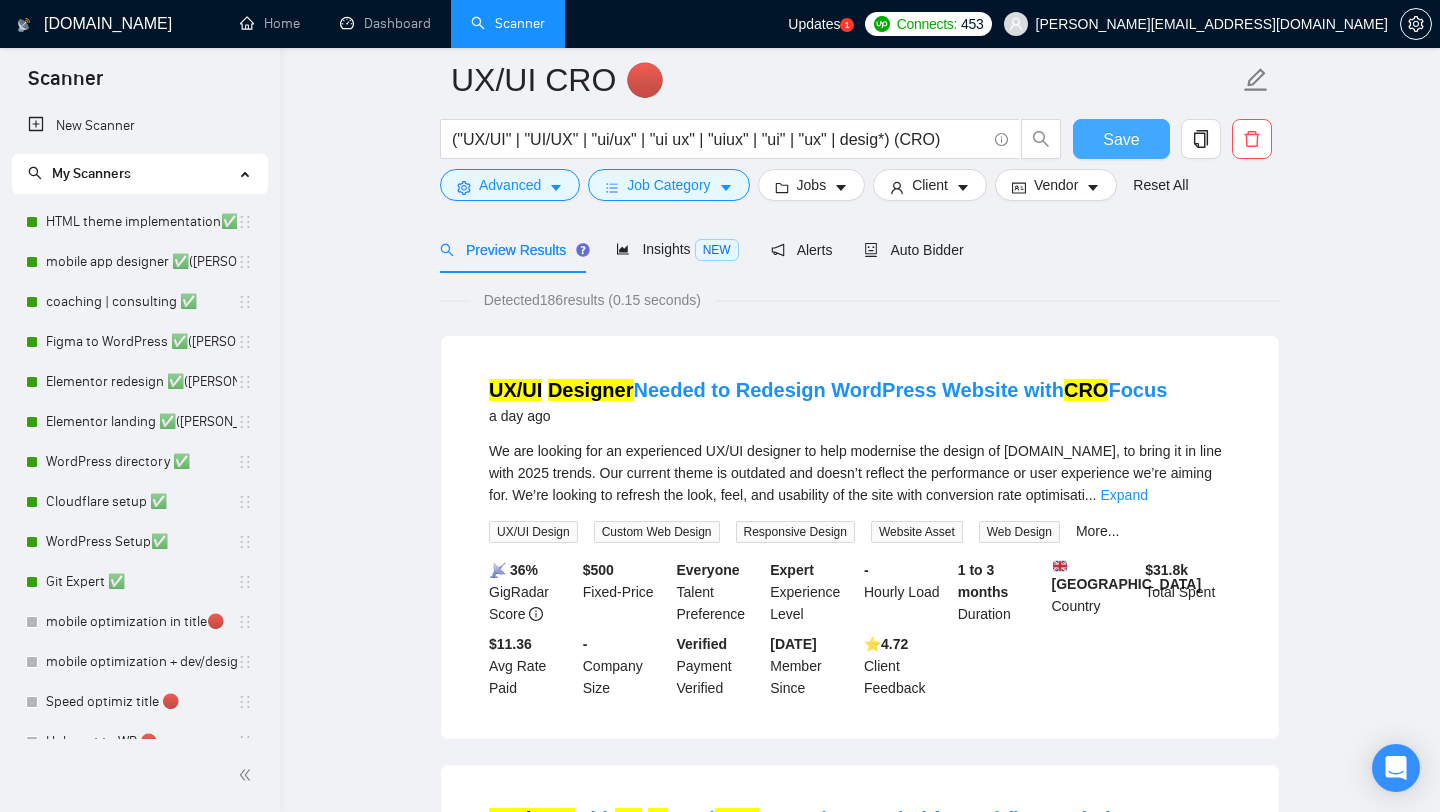 click on "Save" at bounding box center (1121, 139) 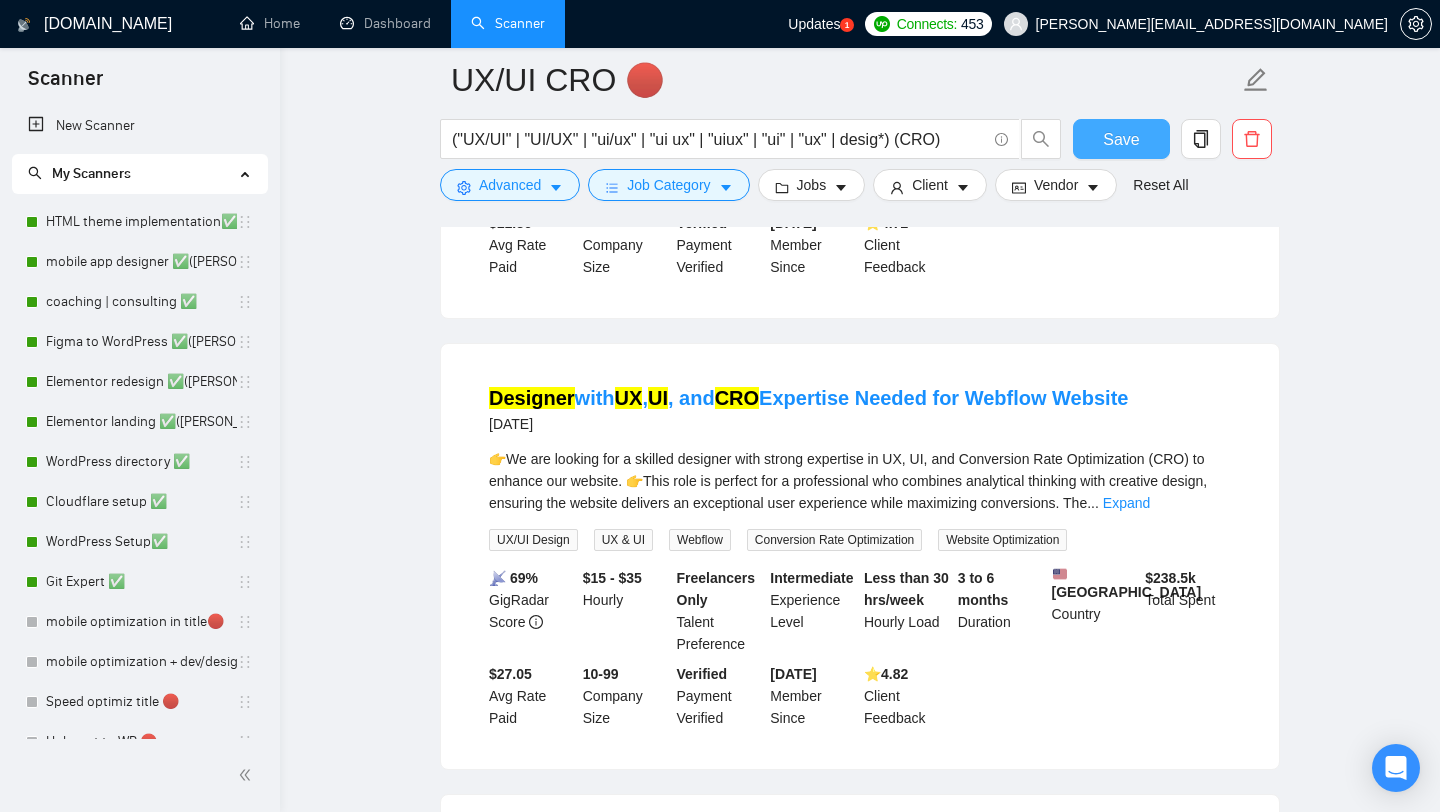 scroll, scrollTop: 565, scrollLeft: 0, axis: vertical 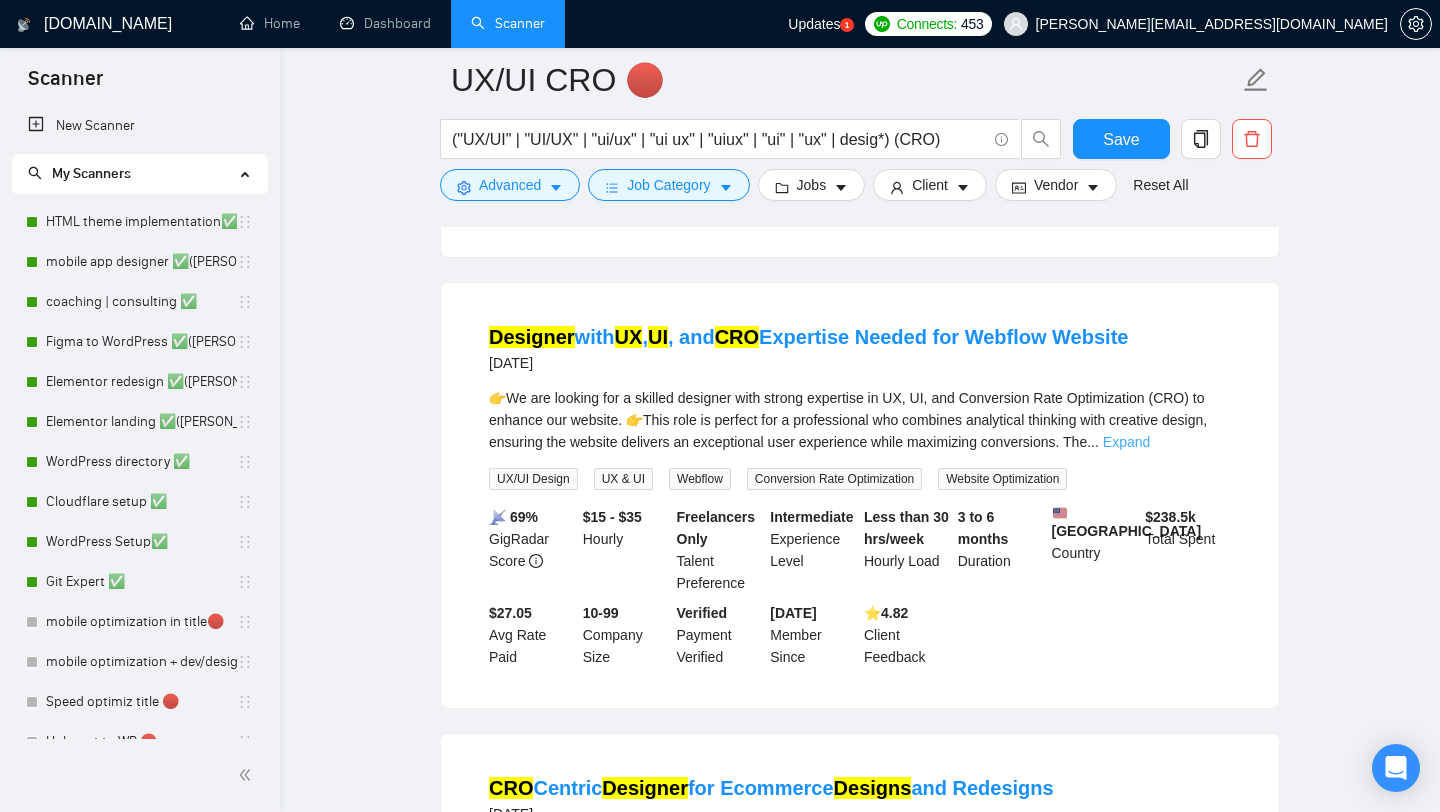 click on "Expand" at bounding box center [1126, 442] 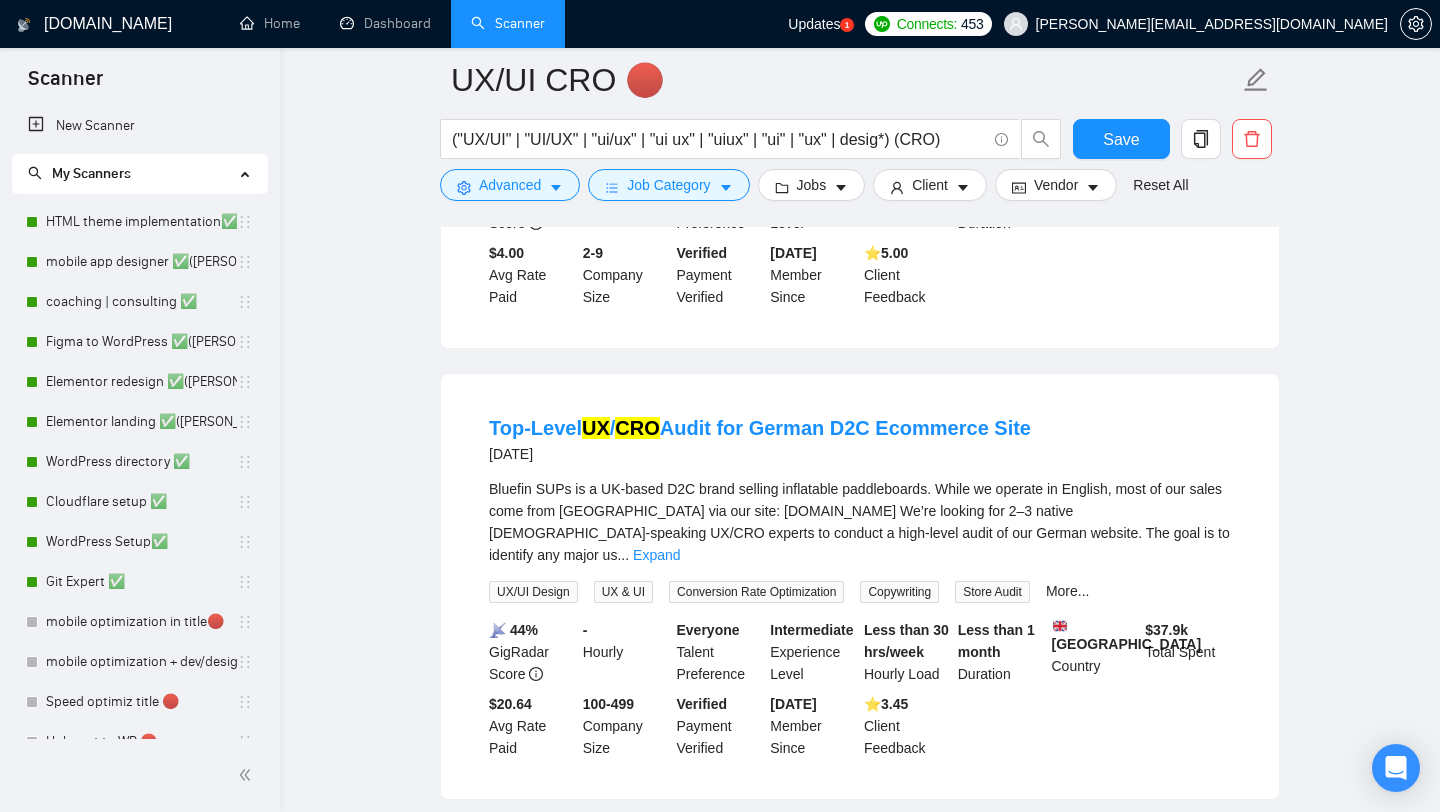 scroll, scrollTop: 2631, scrollLeft: 0, axis: vertical 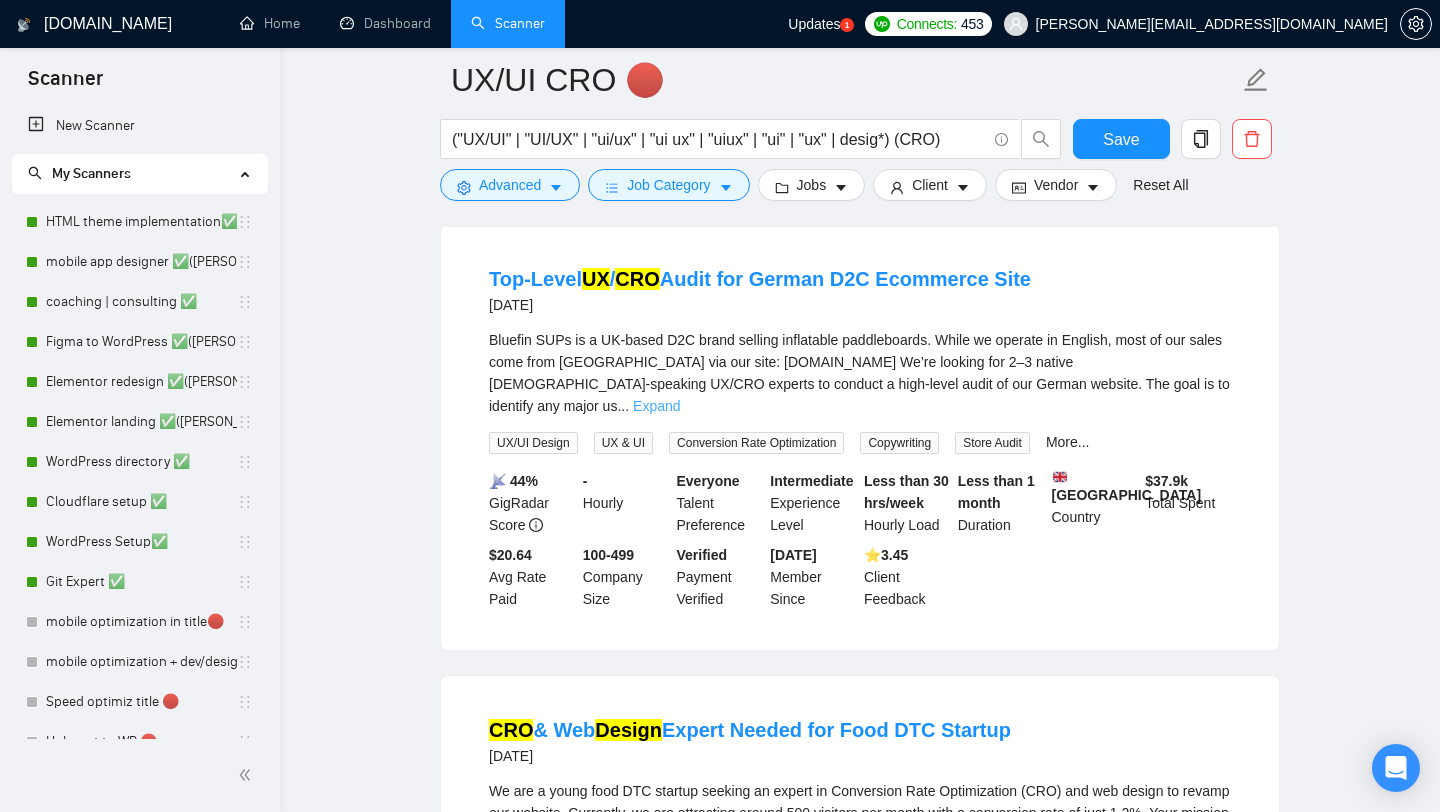 click on "Expand" at bounding box center [656, 406] 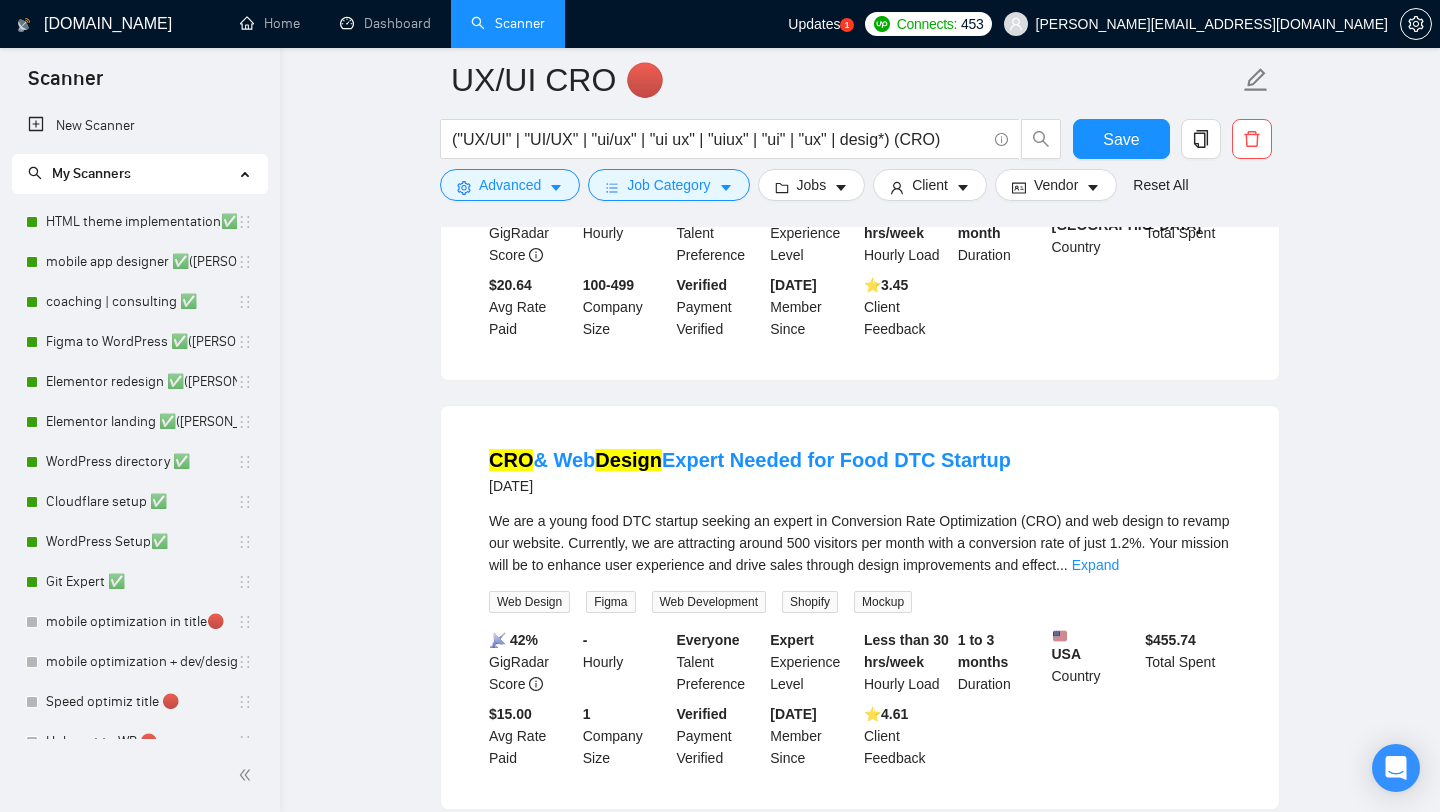 scroll, scrollTop: 3222, scrollLeft: 0, axis: vertical 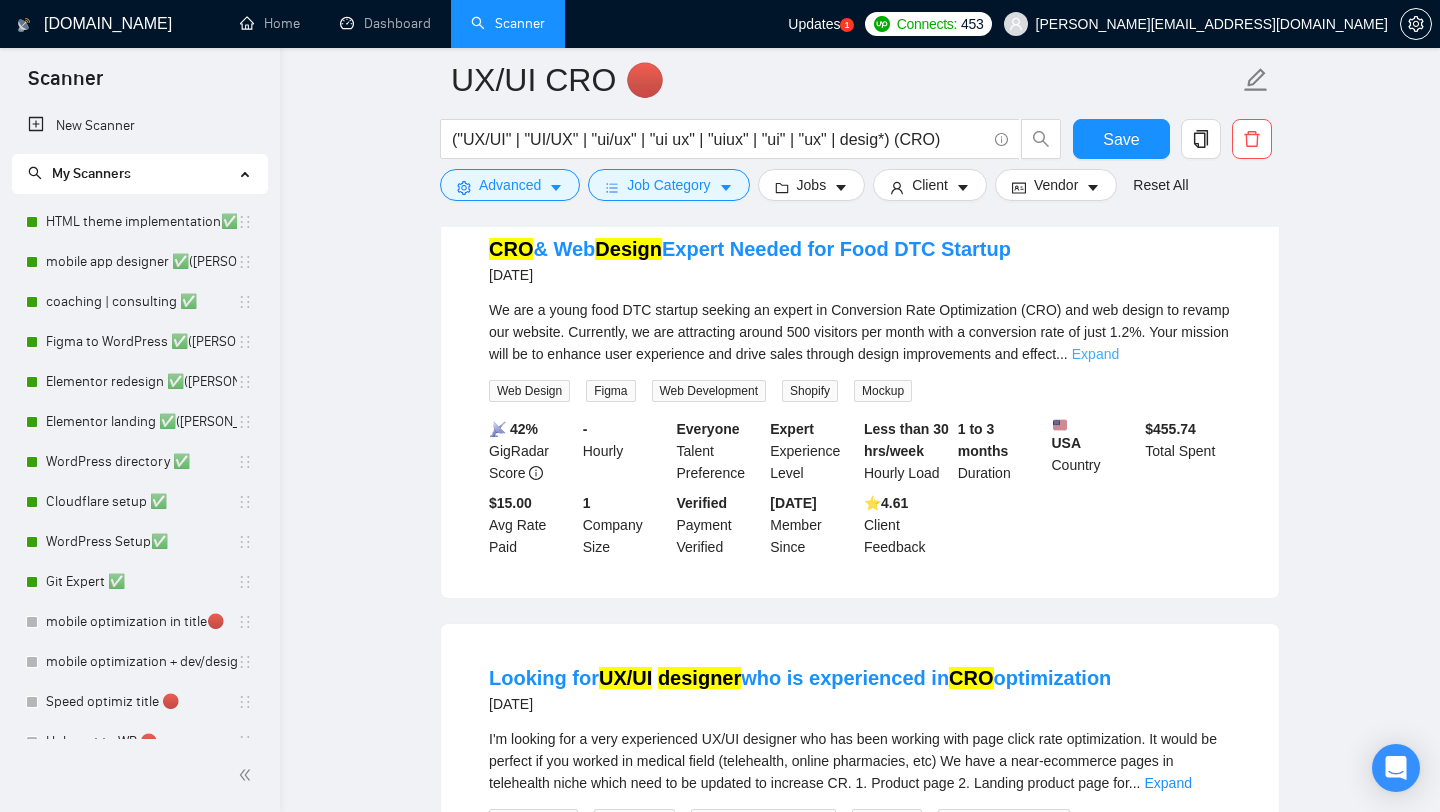click on "Expand" at bounding box center [1095, 354] 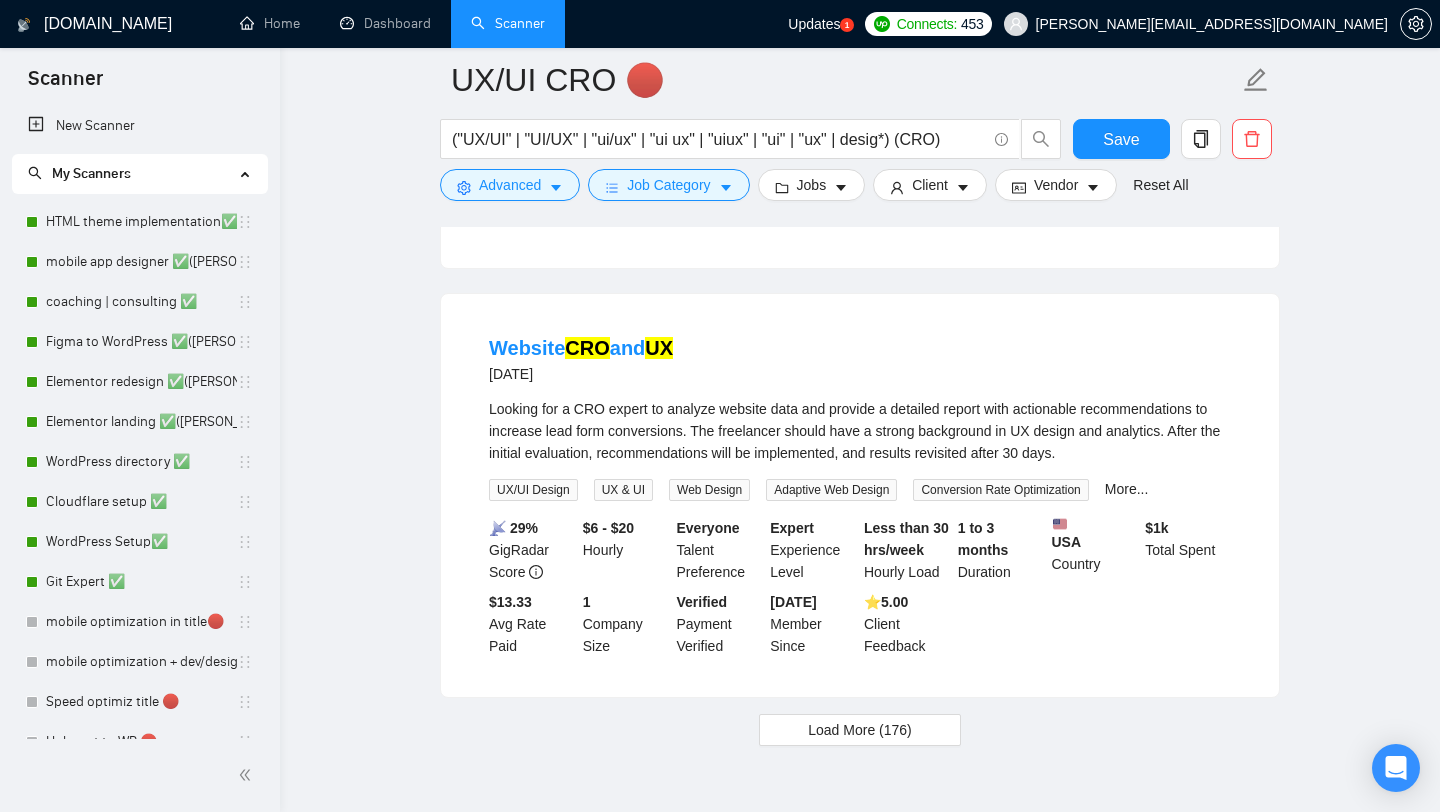 scroll, scrollTop: 4513, scrollLeft: 0, axis: vertical 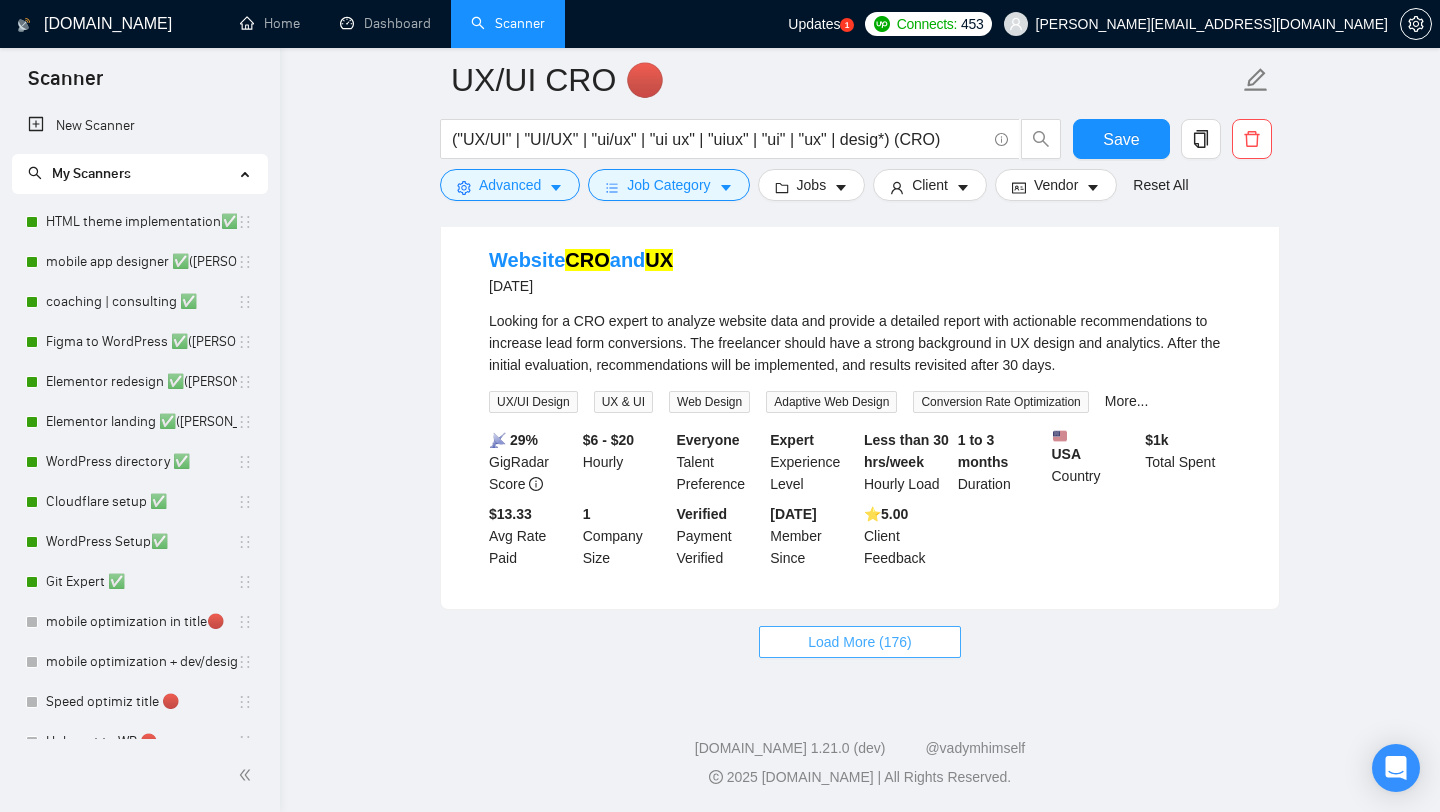 click on "Load More (176)" at bounding box center [860, 642] 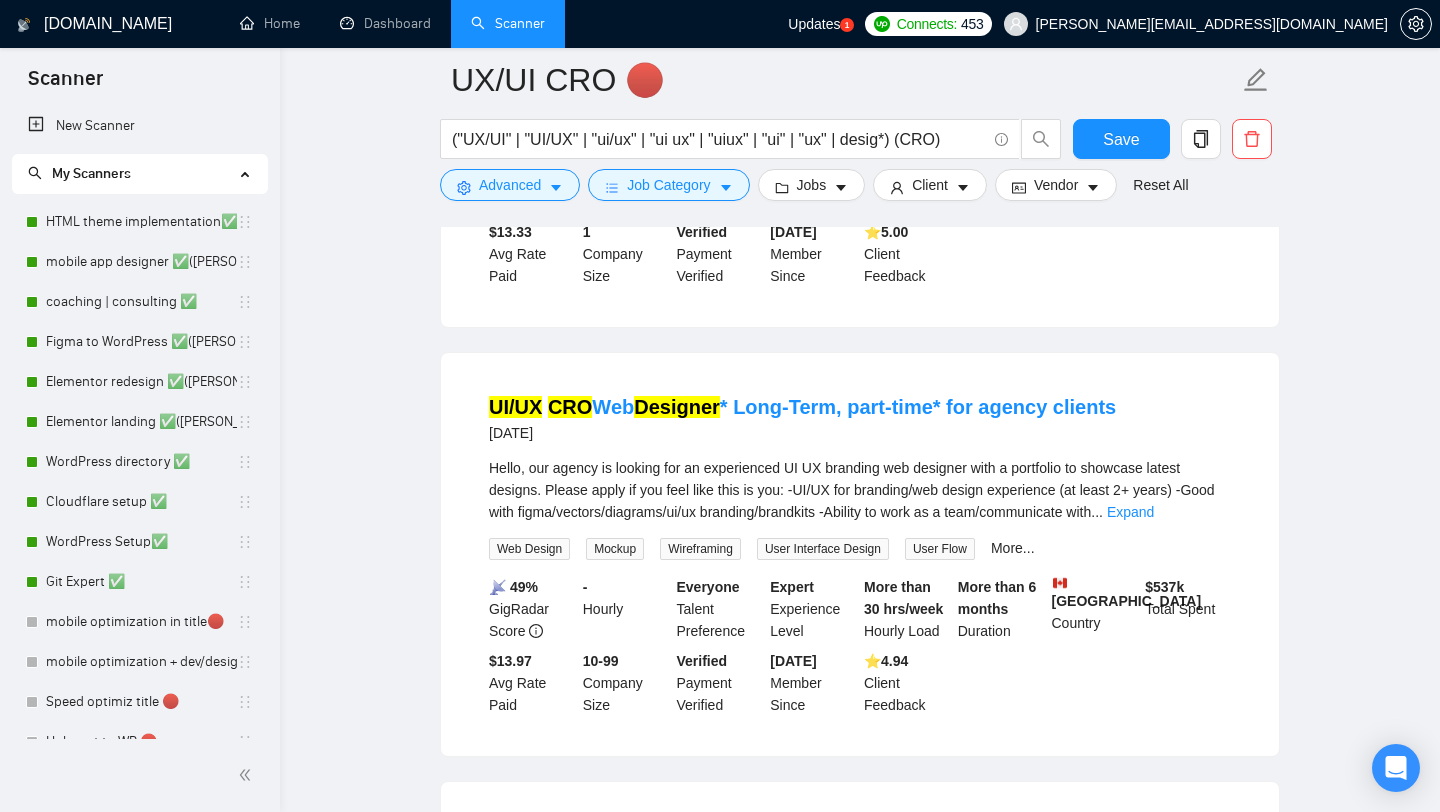 scroll, scrollTop: 4821, scrollLeft: 0, axis: vertical 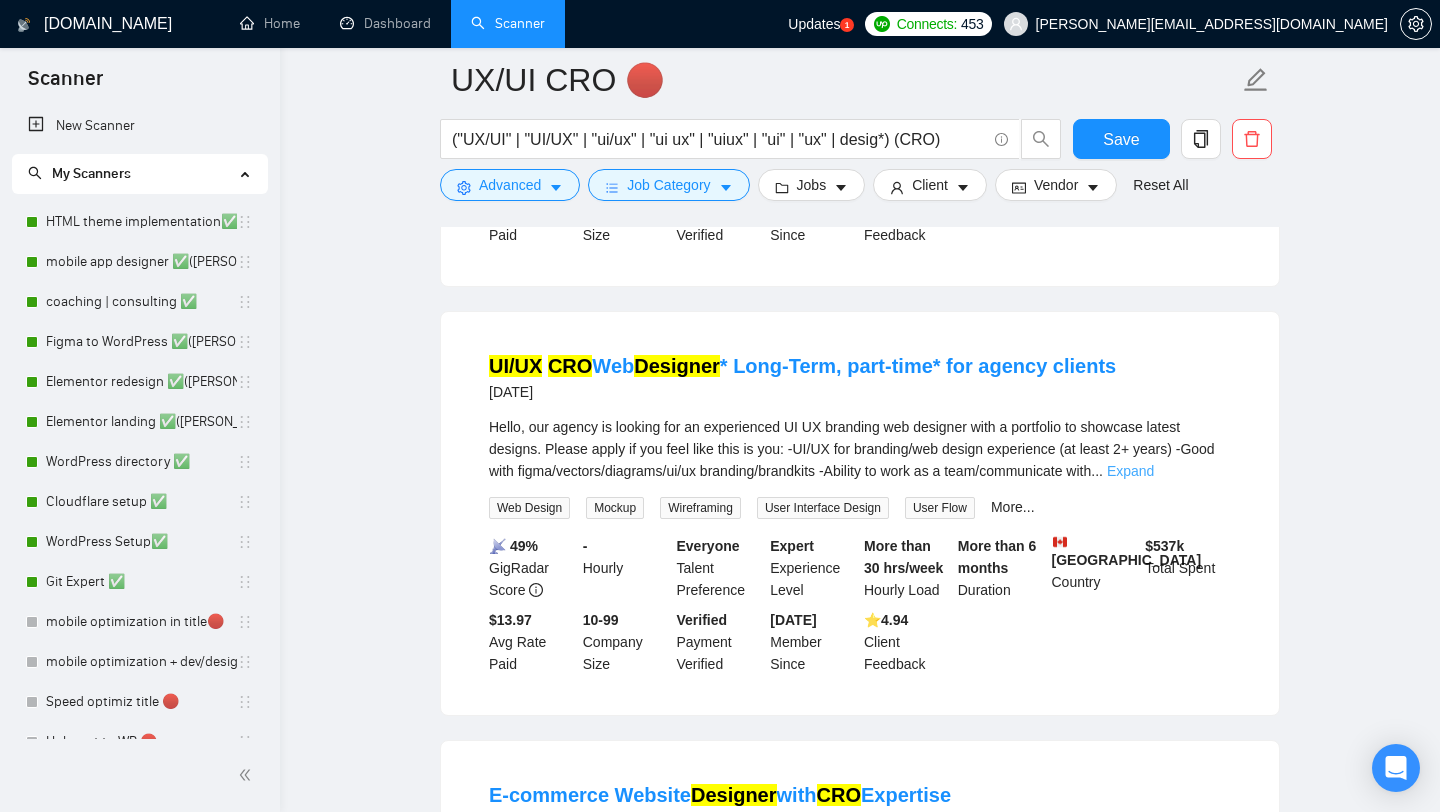 click on "Expand" at bounding box center [1130, 471] 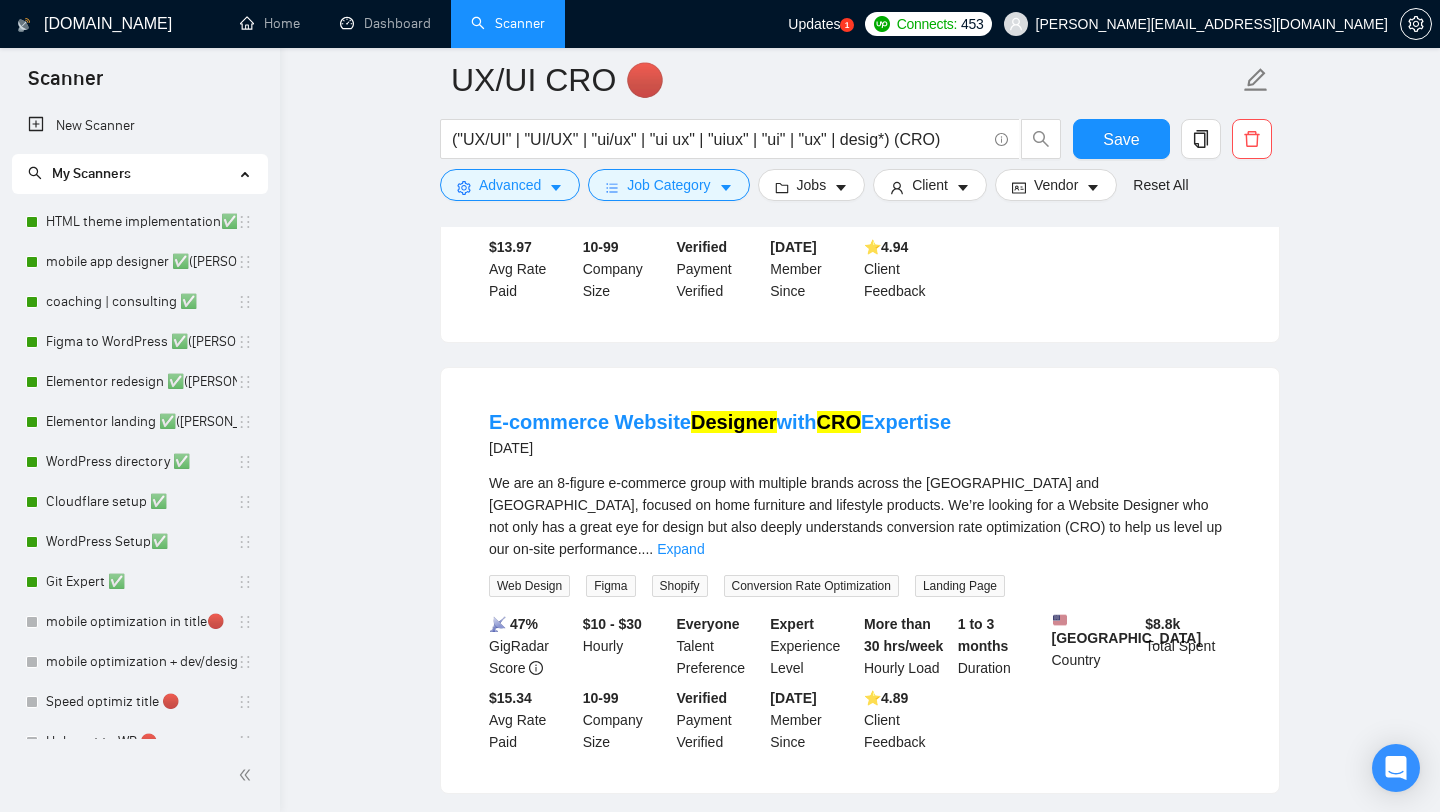 scroll, scrollTop: 5268, scrollLeft: 0, axis: vertical 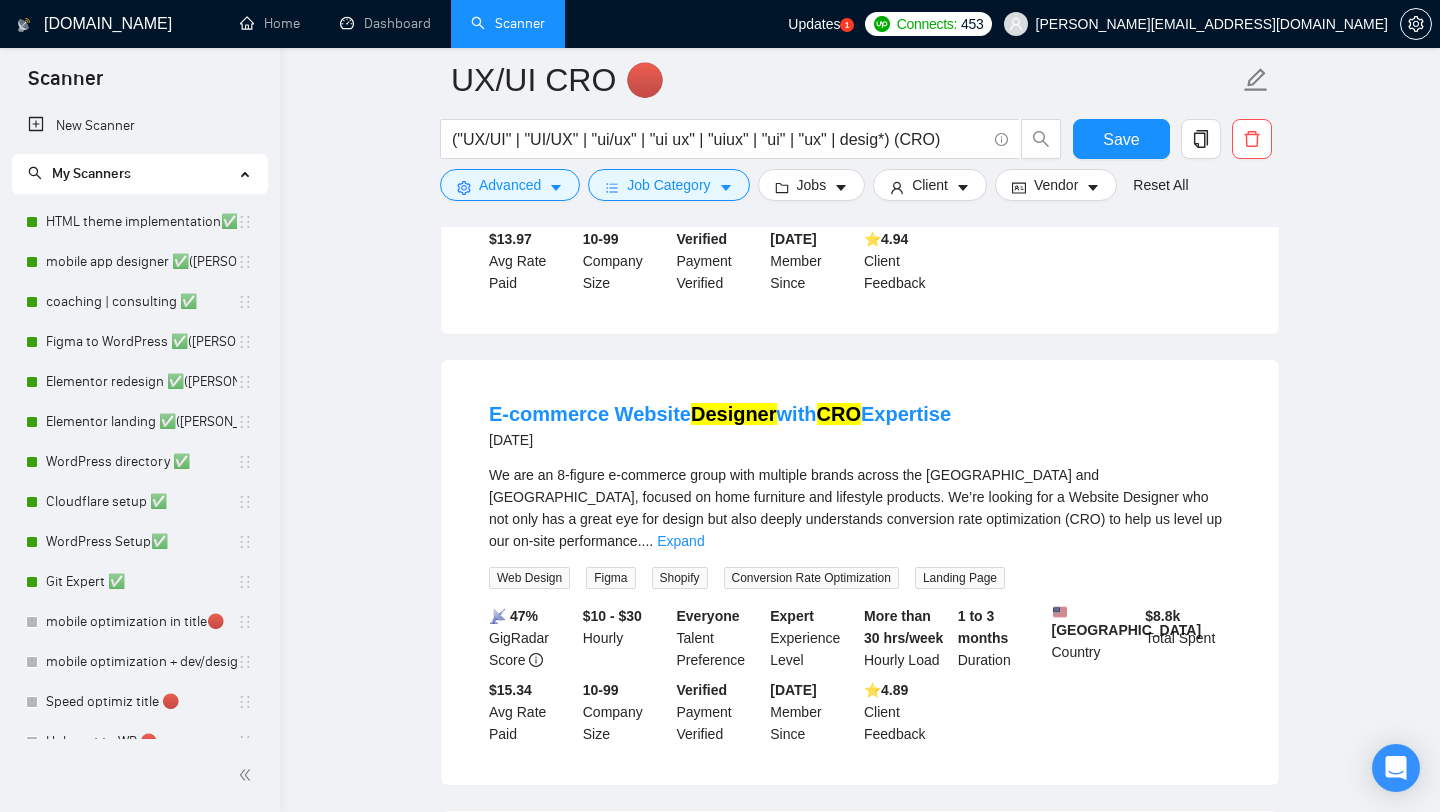 click on "We are an 8-figure e-commerce group with multiple brands across the US and Australia, focused on home furniture and lifestyle products. We’re looking for a Website Designer who not only has a great eye for design but also deeply understands conversion rate optimization (CRO) to help us level up our on-site performance.
... Expand" at bounding box center [860, 508] 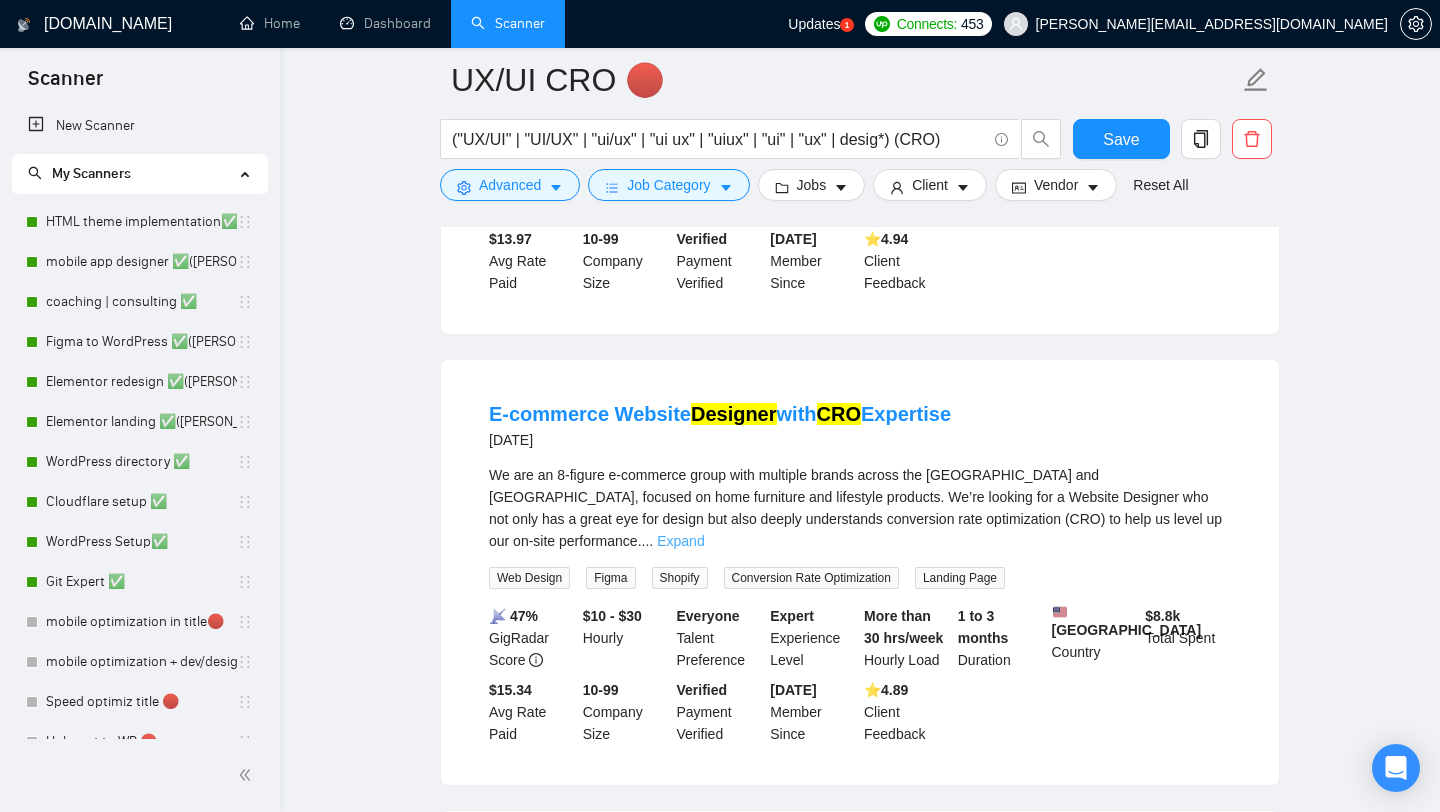click on "Expand" at bounding box center (680, 541) 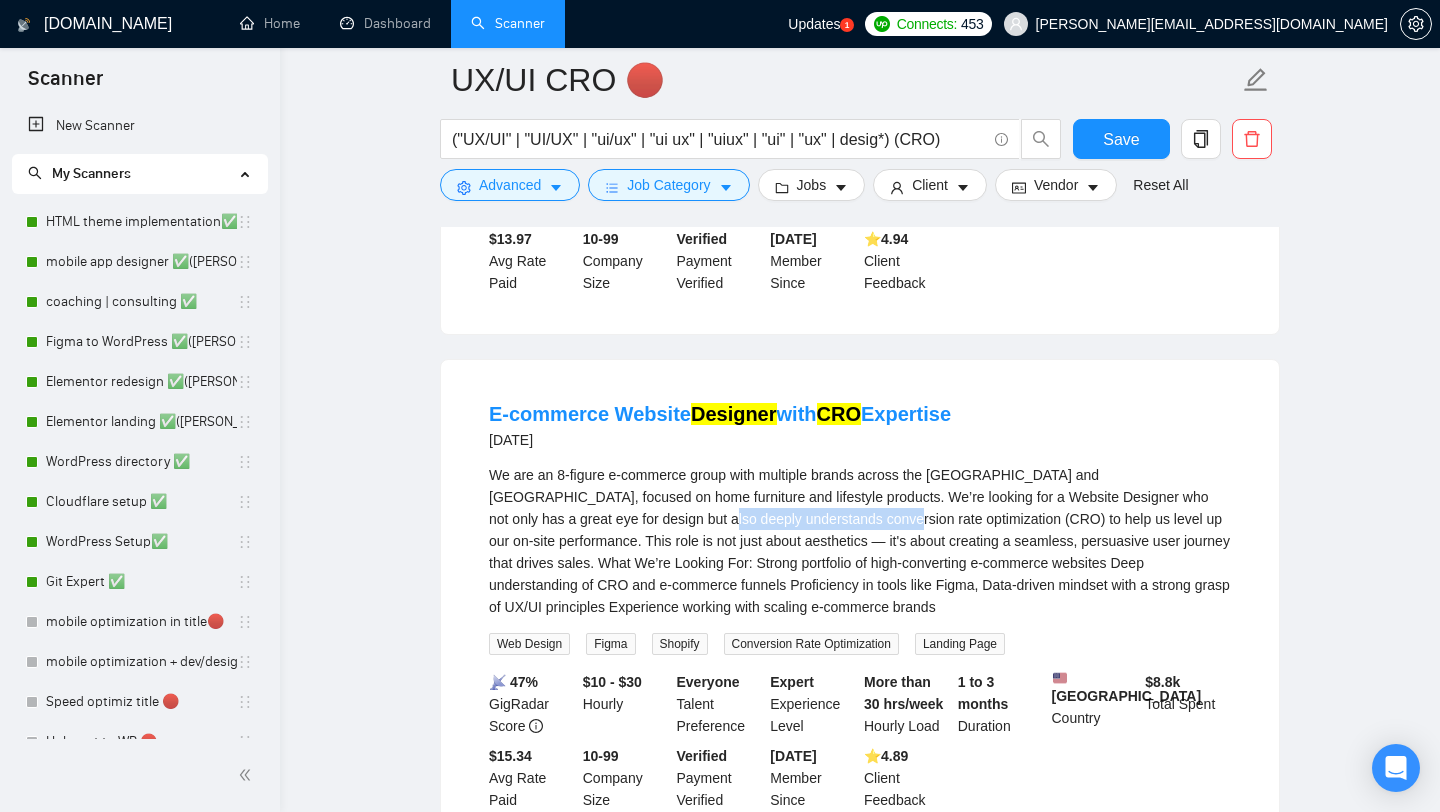 drag, startPoint x: 650, startPoint y: 584, endPoint x: 832, endPoint y: 576, distance: 182.17574 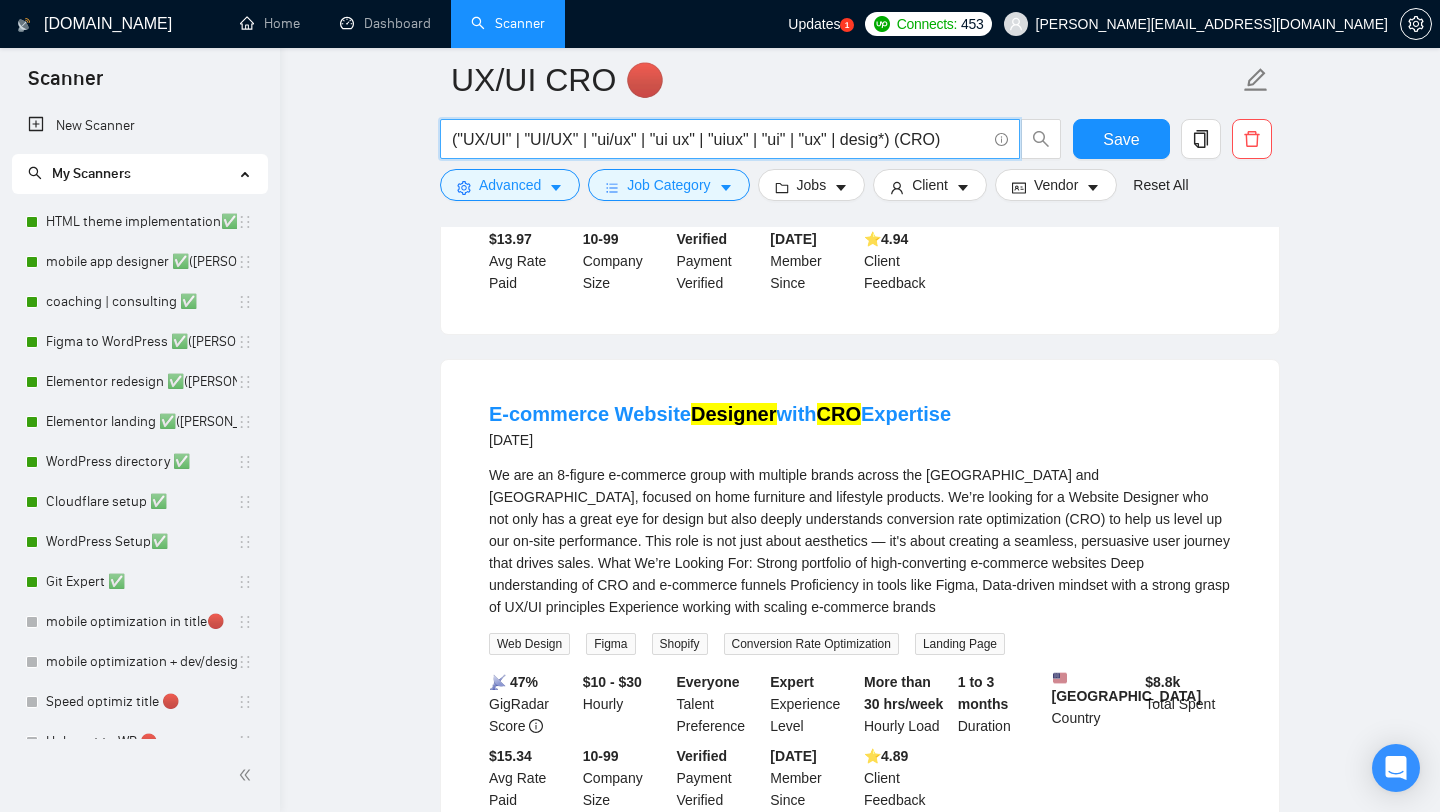 click on "("UX/UI" | "UI/UX" | "ui/ux" | "ui ux" | "uiux" | "ui" | "ux" | desig*) (CRO)" at bounding box center (719, 139) 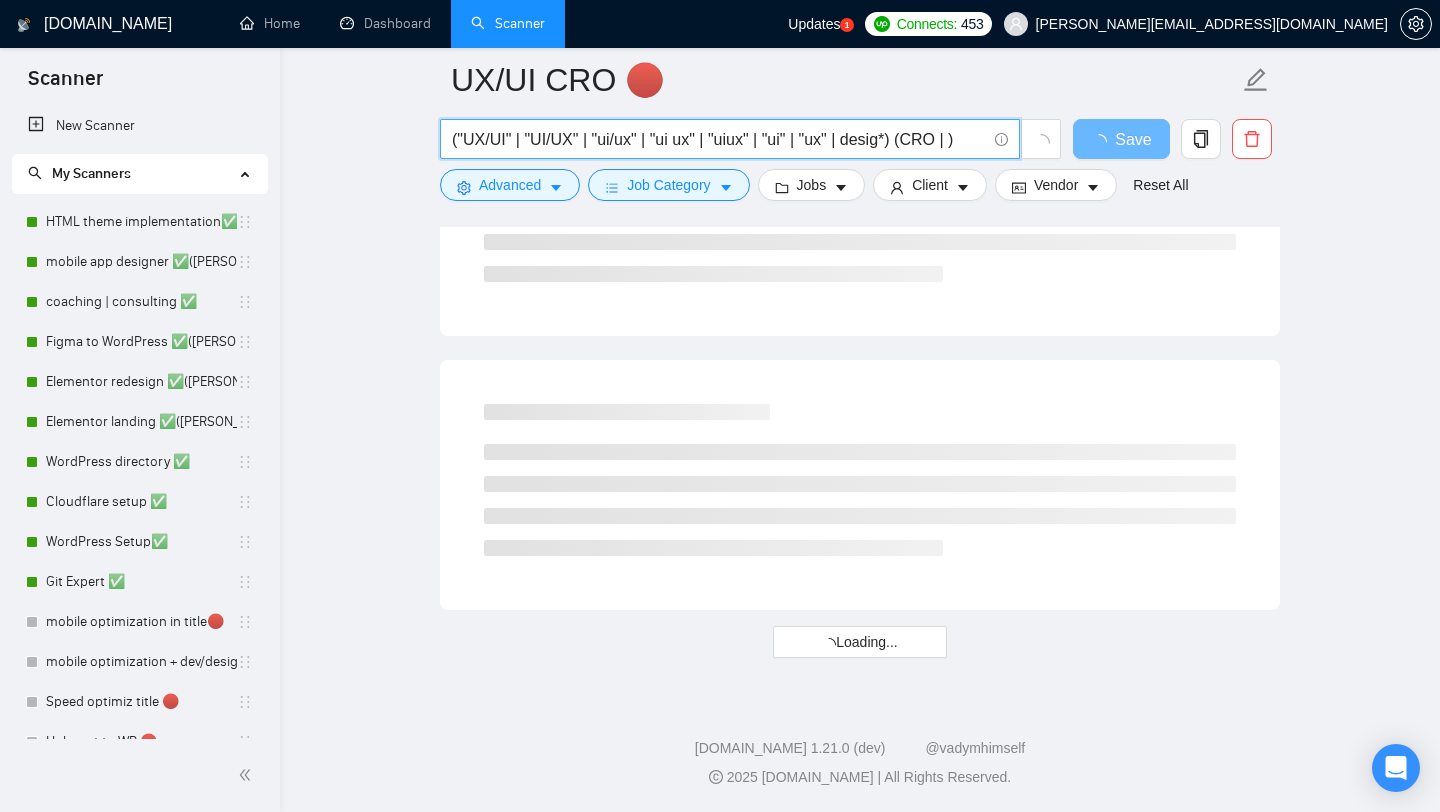 scroll, scrollTop: 5264, scrollLeft: 0, axis: vertical 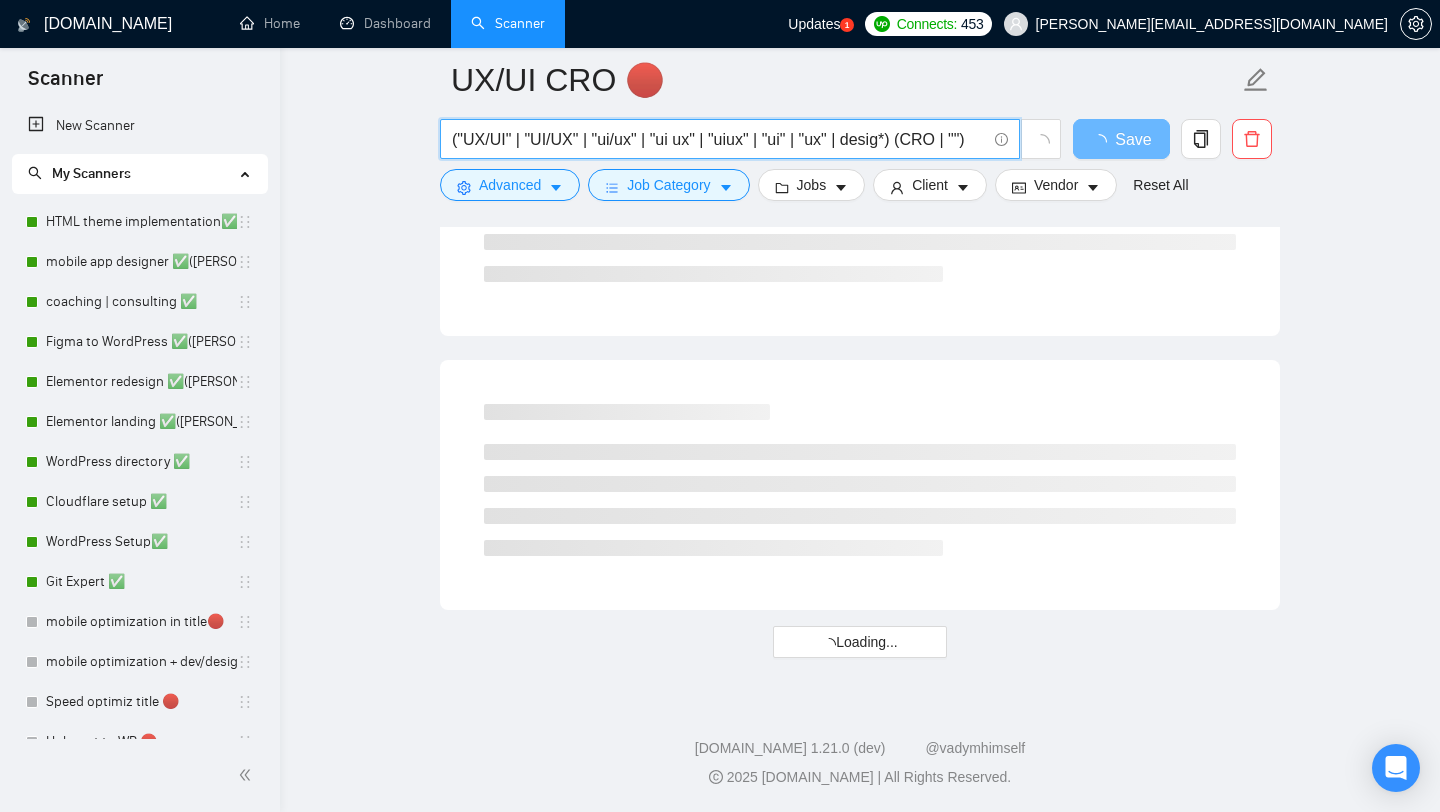 paste on "conversion rate optimization" 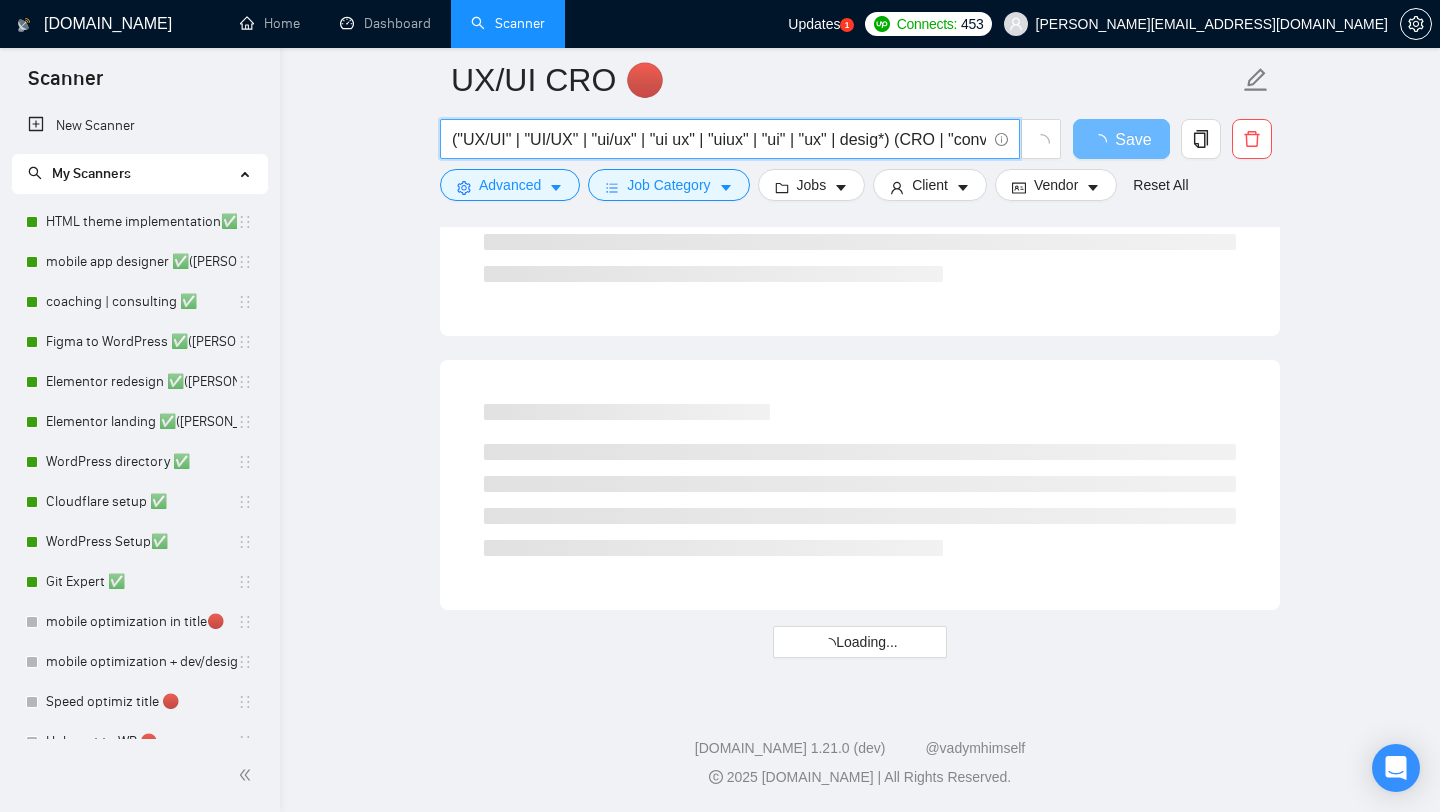 scroll, scrollTop: 0, scrollLeft: 192, axis: horizontal 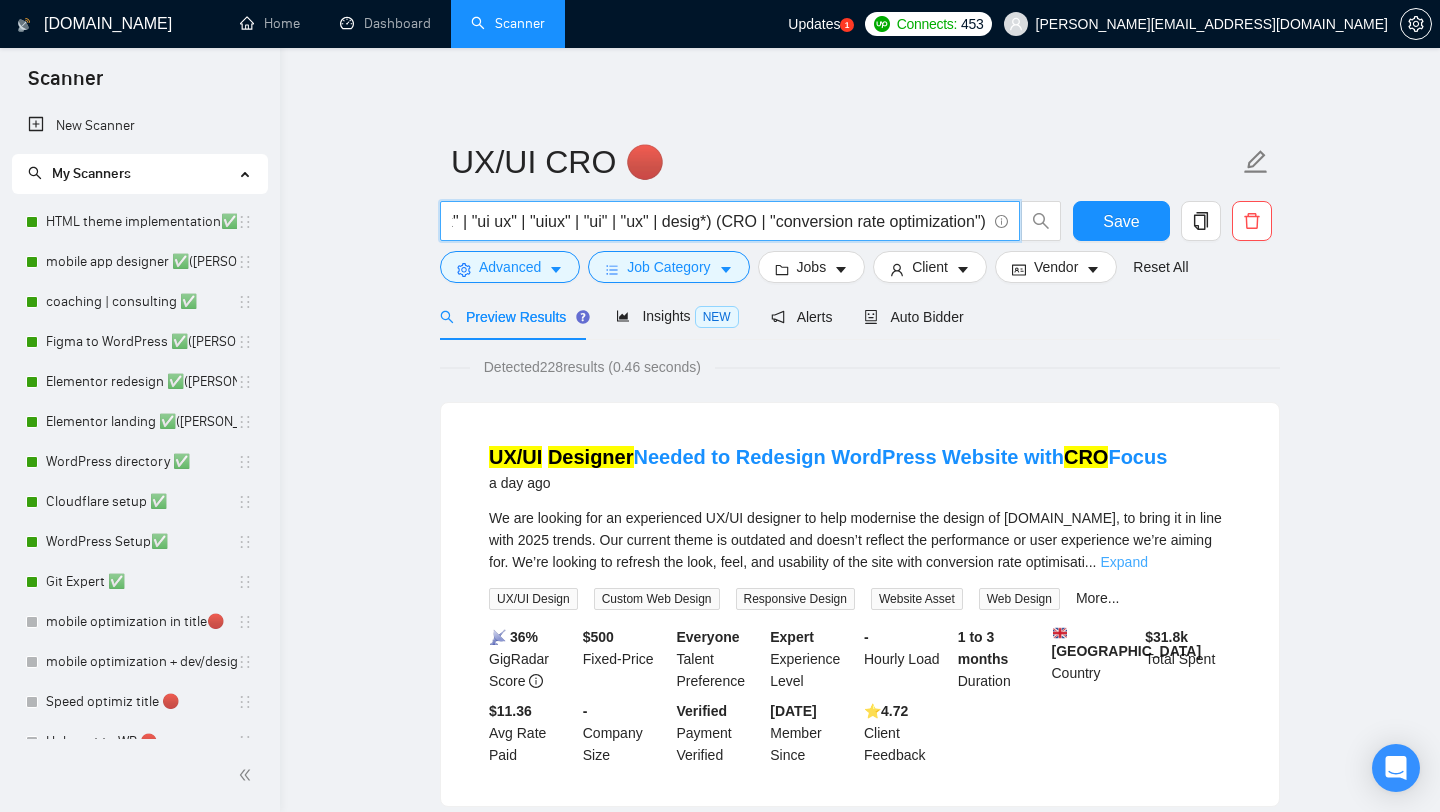 type on "("UX/UI" | "UI/UX" | "ui/ux" | "ui ux" | "uiux" | "ui" | "ux" | desig*) (CRO | "conversion rate optimization")" 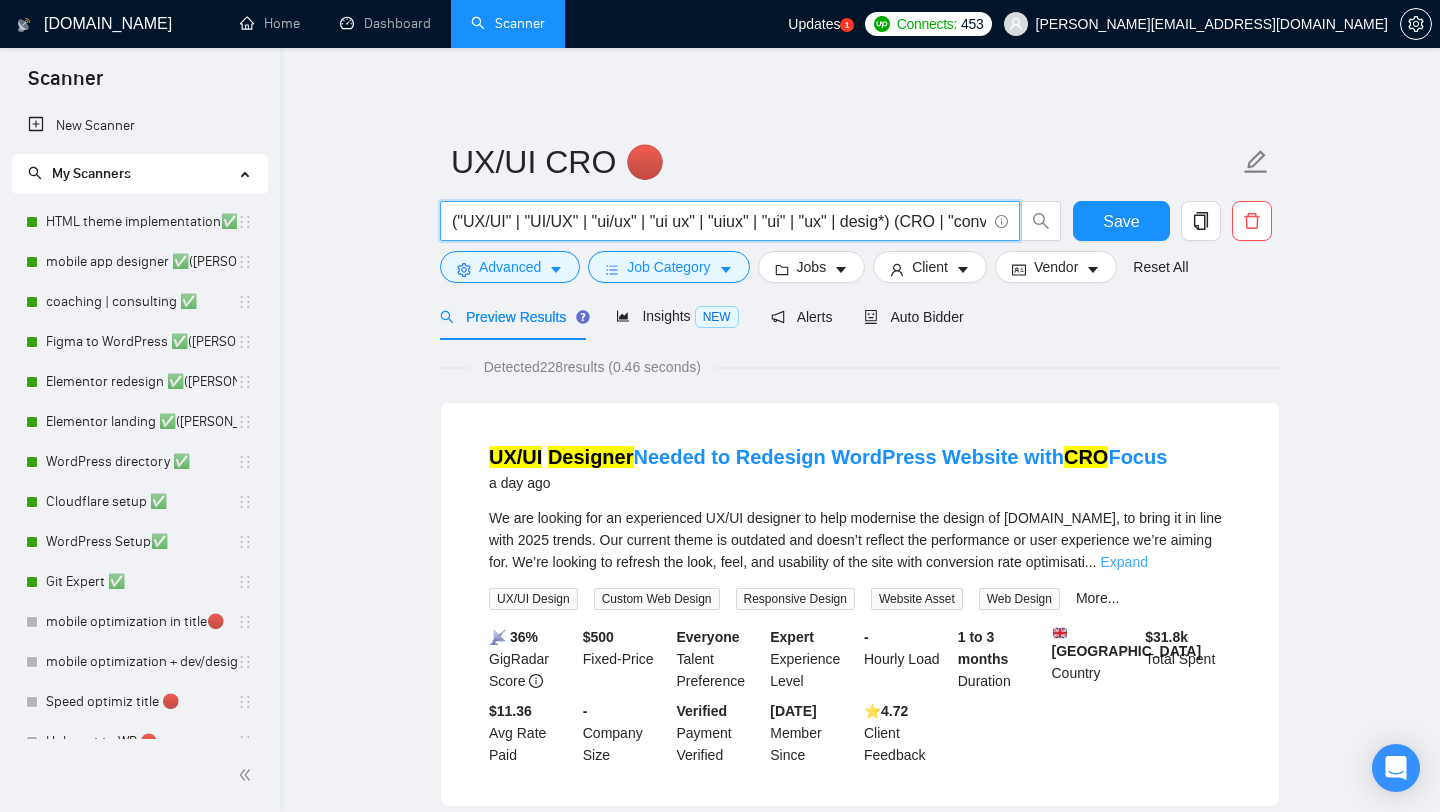 click on "Expand" at bounding box center [1124, 562] 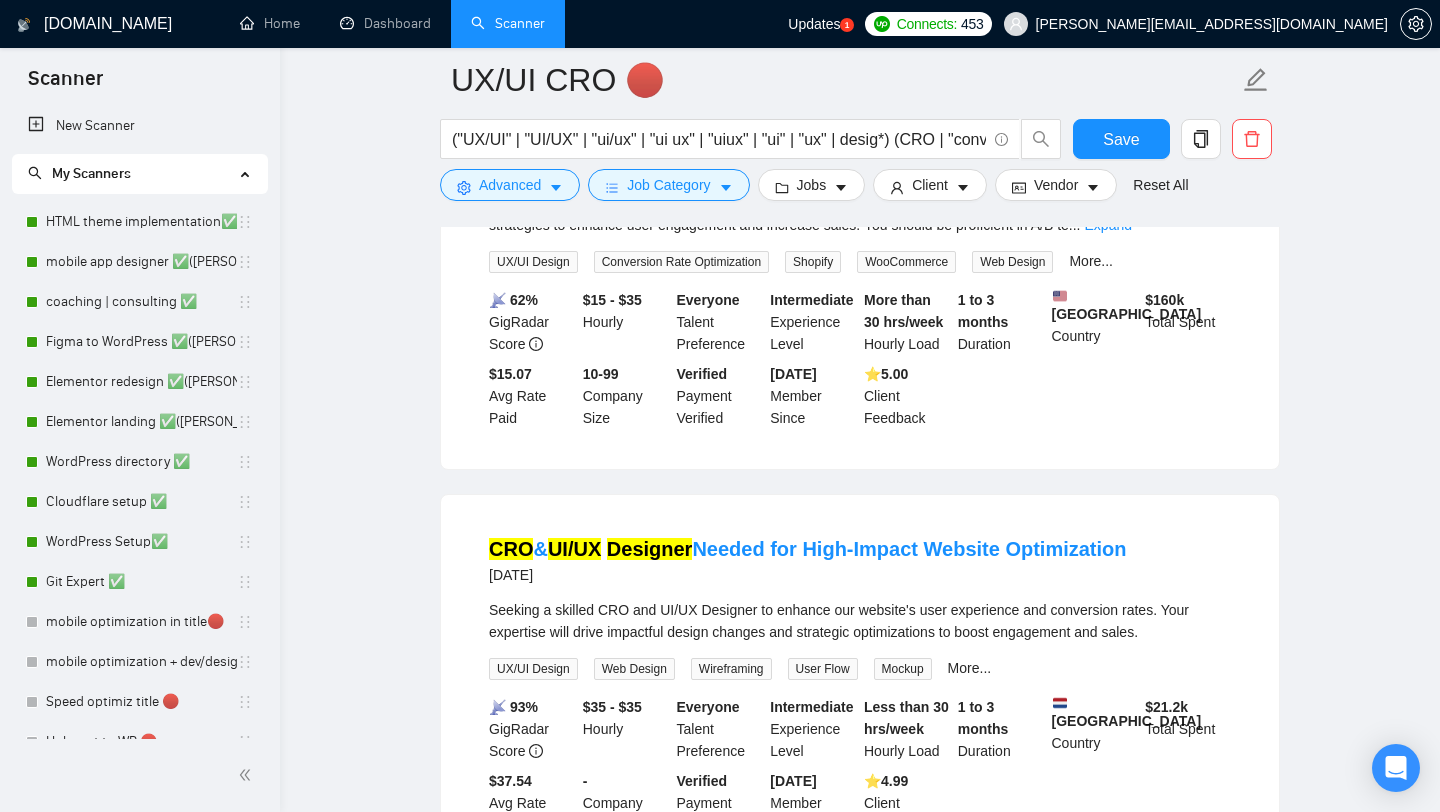 scroll, scrollTop: 4247, scrollLeft: 0, axis: vertical 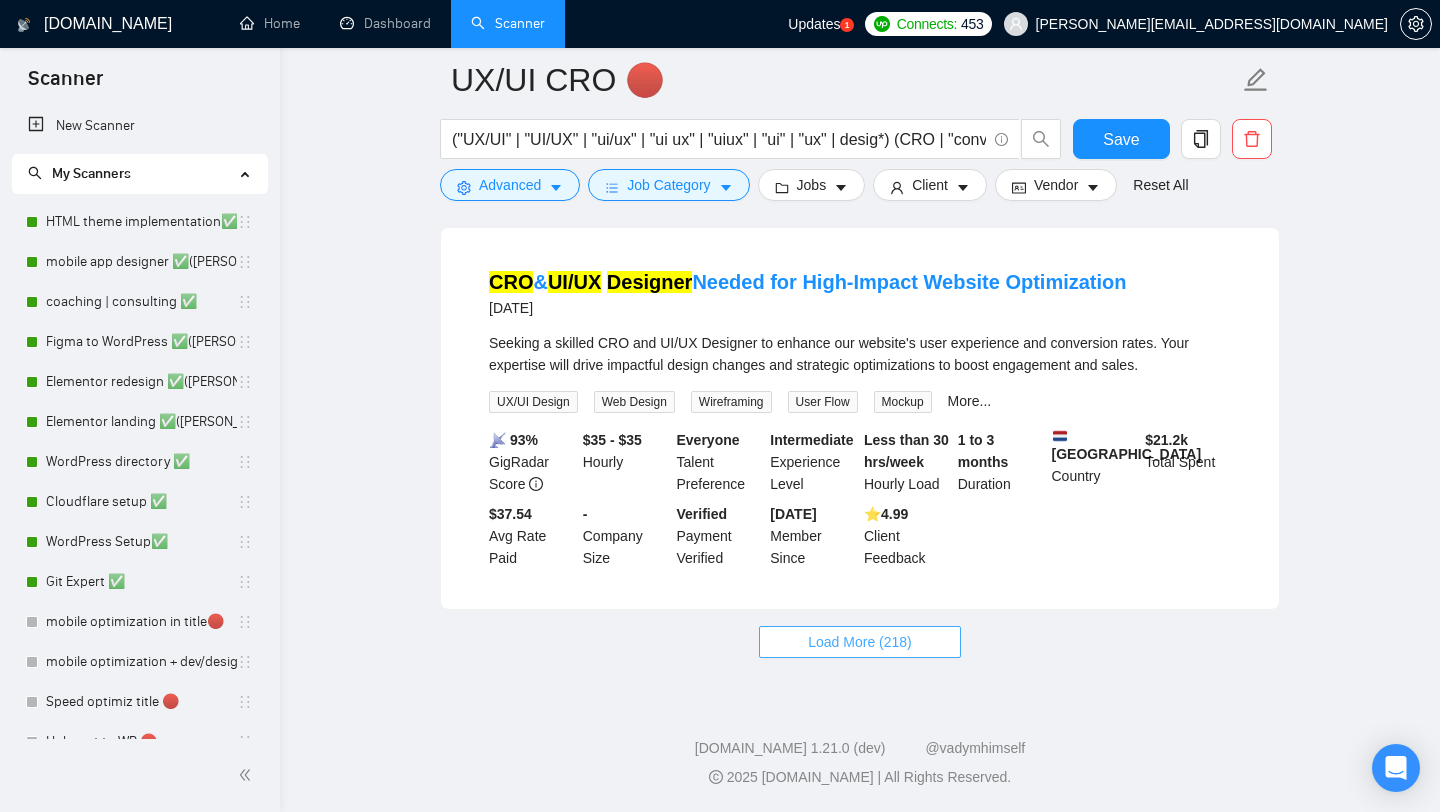click on "Load More (218)" at bounding box center [860, 642] 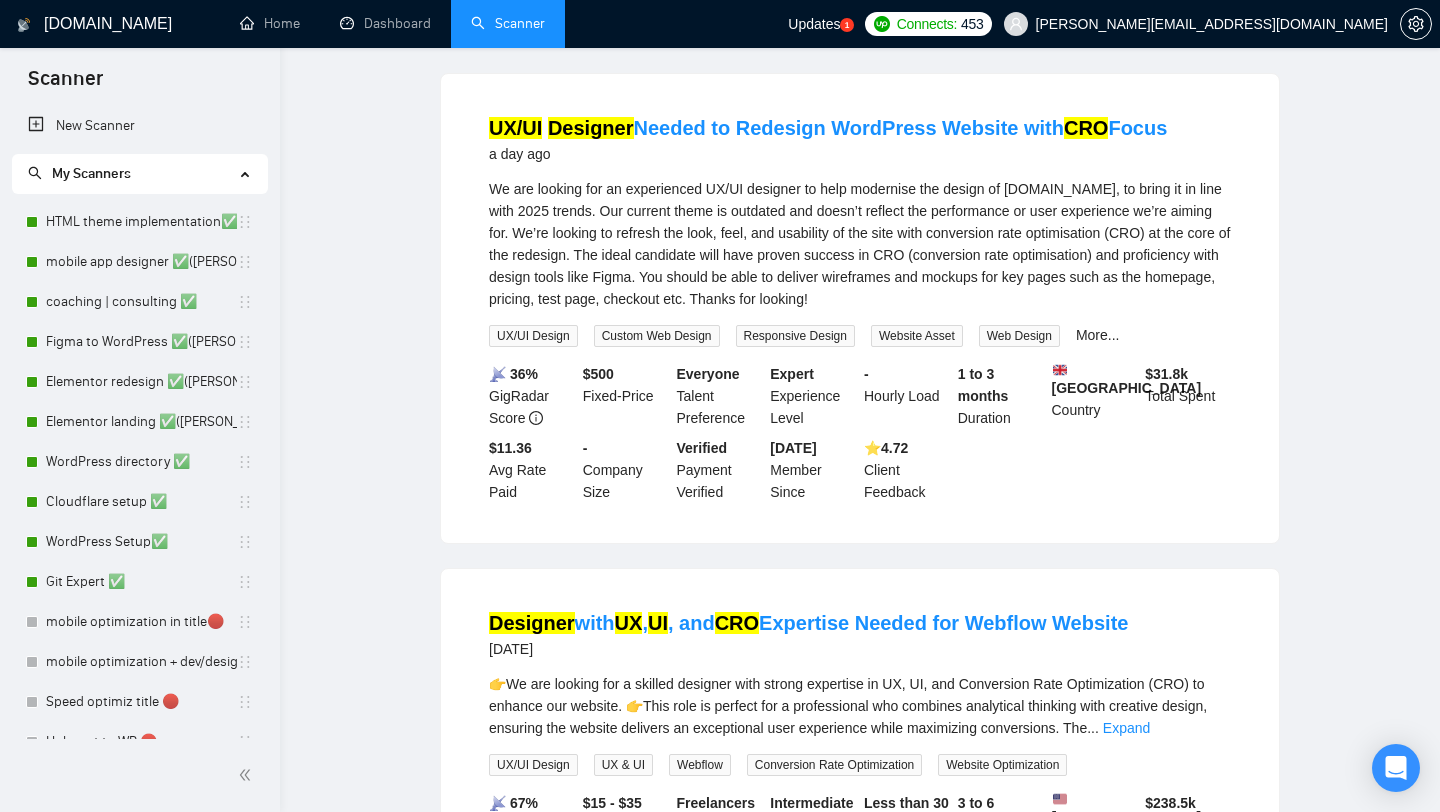 scroll, scrollTop: 0, scrollLeft: 0, axis: both 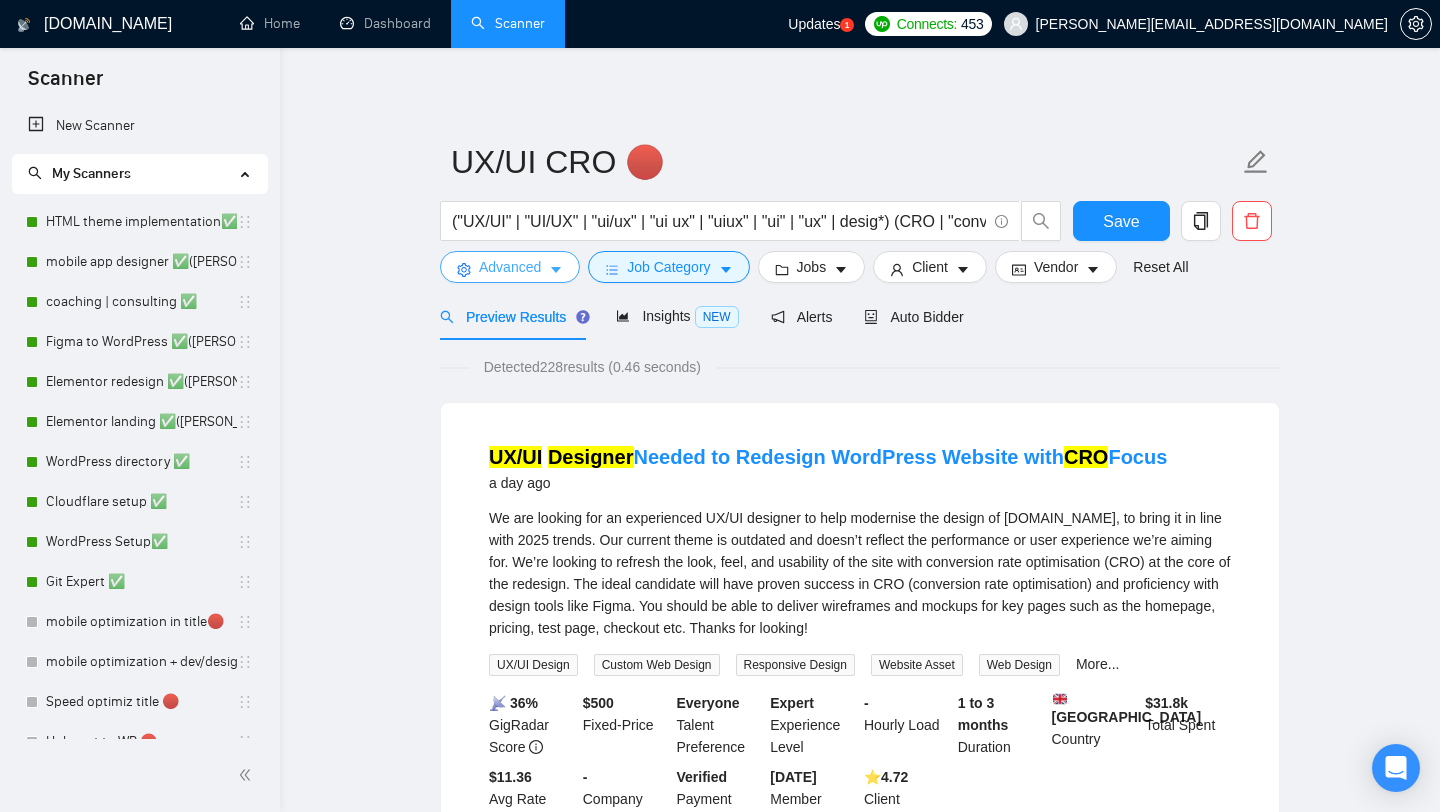 click on "Advanced" at bounding box center (510, 267) 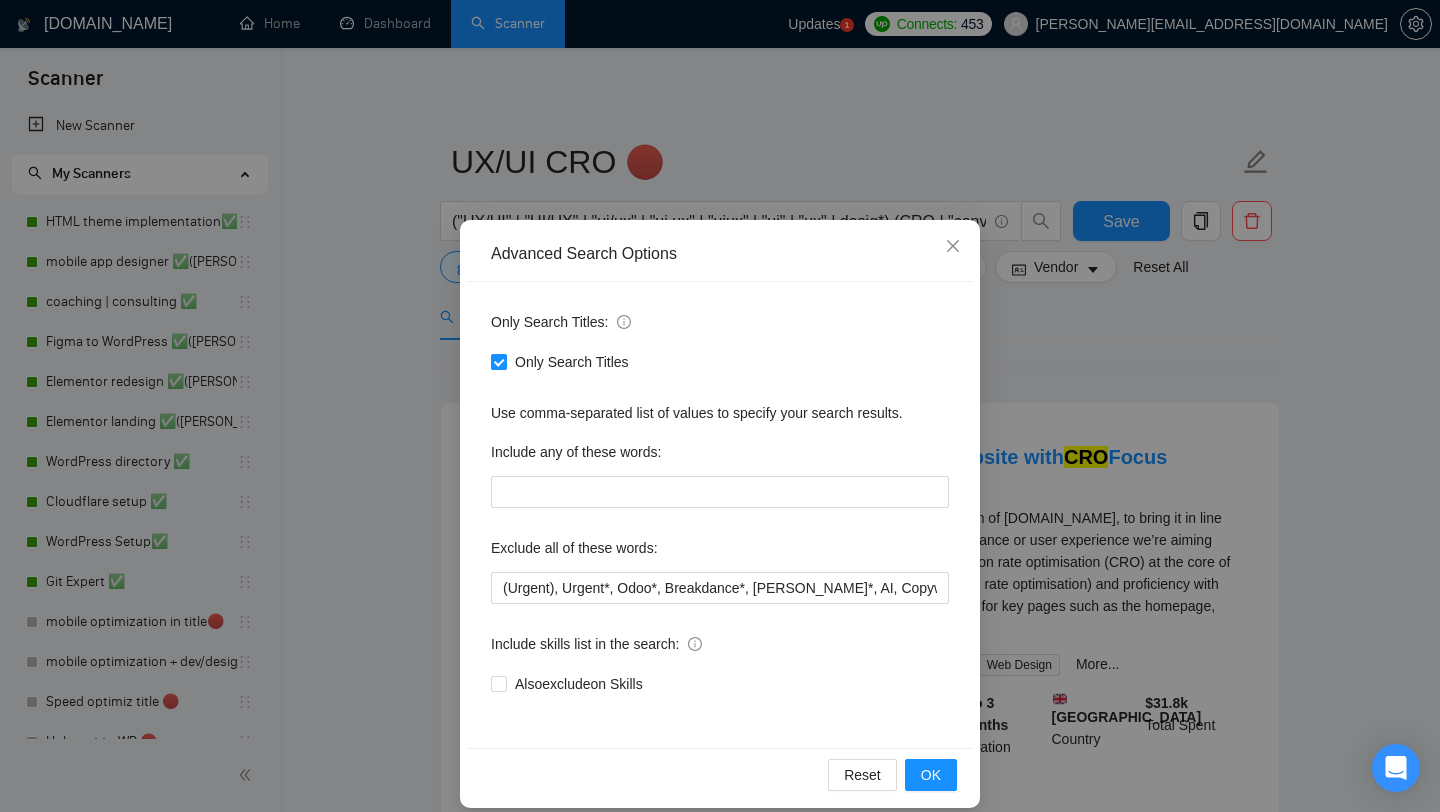 click on "Only Search Titles" at bounding box center [498, 361] 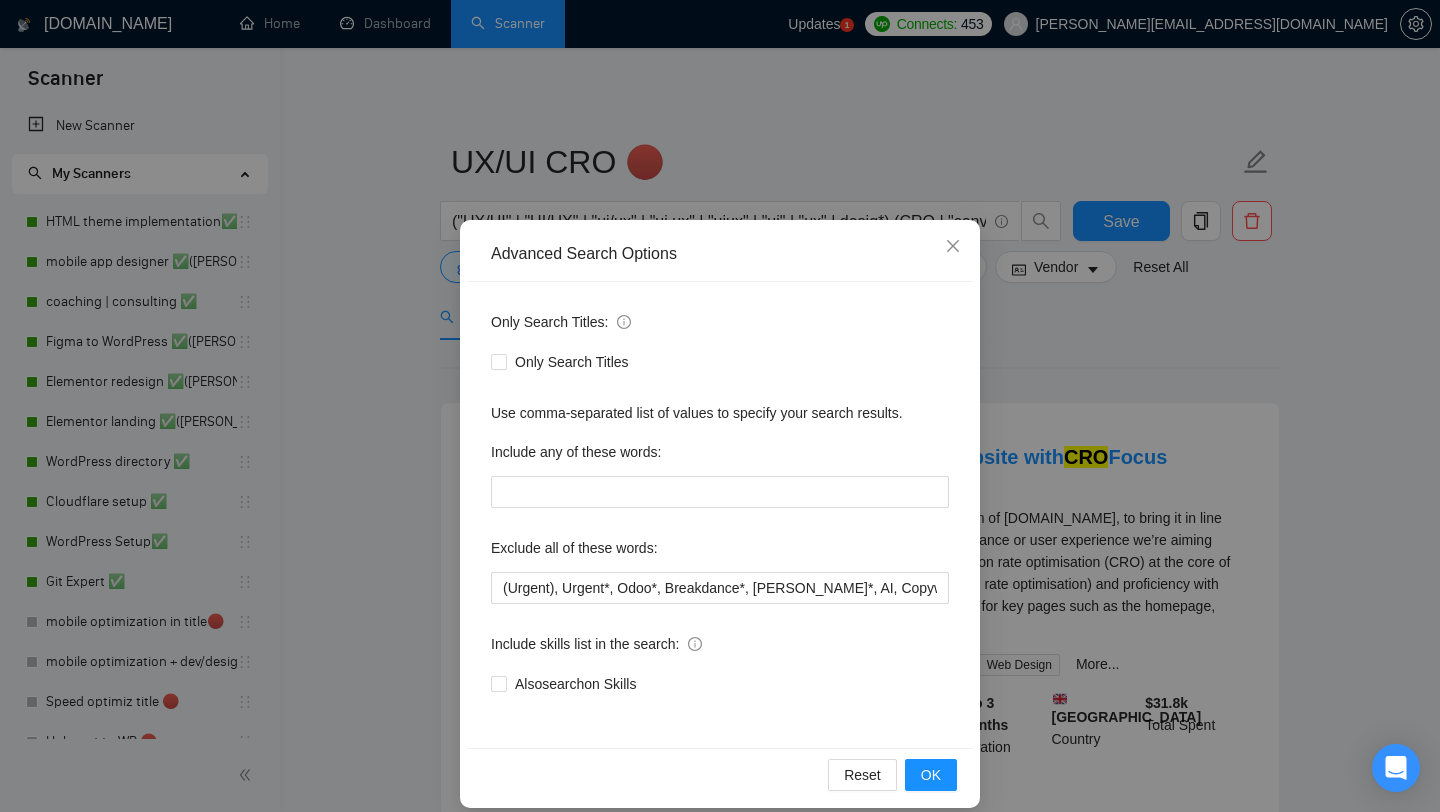 click on "Advanced Search Options Only Search Titles:   Only Search Titles Use comma-separated list of values to specify your search results. Include any of these words: Exclude all of these words: (Urgent), Urgent*, Odoo*, Breakdance*, Duda*, AI, Copywriter*, DevOps*, fix, adult*, (Wix*), Framer*, (Shopify*), Squarespace*, wpbakery*, Kajabi*, ClickFunnels*,  "Click Funnels", "Hub Spot", HubSpot*, "Bricks Builder", GoHighLevel*, (bug*), "short term", asap*, today*, tomorrow*, tutor*, coach*, "teach me", "no agency", "BigCommerce", "Big Commerce", python*,  react*, django*, zoho*, "join our team", "Oxygen Builder", no agencies, Funnelish*, und, die,Custom illustration, "Progressive Web App", (PWA), PWA*, Angular*,  Facebook ad,  Facebook ads Include skills list in the search:   Also  search  on Skills Reset OK" at bounding box center (720, 406) 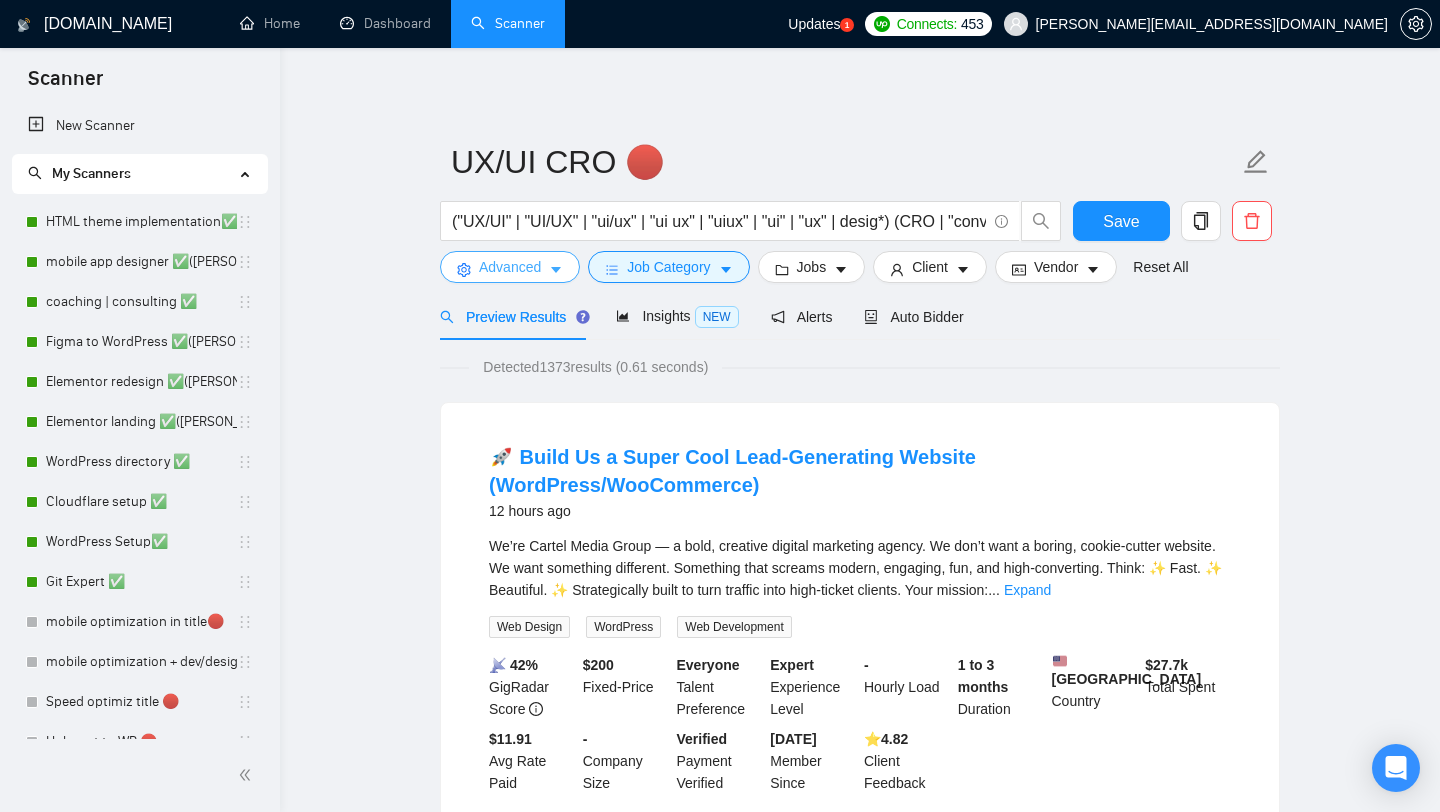 scroll, scrollTop: 13, scrollLeft: 0, axis: vertical 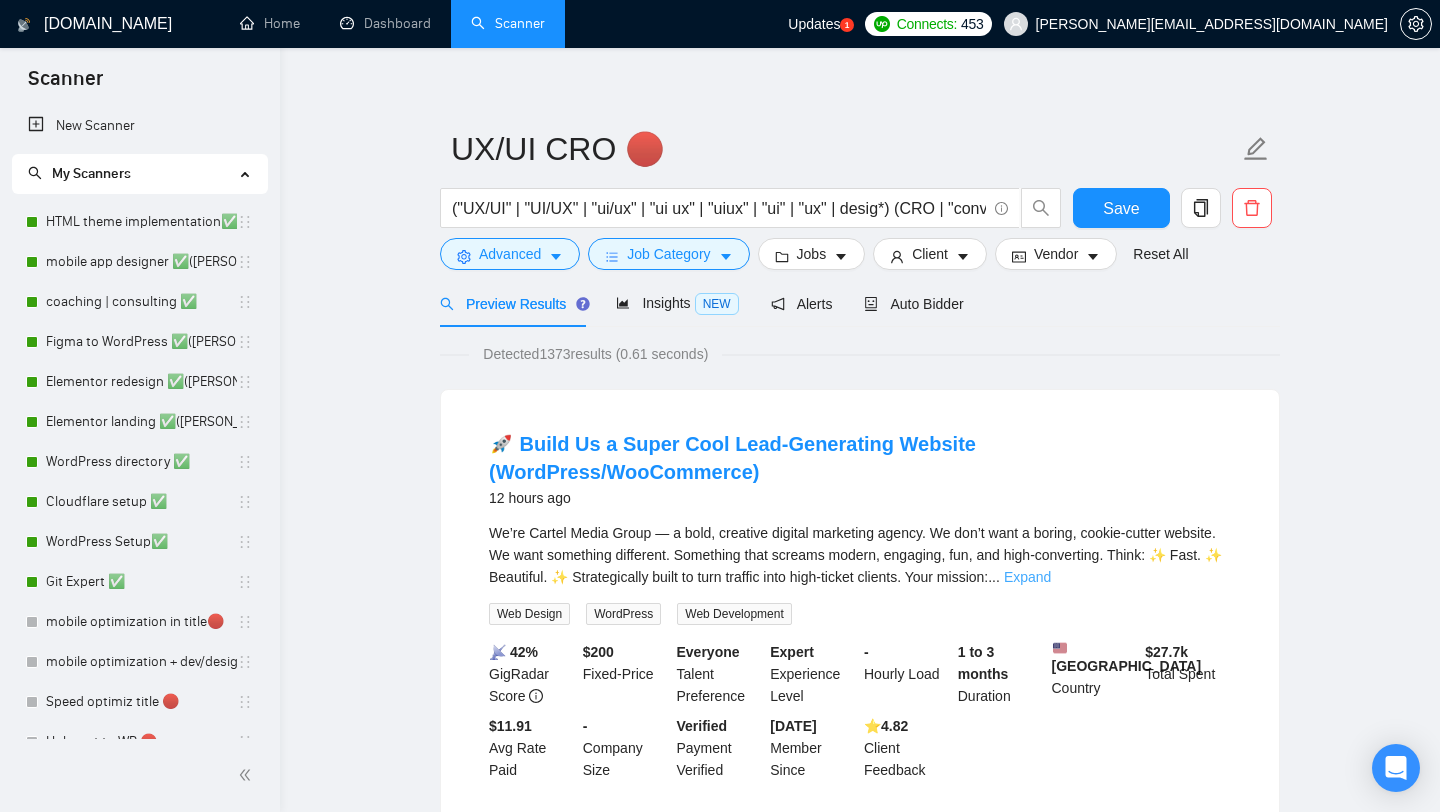 click on "Expand" at bounding box center [1027, 577] 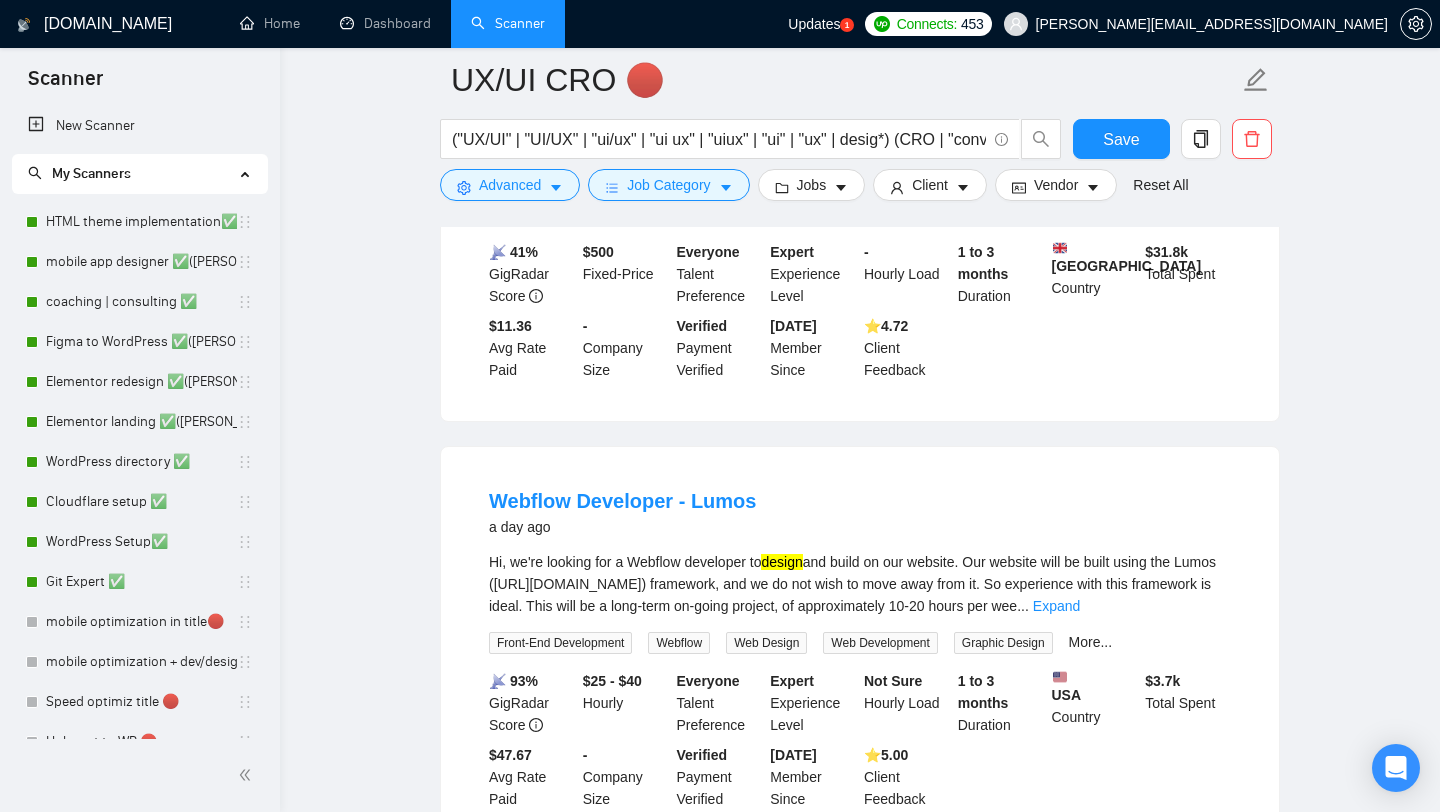 scroll, scrollTop: 2211, scrollLeft: 0, axis: vertical 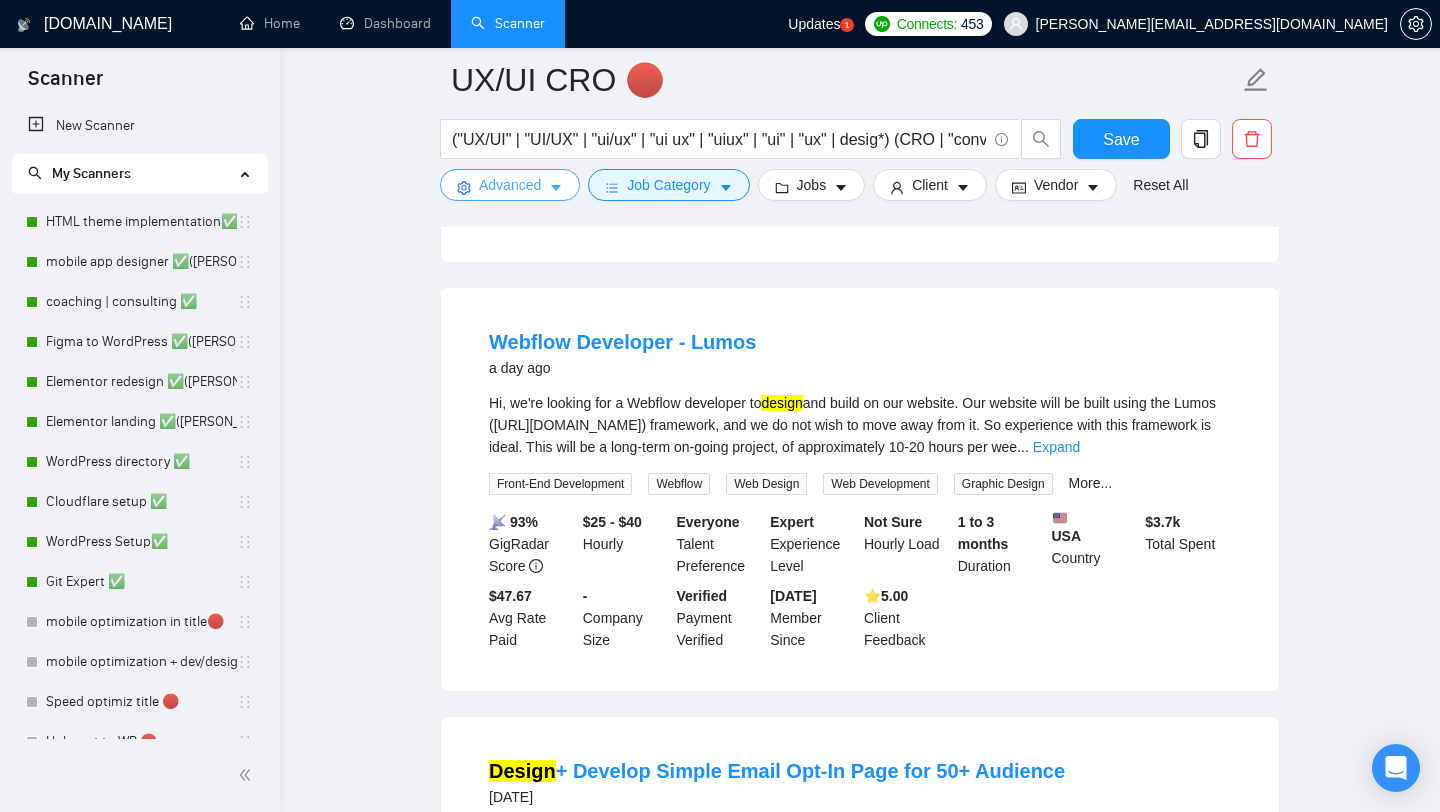 click on "Advanced" at bounding box center [510, 185] 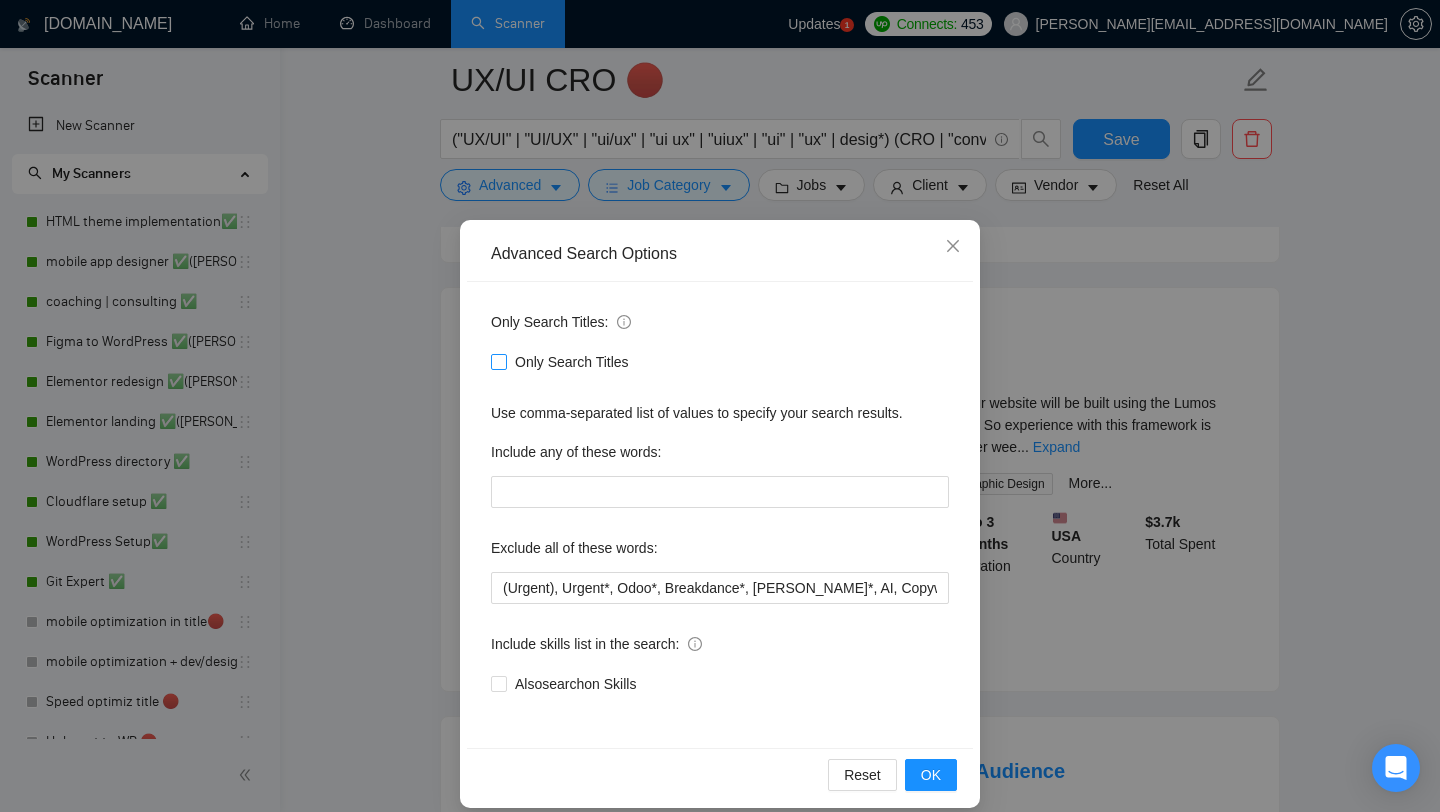 click on "Only Search Titles" at bounding box center (498, 361) 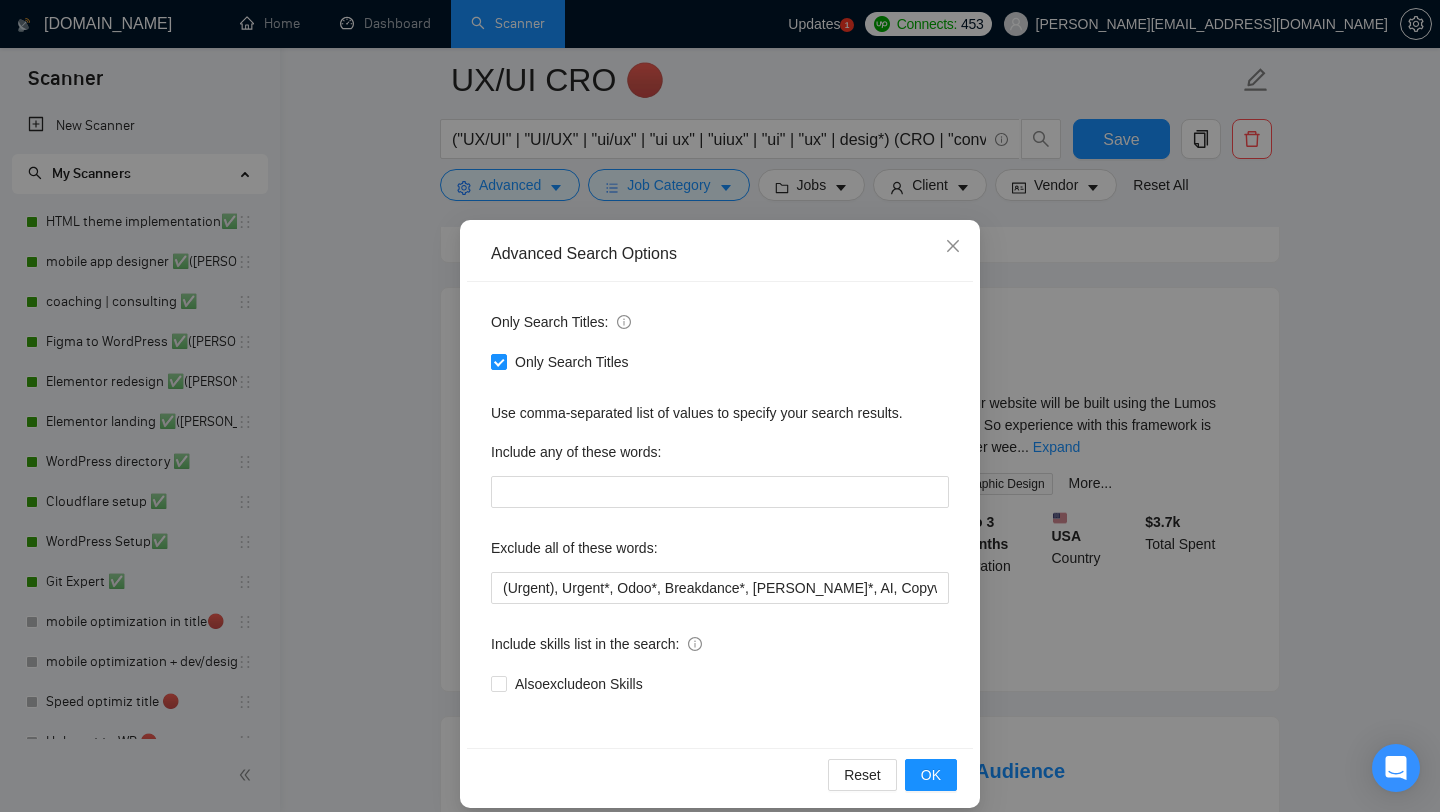 click on "Advanced Search Options Only Search Titles:   Only Search Titles Use comma-separated list of values to specify your search results. Include any of these words: Exclude all of these words: (Urgent), Urgent*, Odoo*, Breakdance*, Duda*, AI, Copywriter*, DevOps*, fix, adult*, (Wix*), Framer*, (Shopify*), Squarespace*, wpbakery*, Kajabi*, ClickFunnels*,  "Click Funnels", "Hub Spot", HubSpot*, "Bricks Builder", GoHighLevel*, (bug*), "short term", asap*, today*, tomorrow*, tutor*, coach*, "teach me", "no agency", "BigCommerce", "Big Commerce", python*,  react*, django*, zoho*, "join our team", "Oxygen Builder", no agencies, Funnelish*, und, die,Custom illustration, "Progressive Web App", (PWA), PWA*, Angular*,  Facebook ad,  Facebook ads Include skills list in the search:   Also  exclude  on Skills Reset OK" at bounding box center (720, 406) 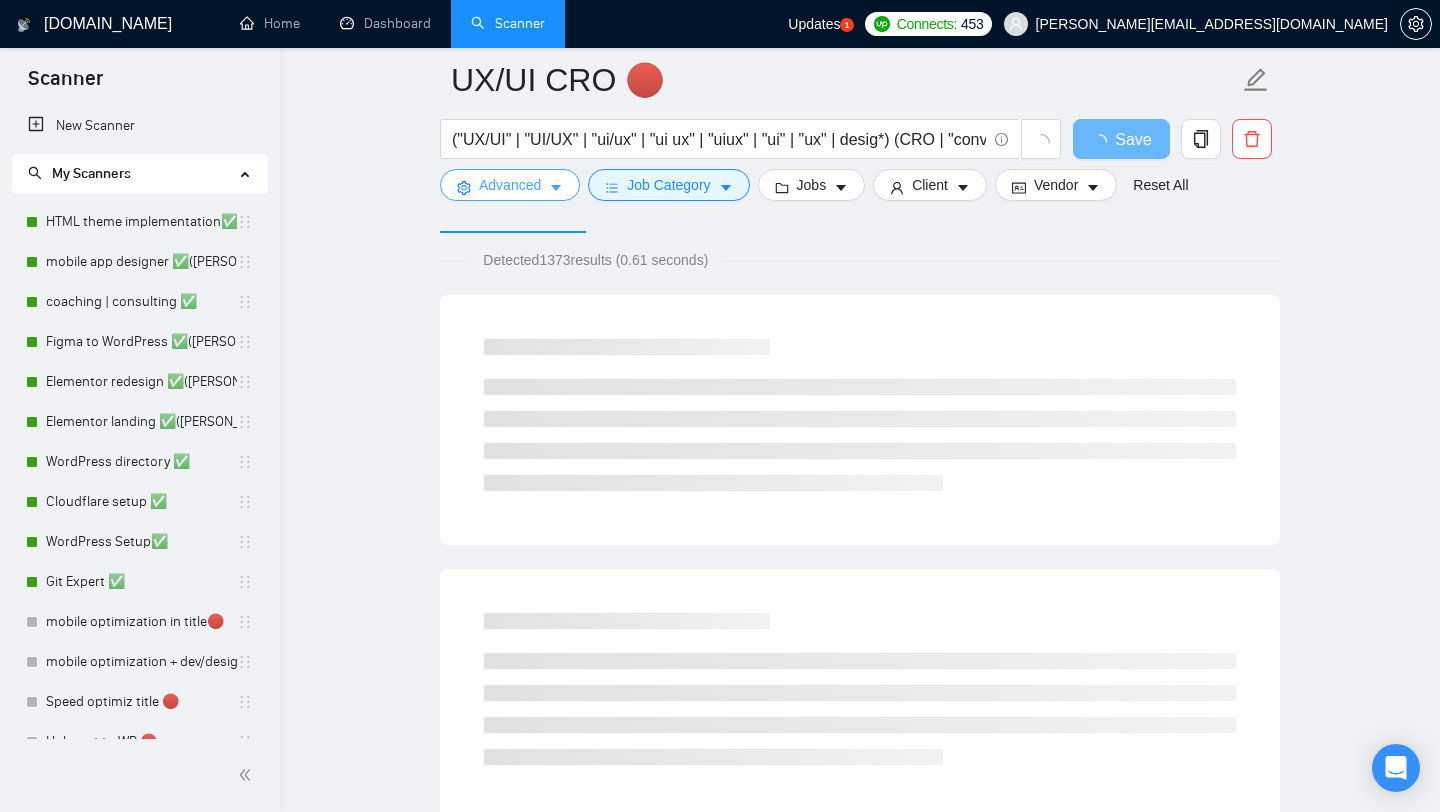 scroll, scrollTop: 0, scrollLeft: 0, axis: both 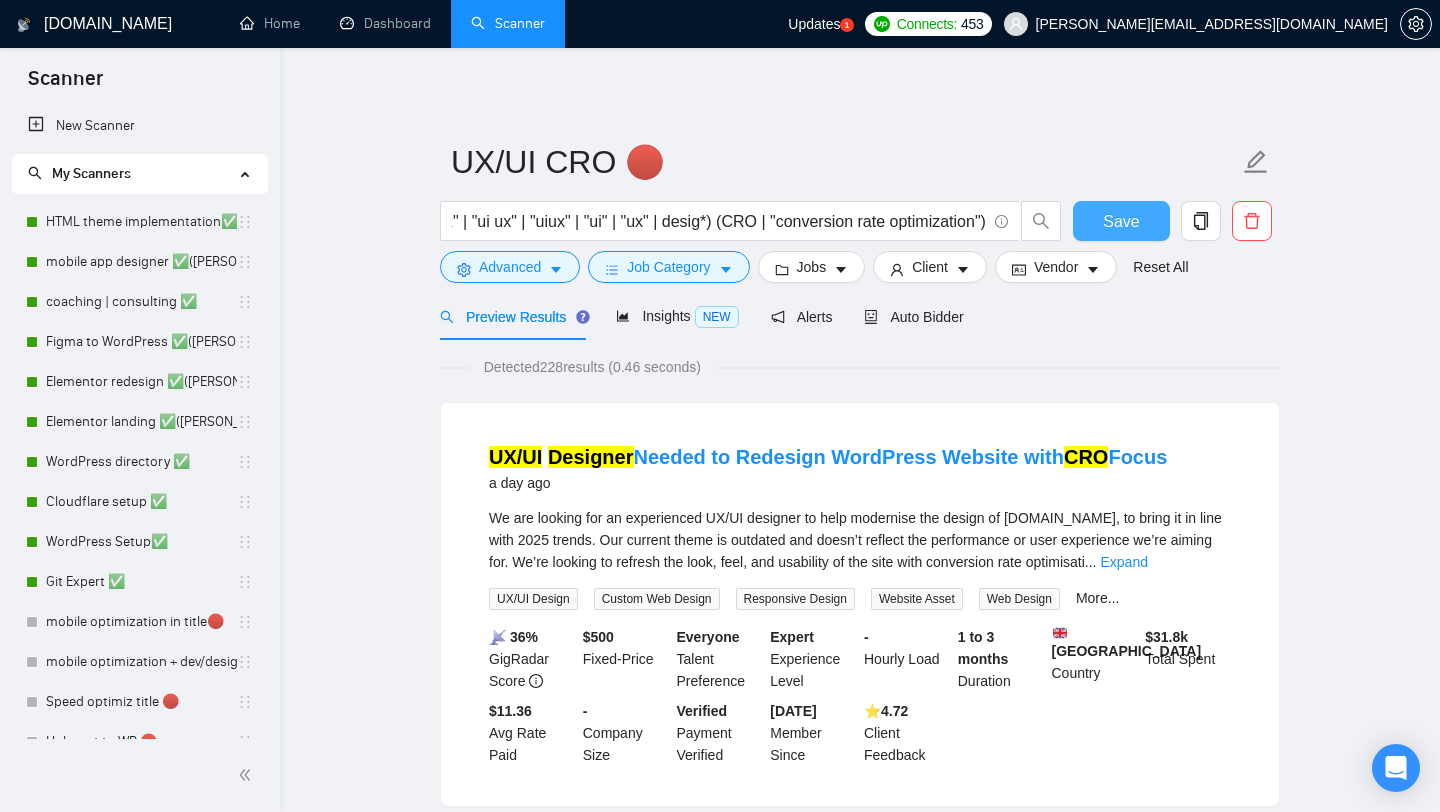 click on "Save" at bounding box center (1121, 221) 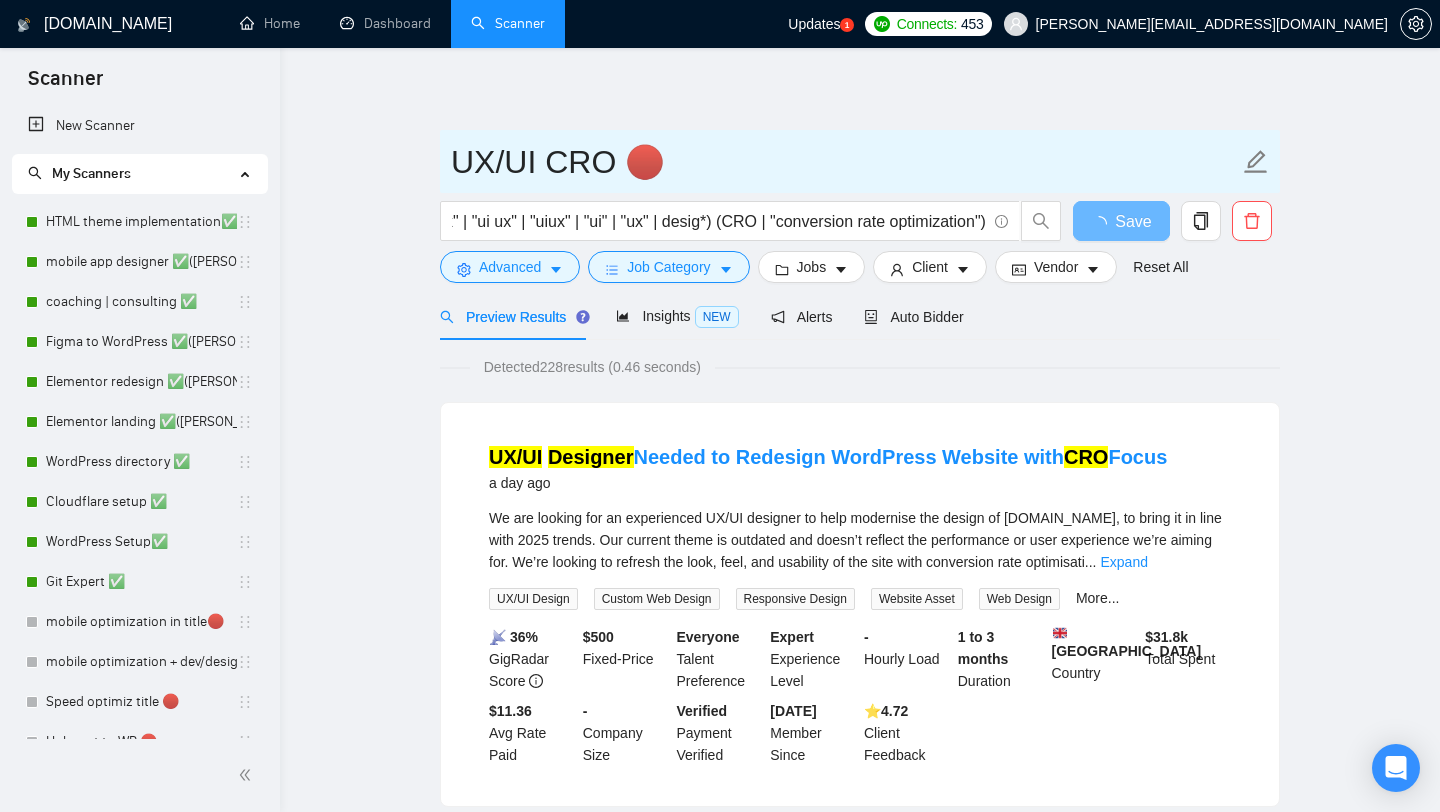 drag, startPoint x: 445, startPoint y: 169, endPoint x: 647, endPoint y: 169, distance: 202 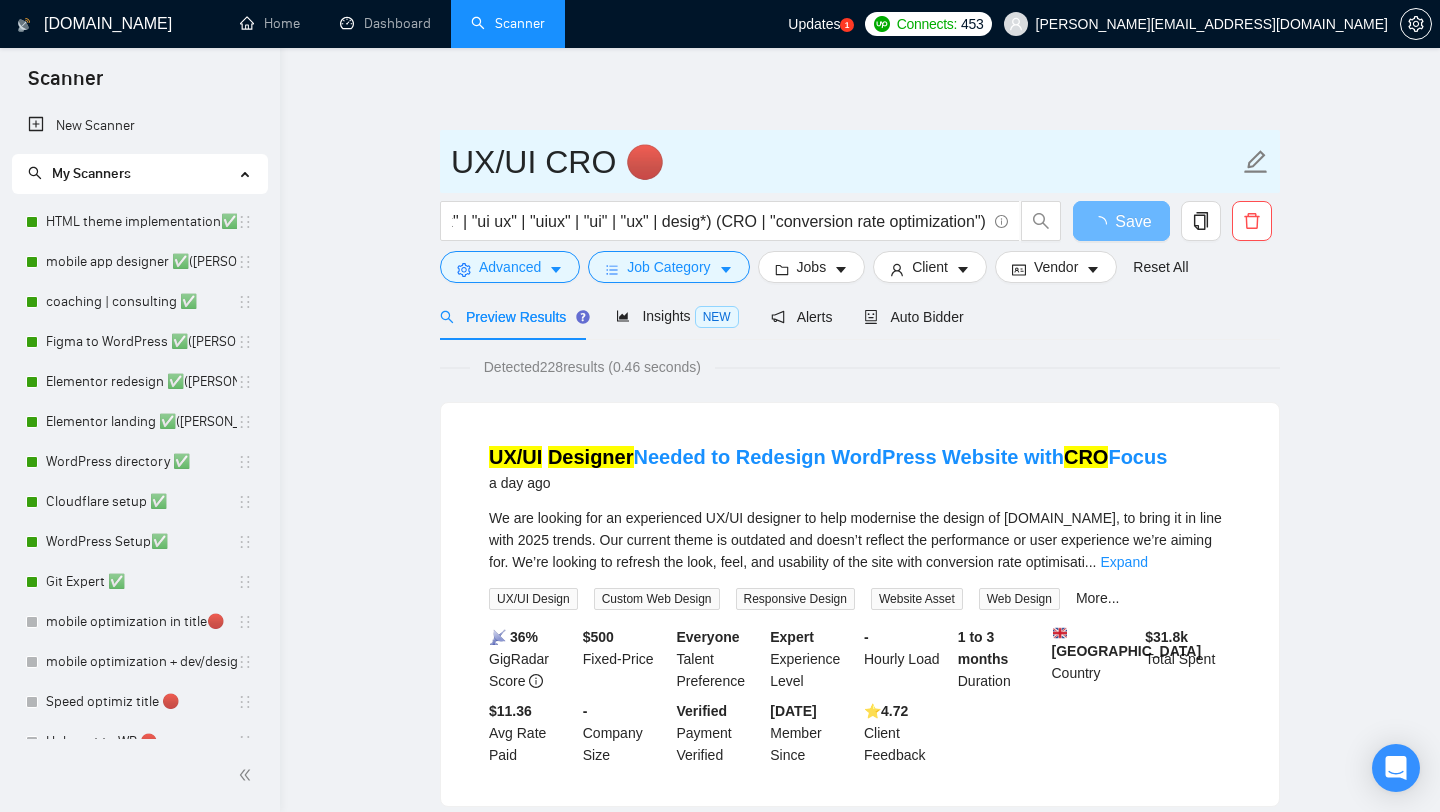 click on "UX/UI CRO 🔴" at bounding box center [860, 161] 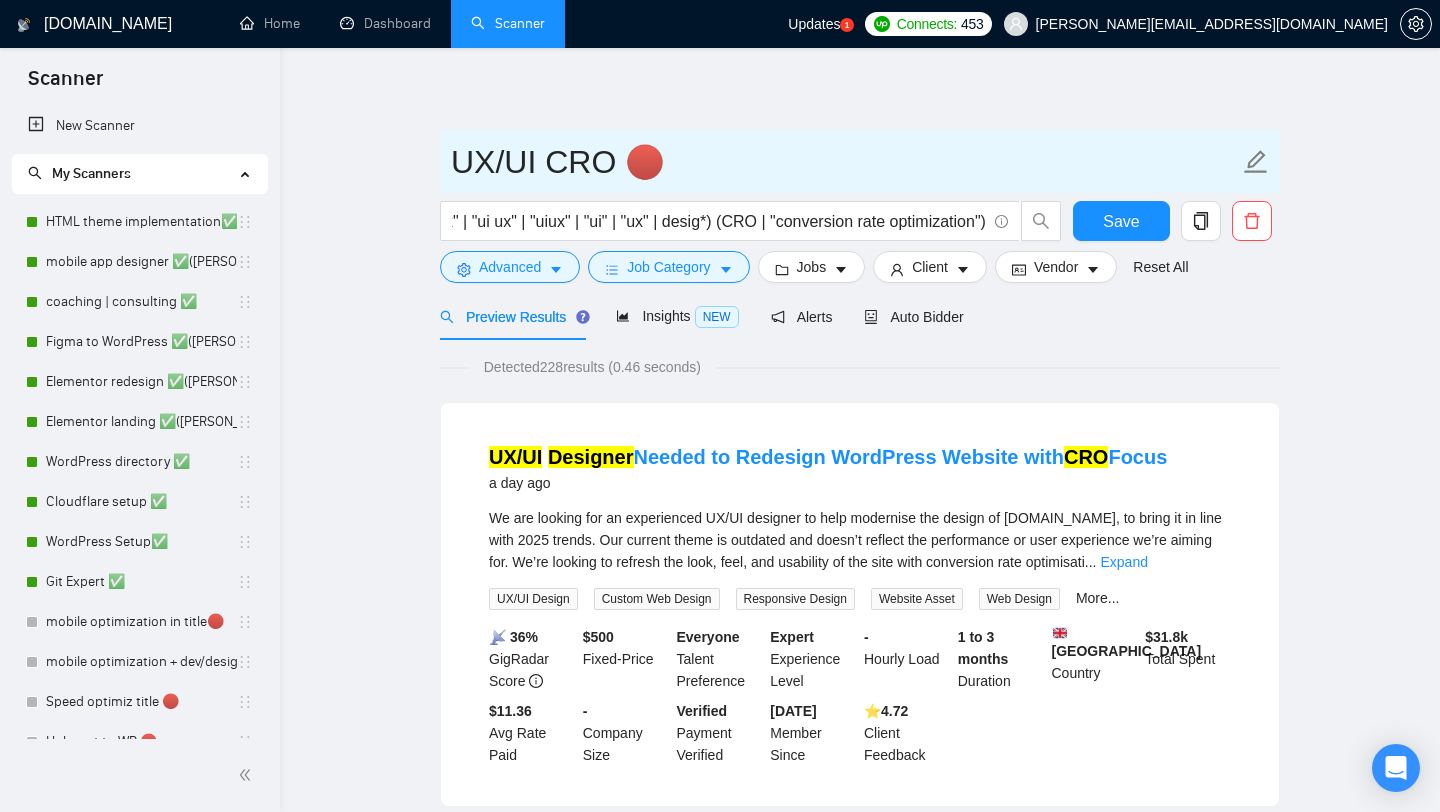 drag, startPoint x: 609, startPoint y: 162, endPoint x: 400, endPoint y: 157, distance: 209.0598 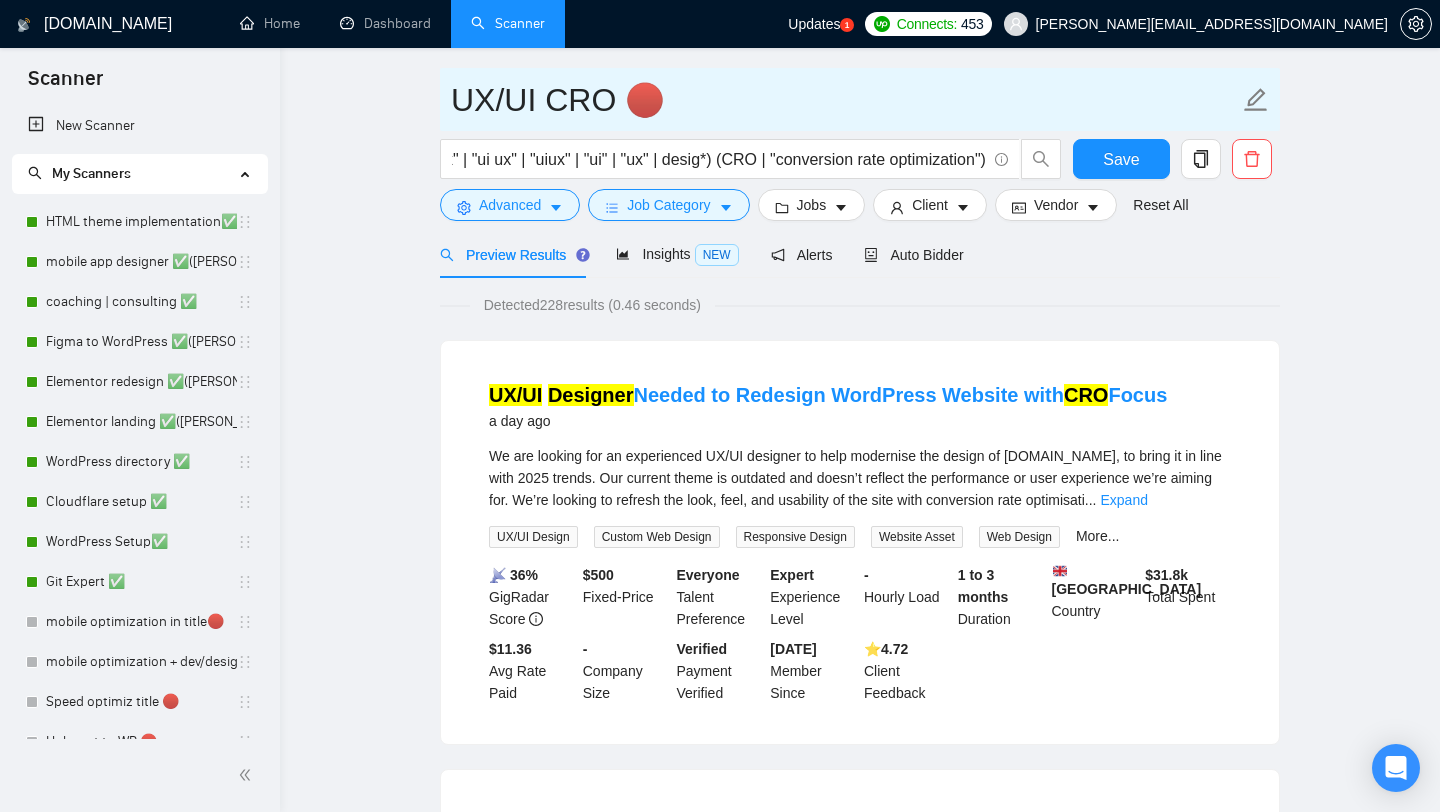 scroll, scrollTop: 59, scrollLeft: 0, axis: vertical 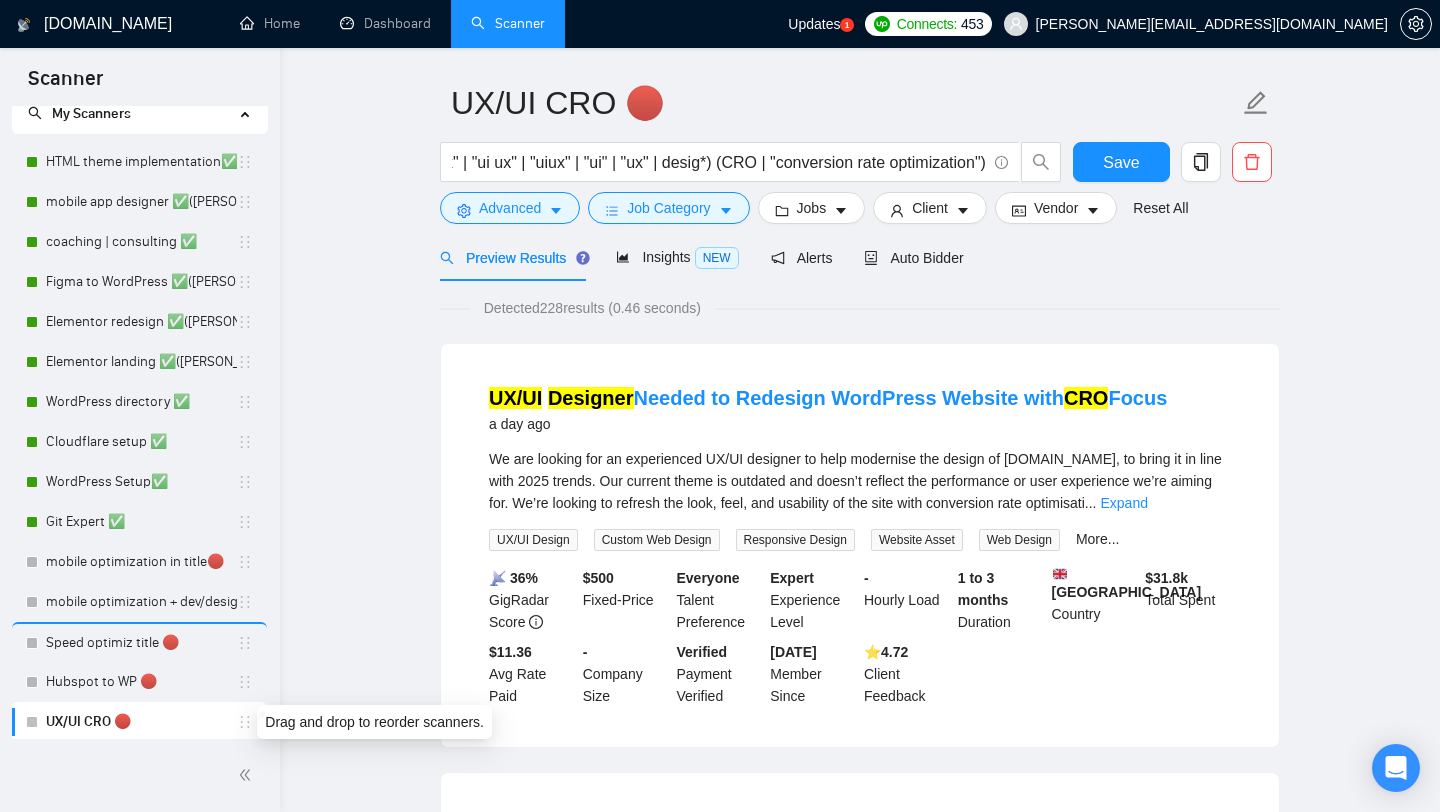 drag, startPoint x: 242, startPoint y: 718, endPoint x: 248, endPoint y: 548, distance: 170.10585 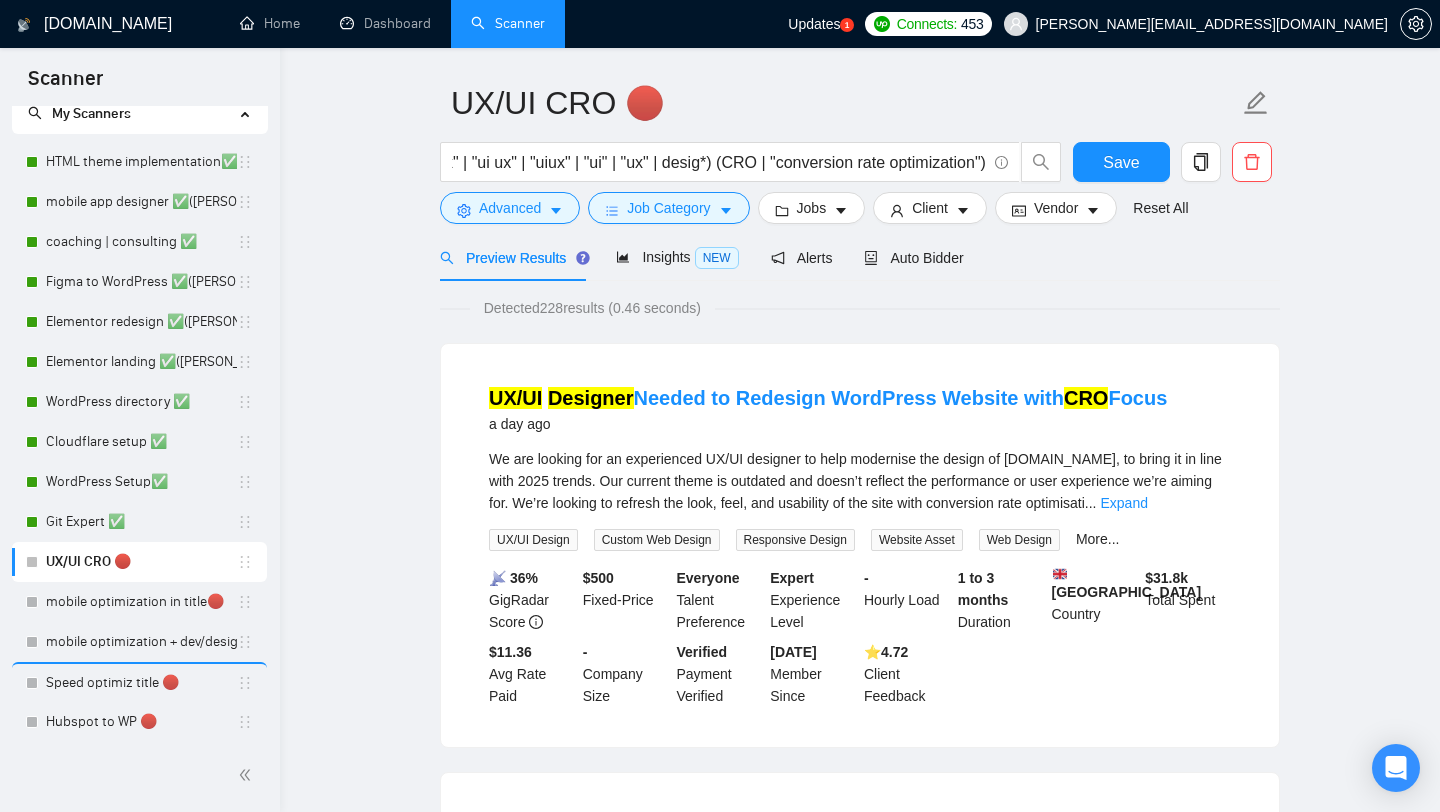 click on "GigRadar.io Home Dashboard Scanner Updates
1
Connects: 453 alex@onpoint.to UX/UI CRO 🔴 ("UX/UI" | "UI/UX" | "ui/ux" | "ui ux" | "uiux" | "ui" | "ux" | desig*) (CRO | "conversion rate optimization") Save Advanced   Job Category   Jobs   Client   Vendor   Reset All Preview Results Insights NEW Alerts Auto Bidder Detected   228  results   (0.46 seconds) UX/UI   Designer  Needed to Redesign WordPress Website with  CRO  Focus a day ago We are looking for an experienced UX/UI designer to help modernise the design of theorytest.org.uk, to bring it in line with 2025 trends.
Our current theme is outdated and doesn’t reflect the performance or user experience we’re aiming for. We’re looking to refresh the look, feel, and usability of the site with conversion rate optimisati ... Expand UX/UI Design Custom Web Design Responsive Design Website Asset Web Design More... 📡   36% GigRadar Score   $ 500 Fixed-Price Everyone Talent Preference Expert - Hourly Load" at bounding box center (860, 2412) 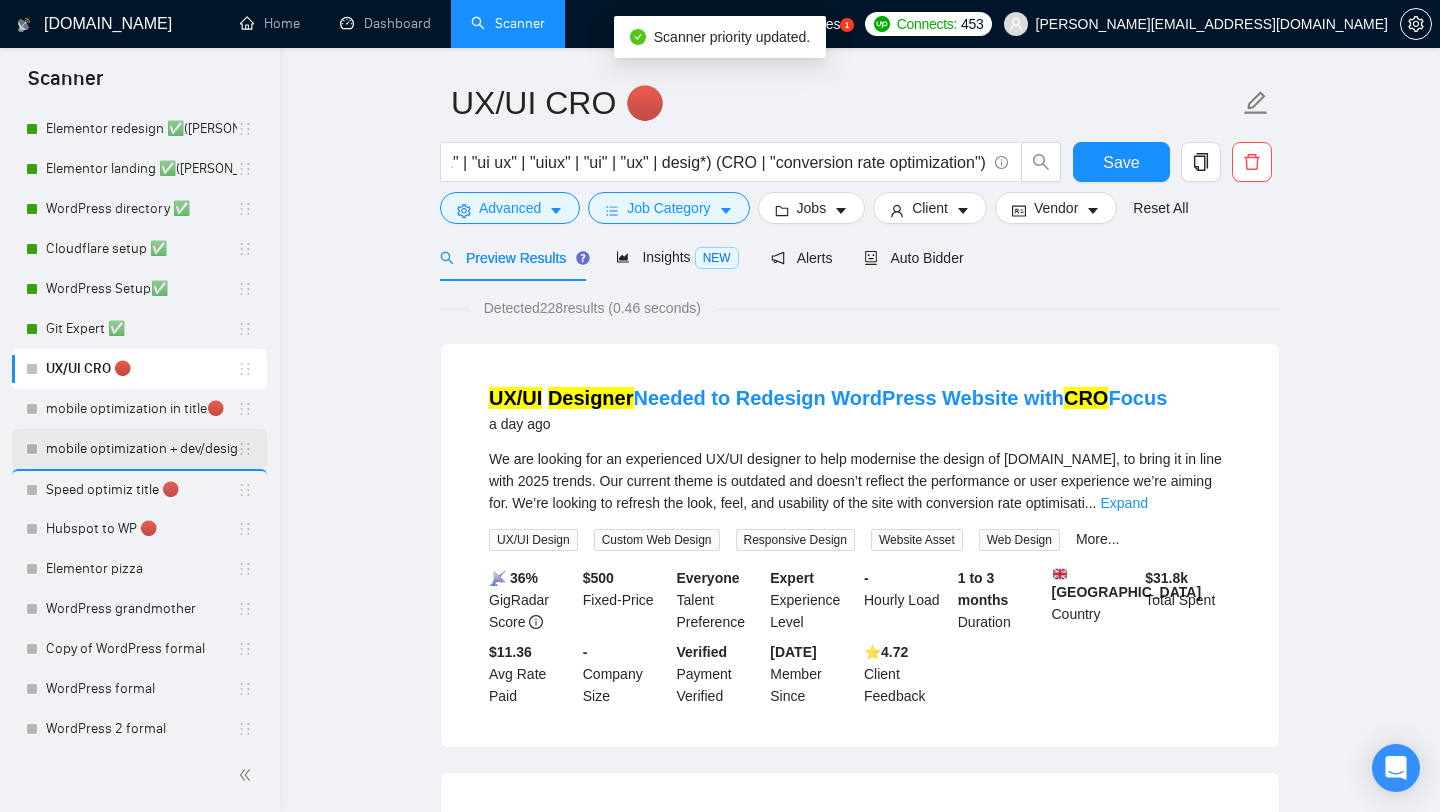 scroll, scrollTop: 232, scrollLeft: 0, axis: vertical 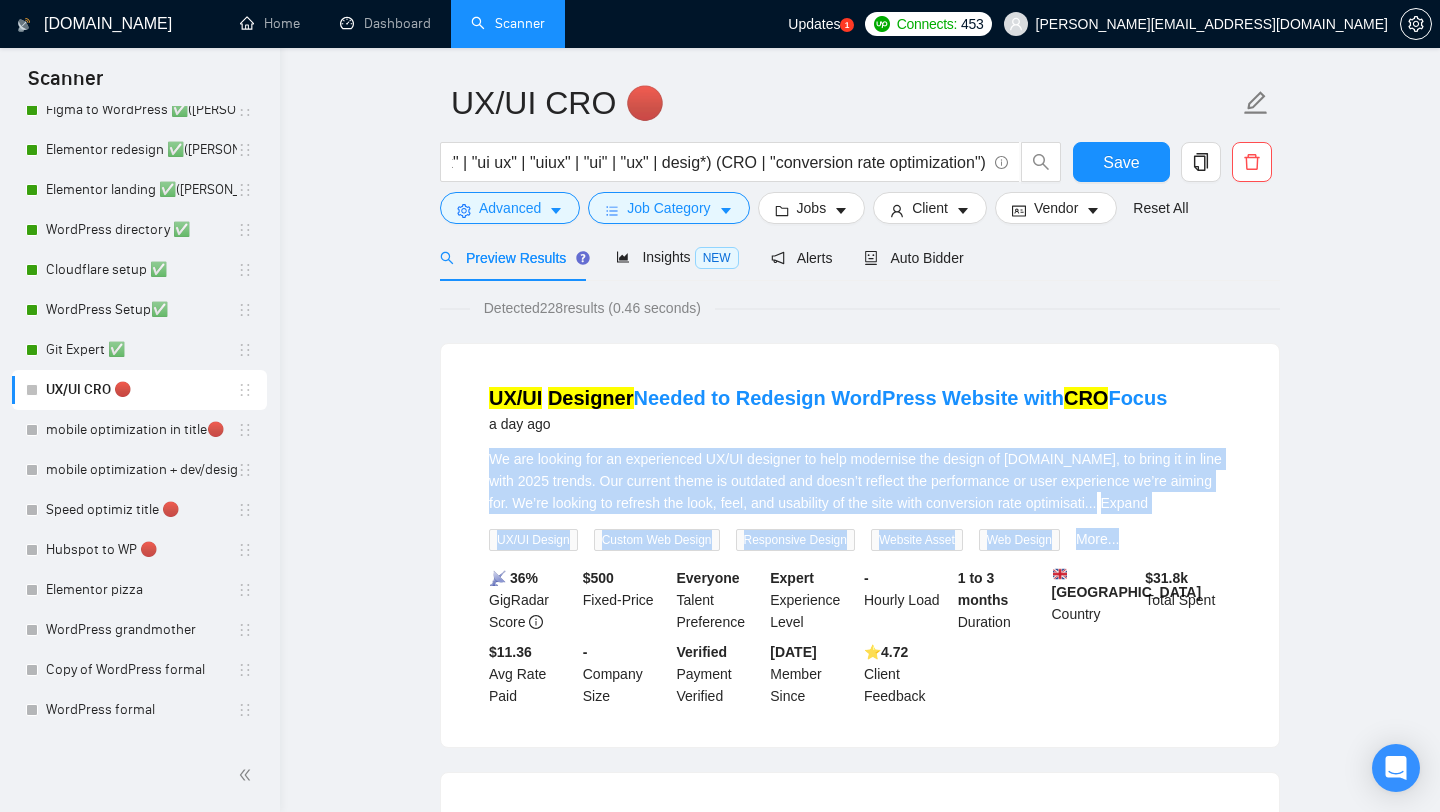 drag, startPoint x: 340, startPoint y: 450, endPoint x: 309, endPoint y: 568, distance: 122.0041 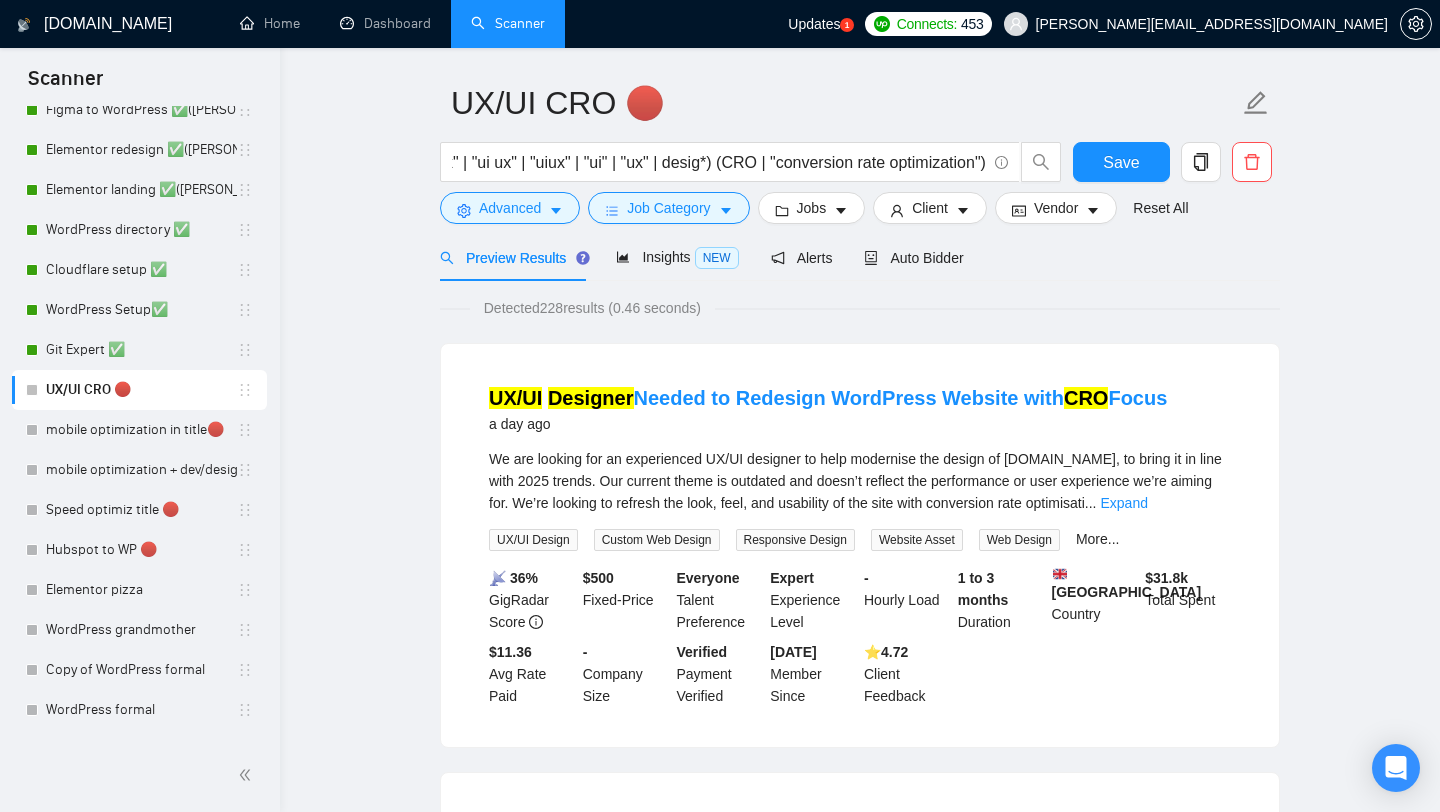 click on "UX/UI CRO 🔴 ("UX/UI" | "UI/UX" | "ui/ux" | "ui ux" | "uiux" | "ui" | "ux" | desig*) (CRO | "conversion rate optimization") Save Advanced   Job Category   Jobs   Client   Vendor   Reset All Preview Results Insights NEW Alerts Auto Bidder Detected   228  results   (0.46 seconds) UX/UI   Designer  Needed to Redesign WordPress Website with  CRO  Focus a day ago We are looking for an experienced UX/UI designer to help modernise the design of theorytest.org.uk, to bring it in line with 2025 trends.
Our current theme is outdated and doesn’t reflect the performance or user experience we’re aiming for. We’re looking to refresh the look, feel, and usability of the site with conversion rate optimisati ... Expand UX/UI Design Custom Web Design Responsive Design Website Asset Web Design More... 📡   36% GigRadar Score   $ 500 Fixed-Price Everyone Talent Preference Expert Experience Level - Hourly Load 1 to 3 months Duration   United Kingdom Country $ 31.8k Total Spent $11.36 Avg Rate Paid - Company Size 4.72" at bounding box center (860, 2375) 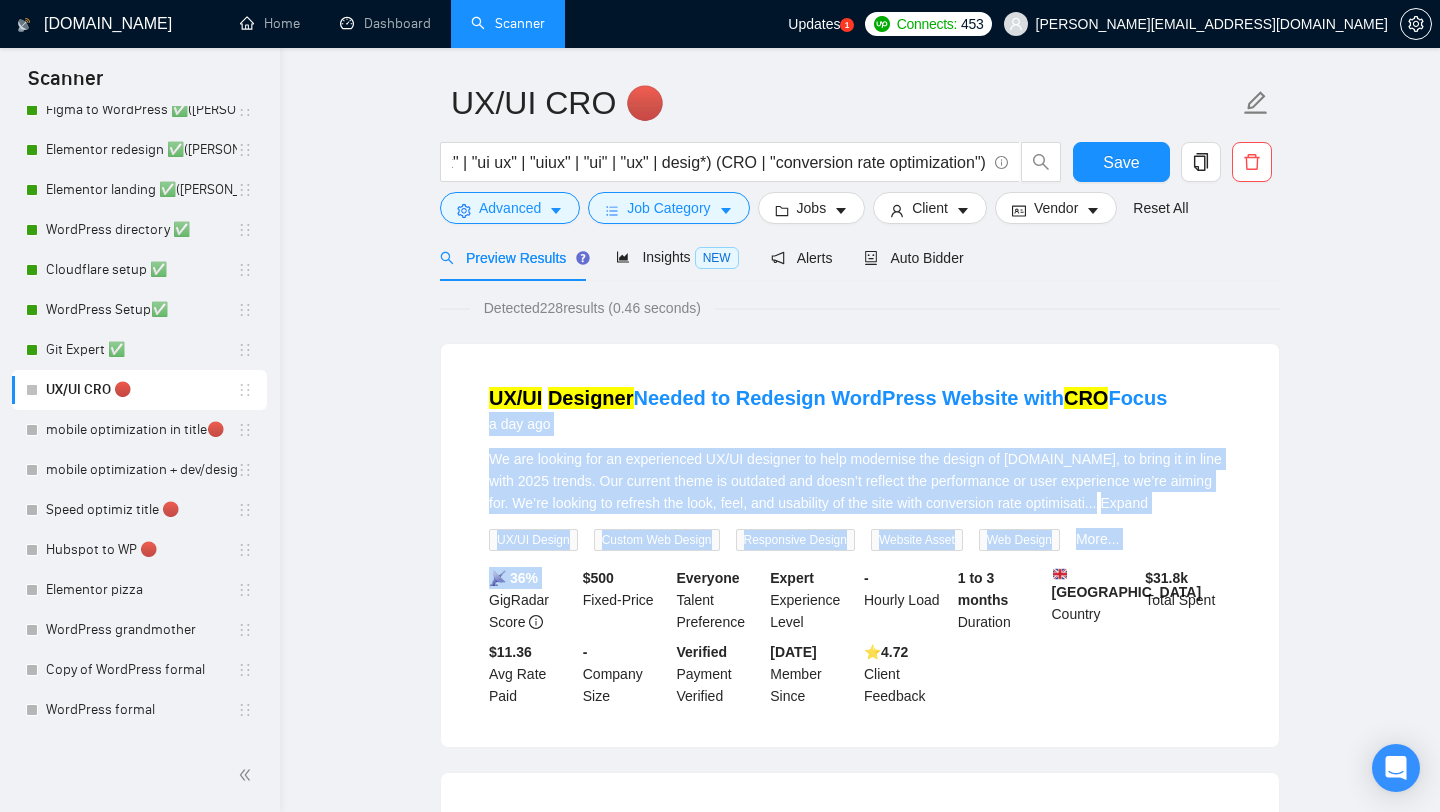 drag, startPoint x: 355, startPoint y: 432, endPoint x: 362, endPoint y: 607, distance: 175.13994 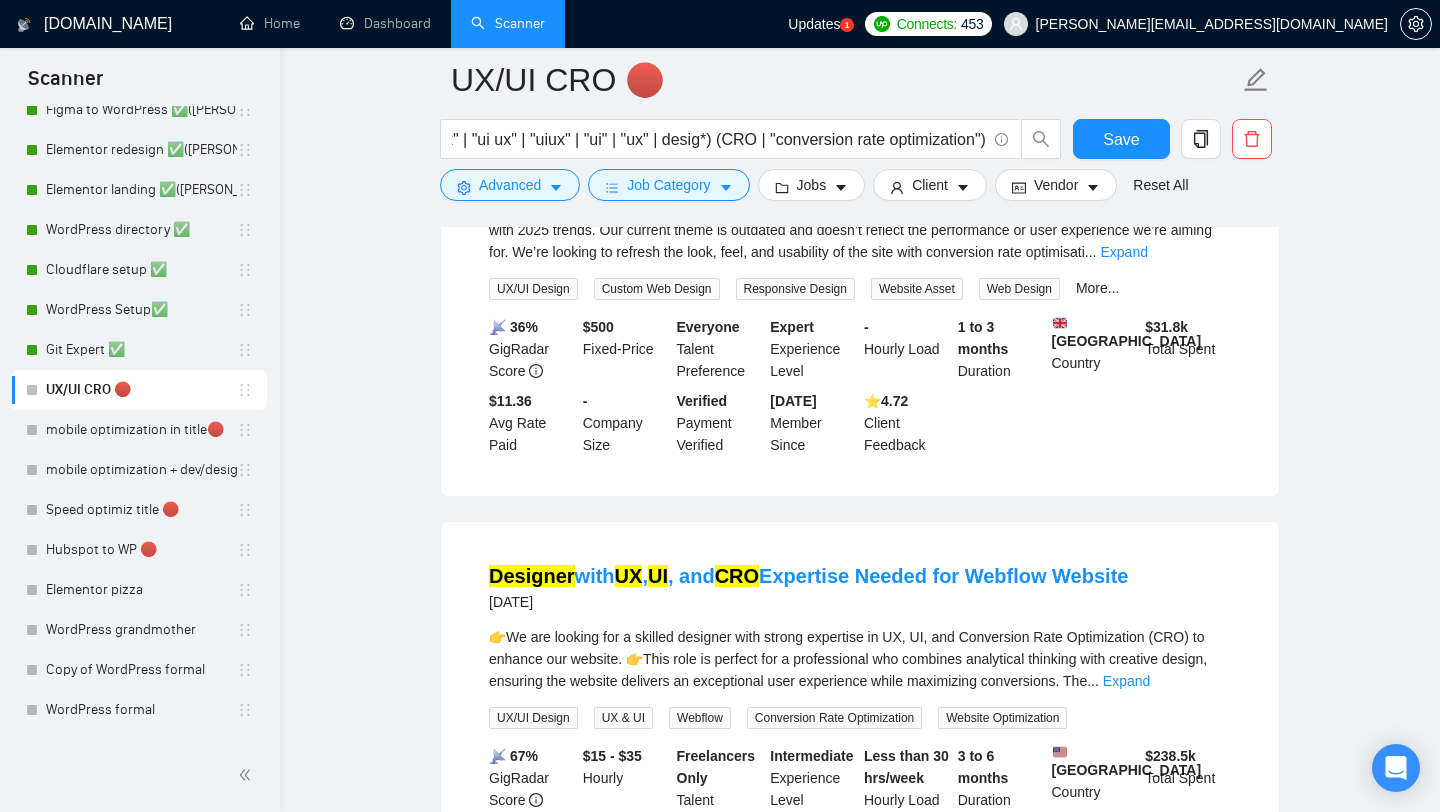 scroll, scrollTop: 335, scrollLeft: 0, axis: vertical 